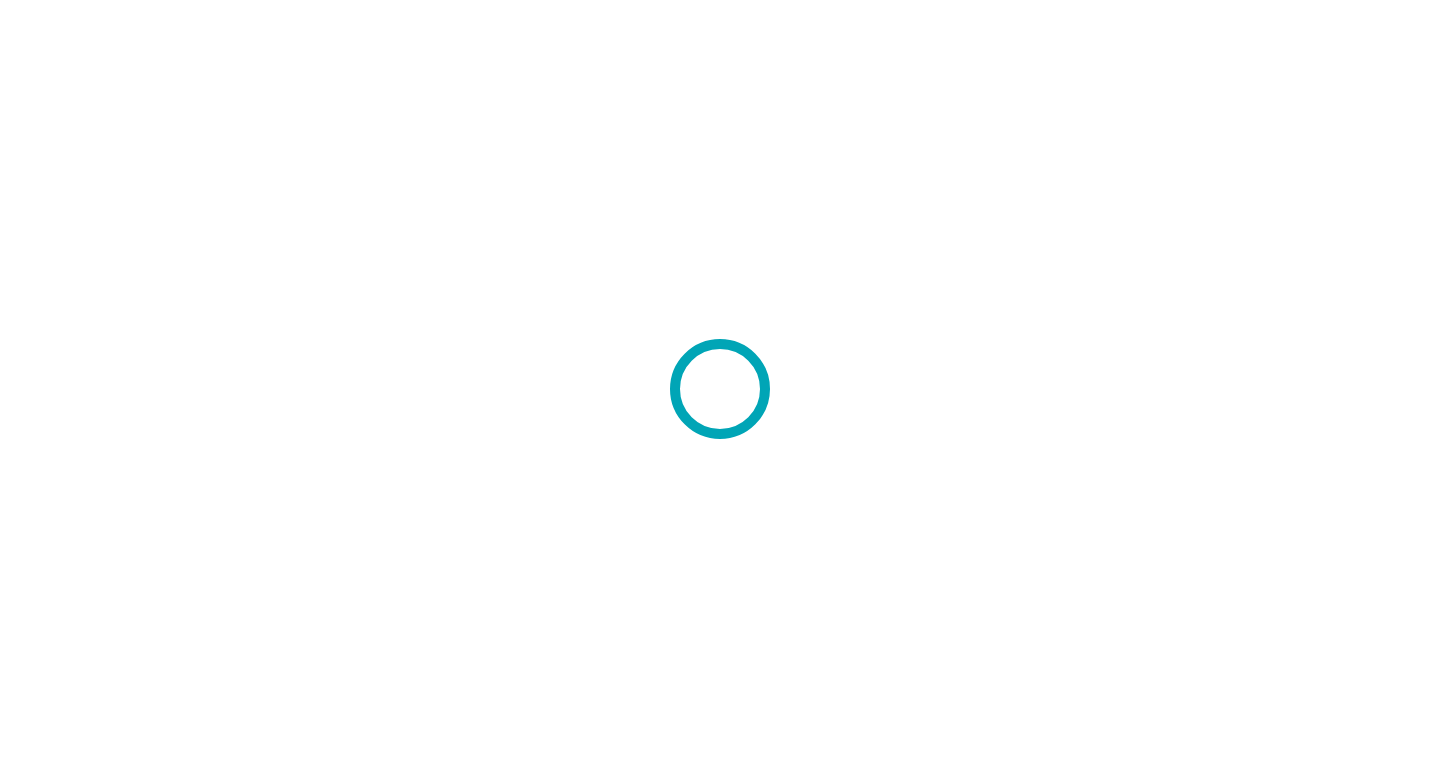 scroll, scrollTop: 0, scrollLeft: 0, axis: both 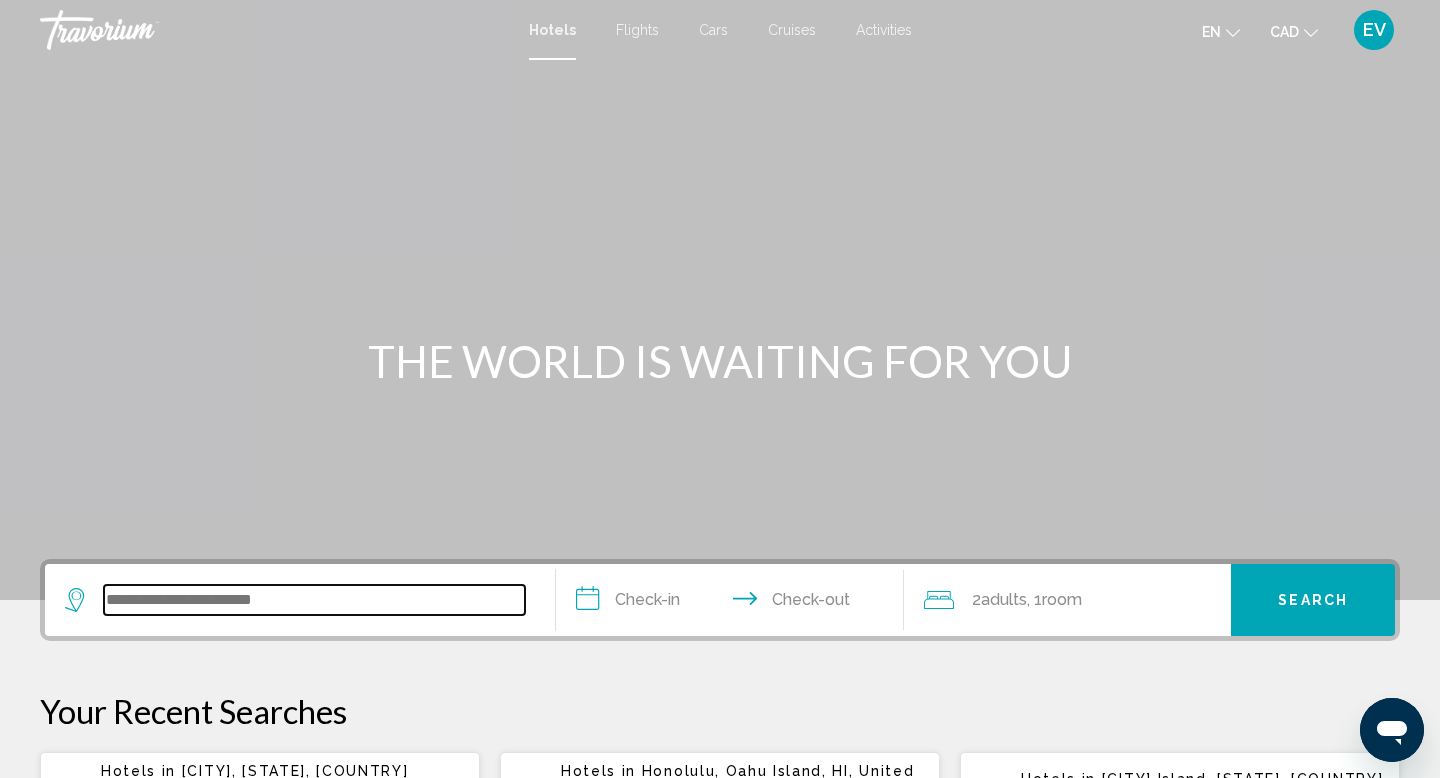 click at bounding box center [314, 600] 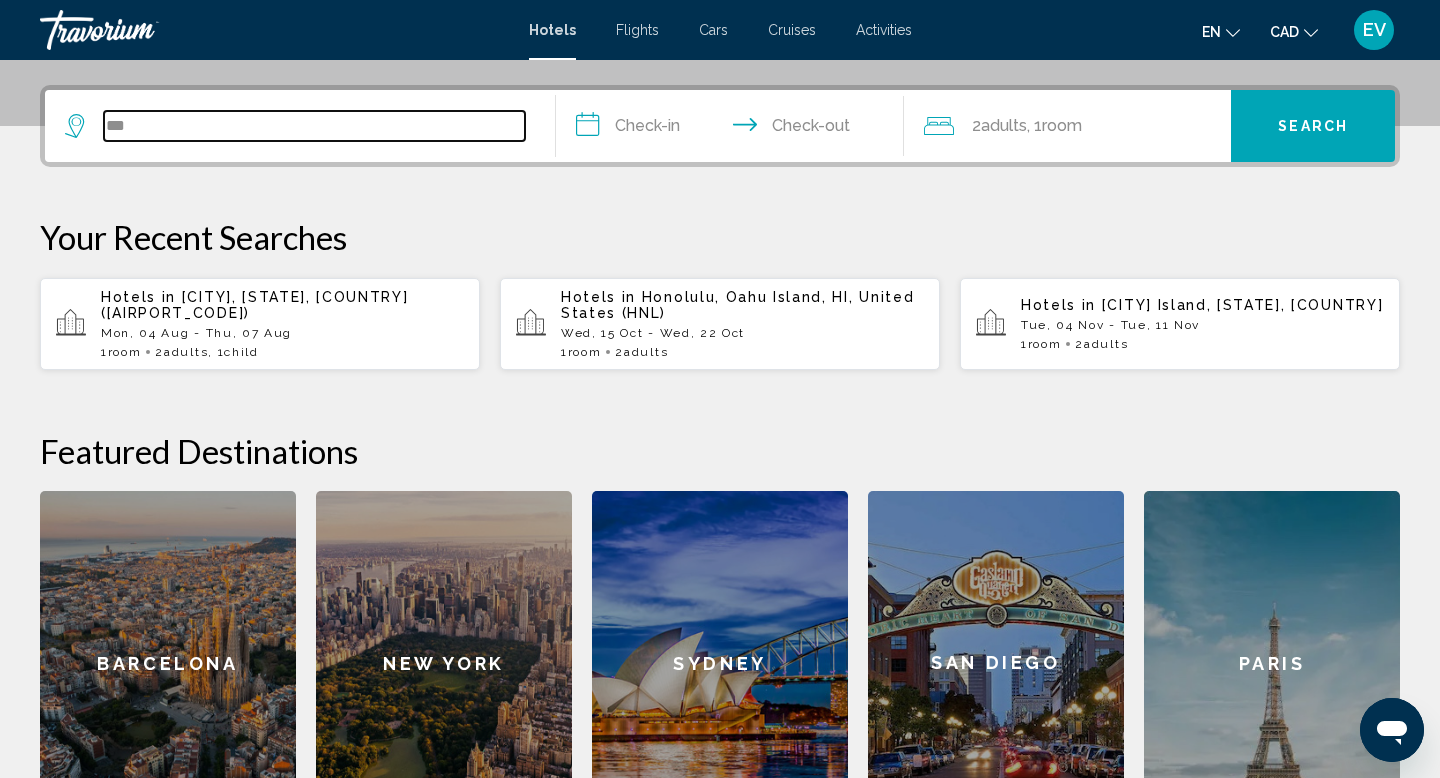 scroll, scrollTop: 494, scrollLeft: 0, axis: vertical 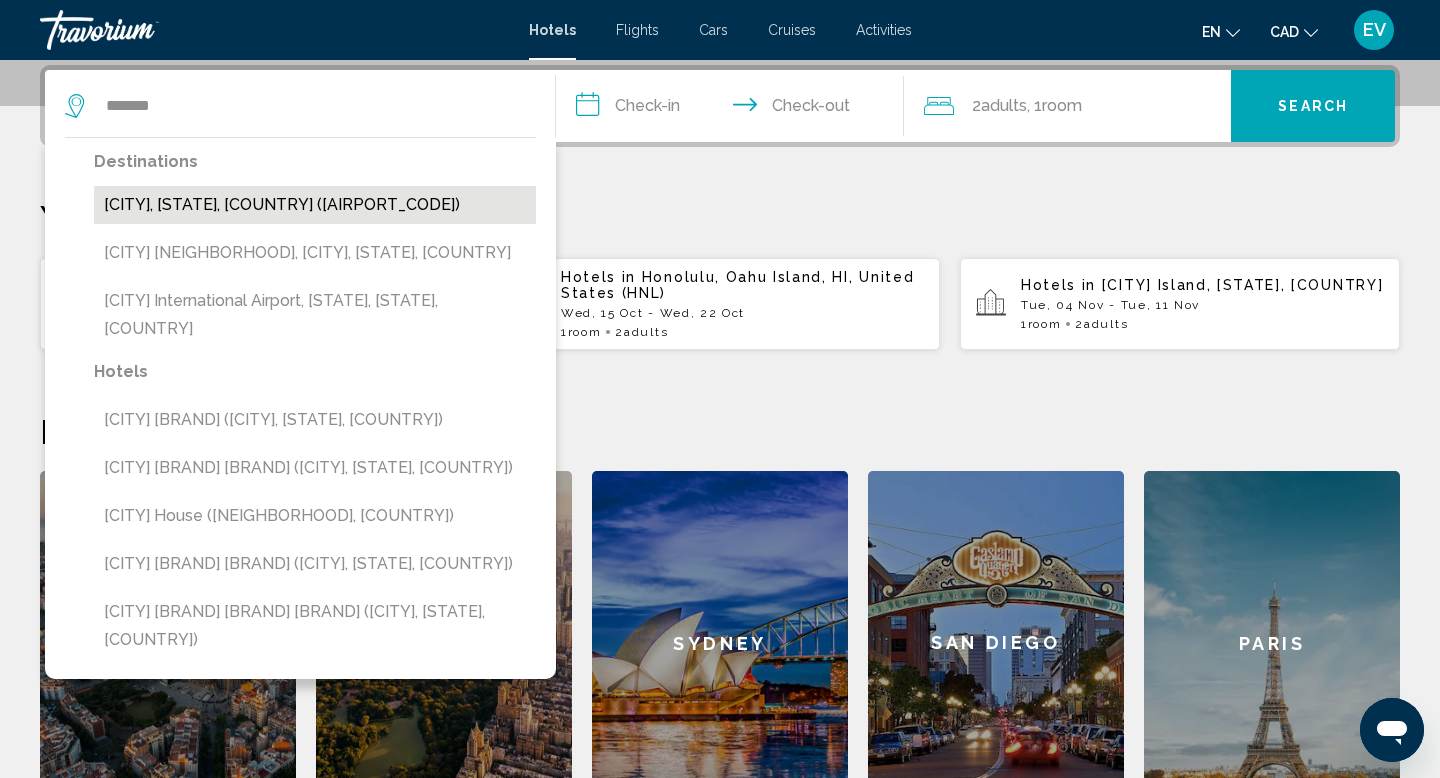 click on "[CITY], [STATE], [COUNTRY] ([AIRPORT_CODE])" at bounding box center (315, 205) 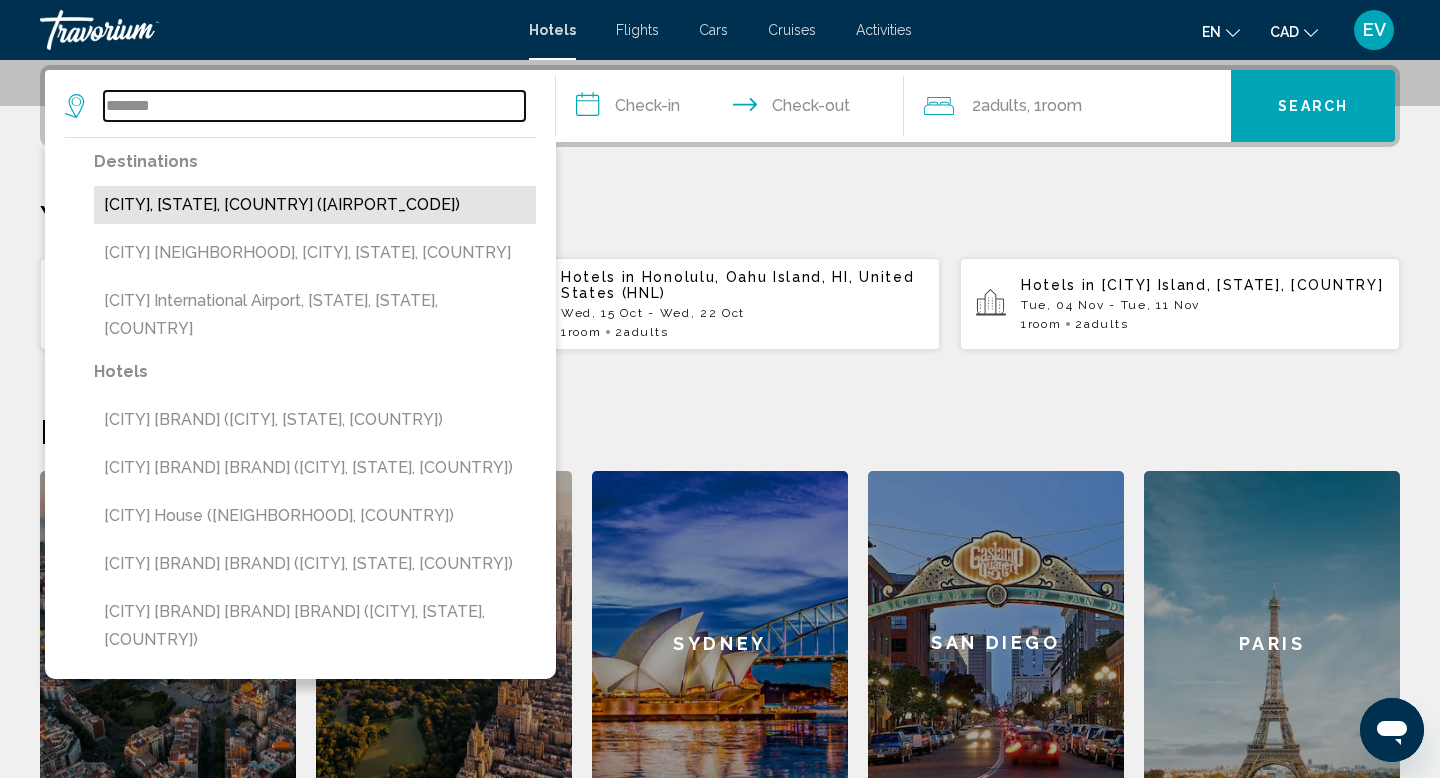 type on "**********" 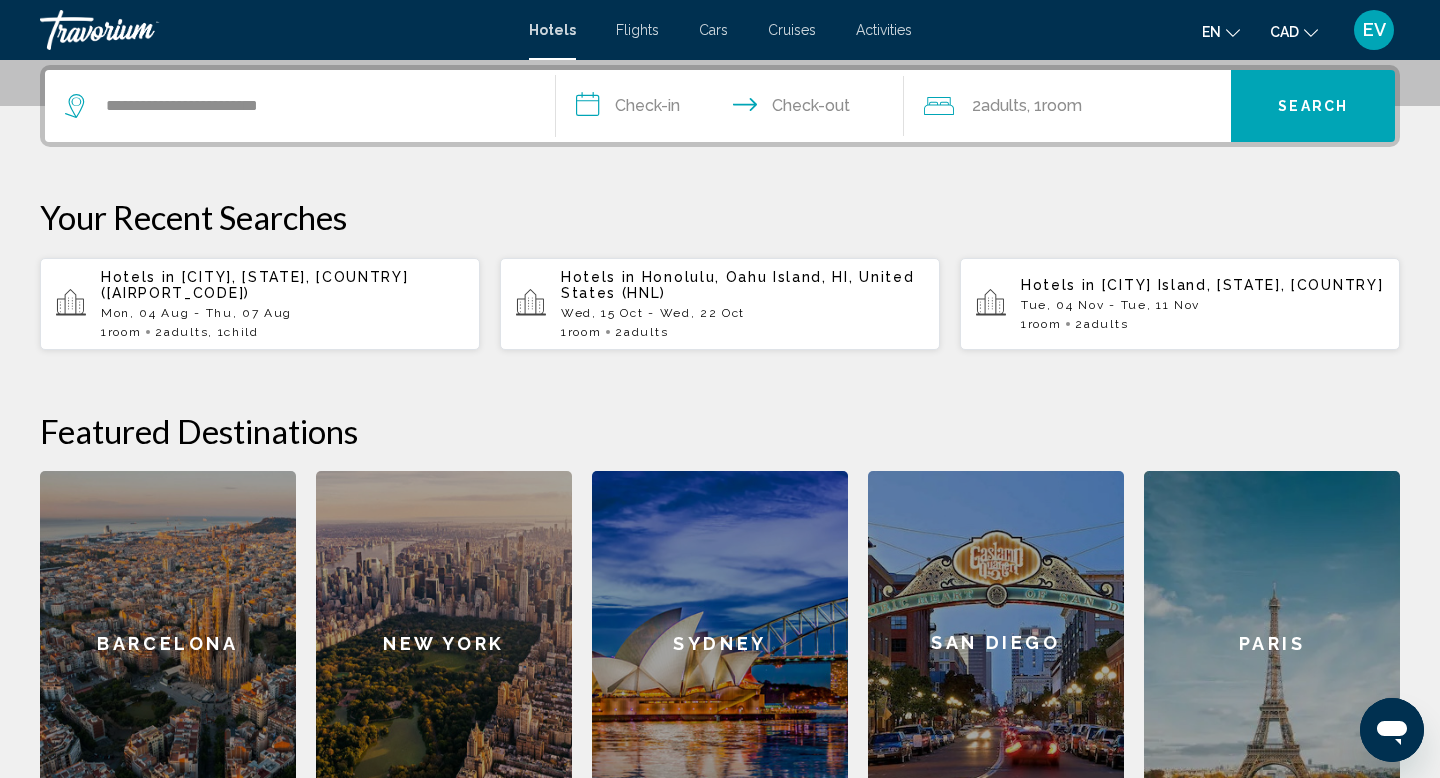 click on "**********" at bounding box center (734, 109) 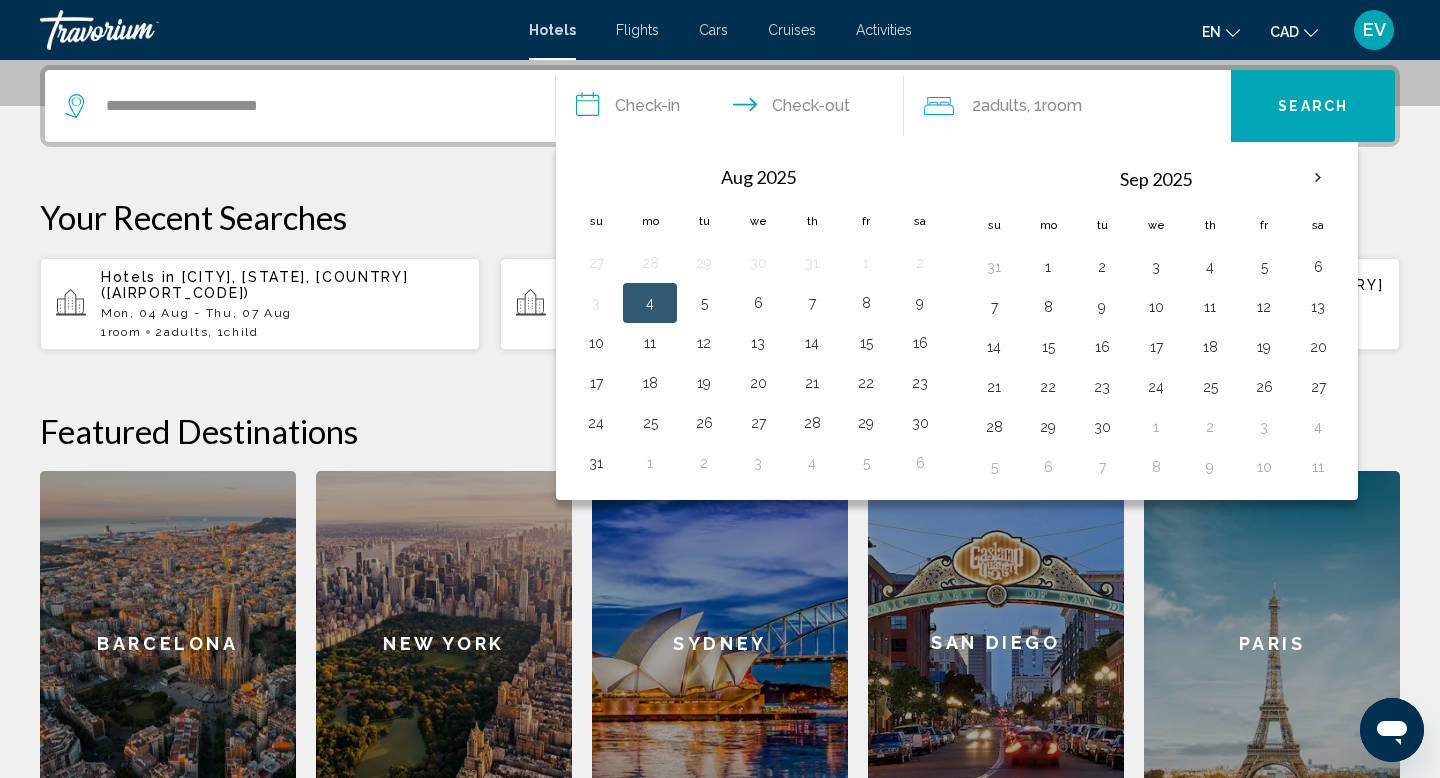 click on "4" at bounding box center (650, 303) 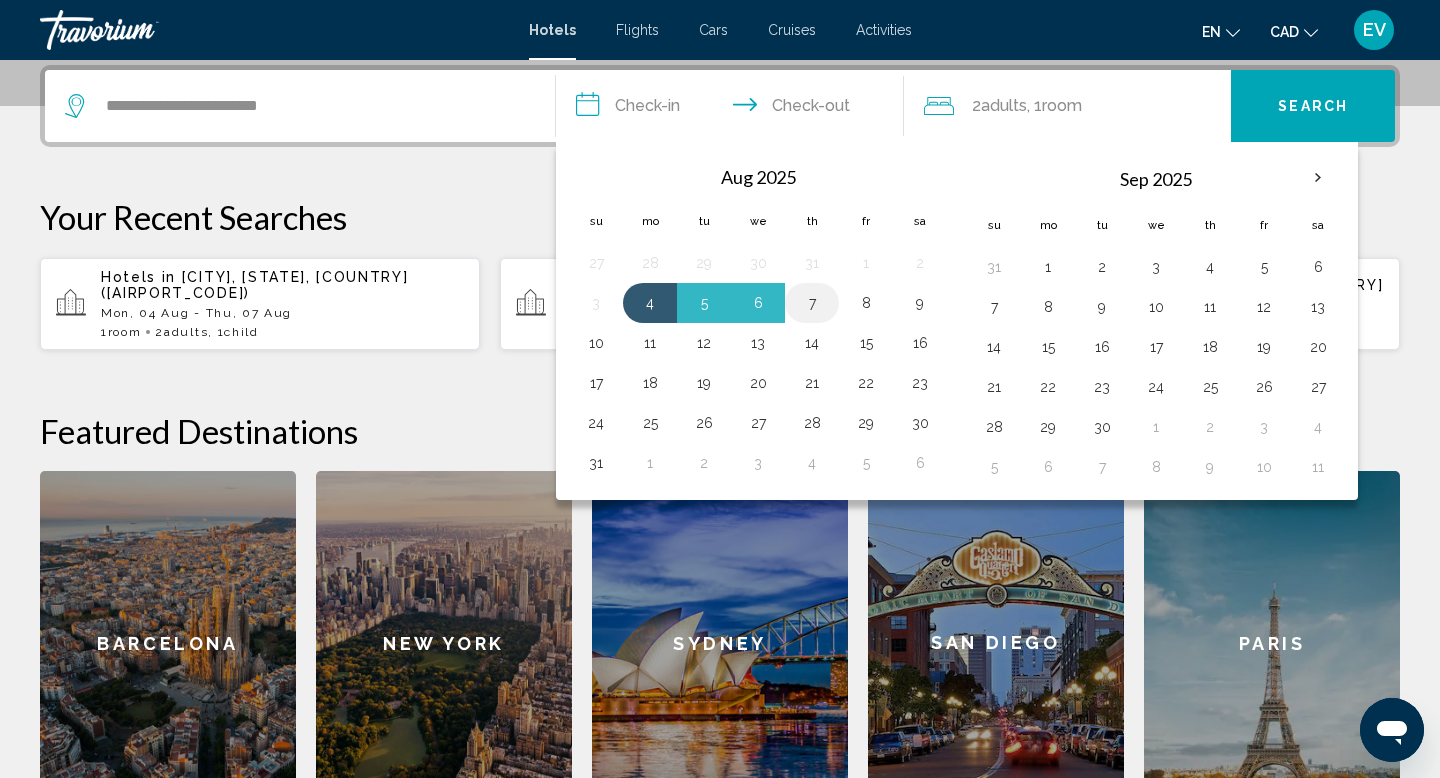 click on "7" at bounding box center (812, 303) 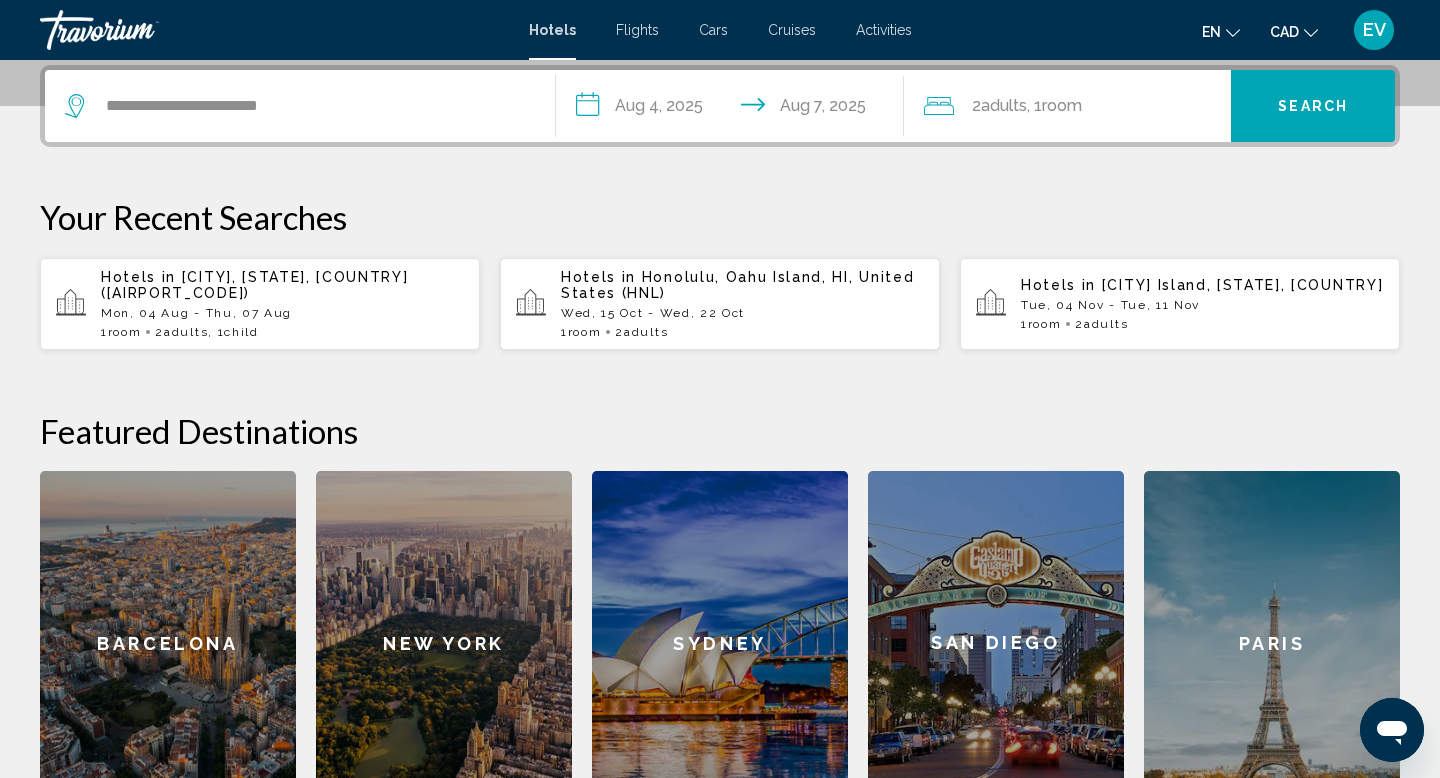 click on "Search" at bounding box center [1313, 107] 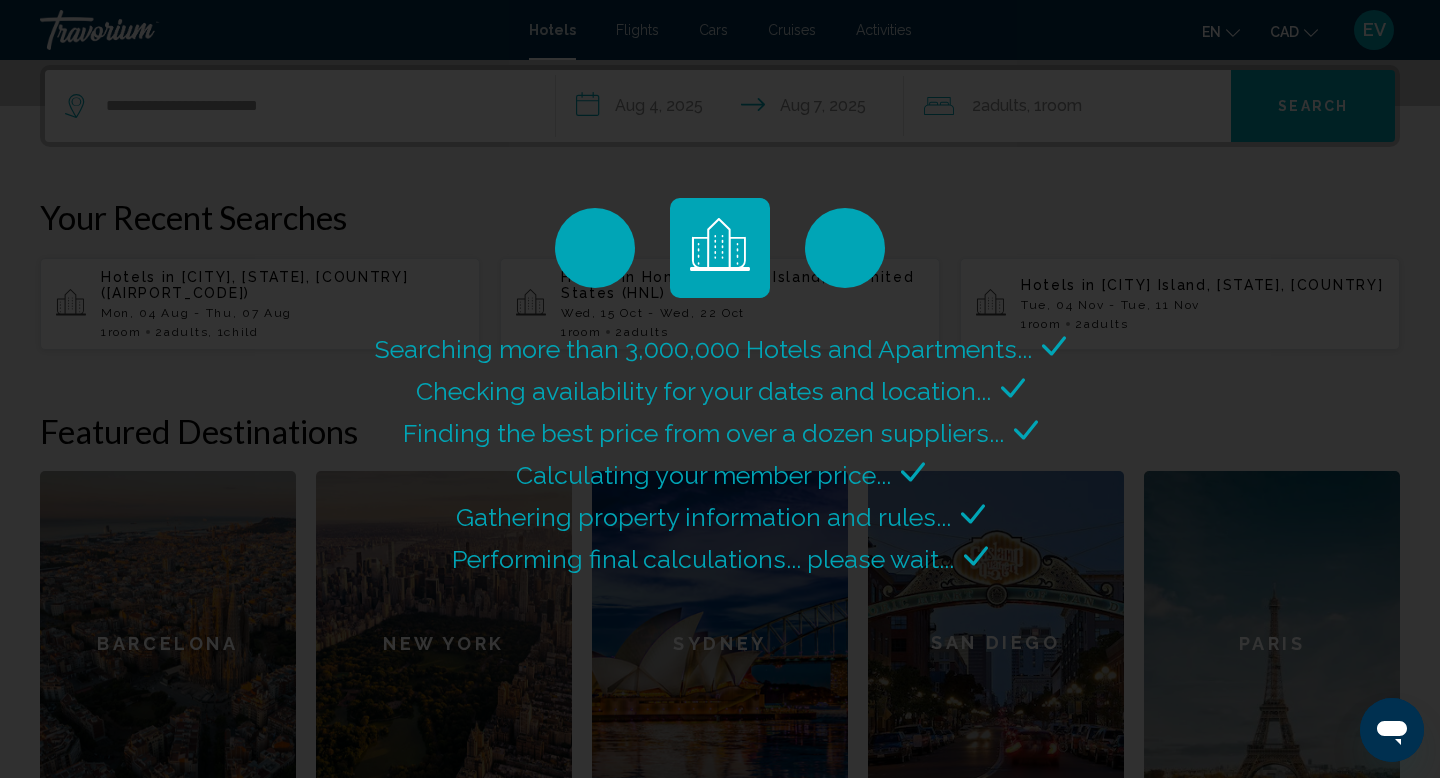 scroll, scrollTop: 0, scrollLeft: 0, axis: both 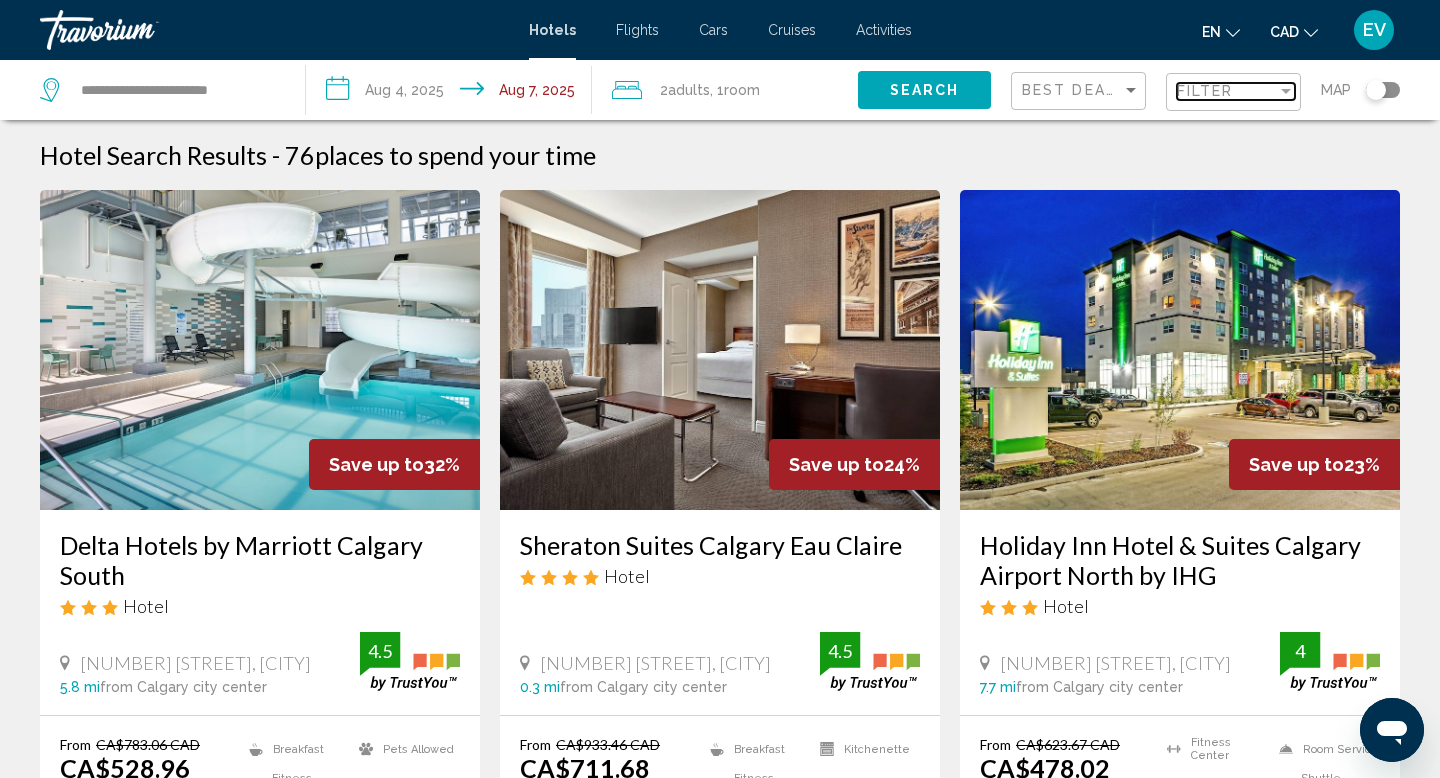 click on "Filter" at bounding box center [1227, 91] 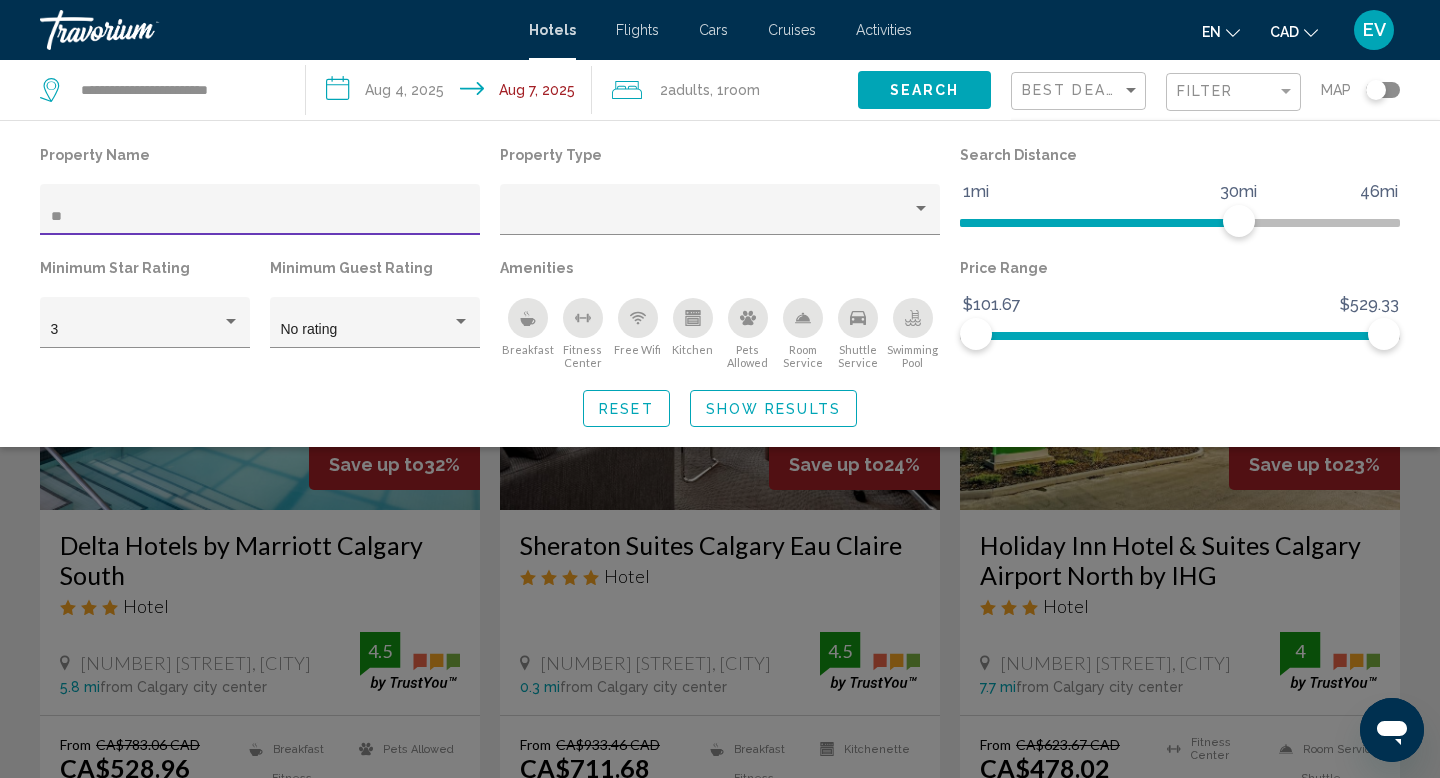 type on "***" 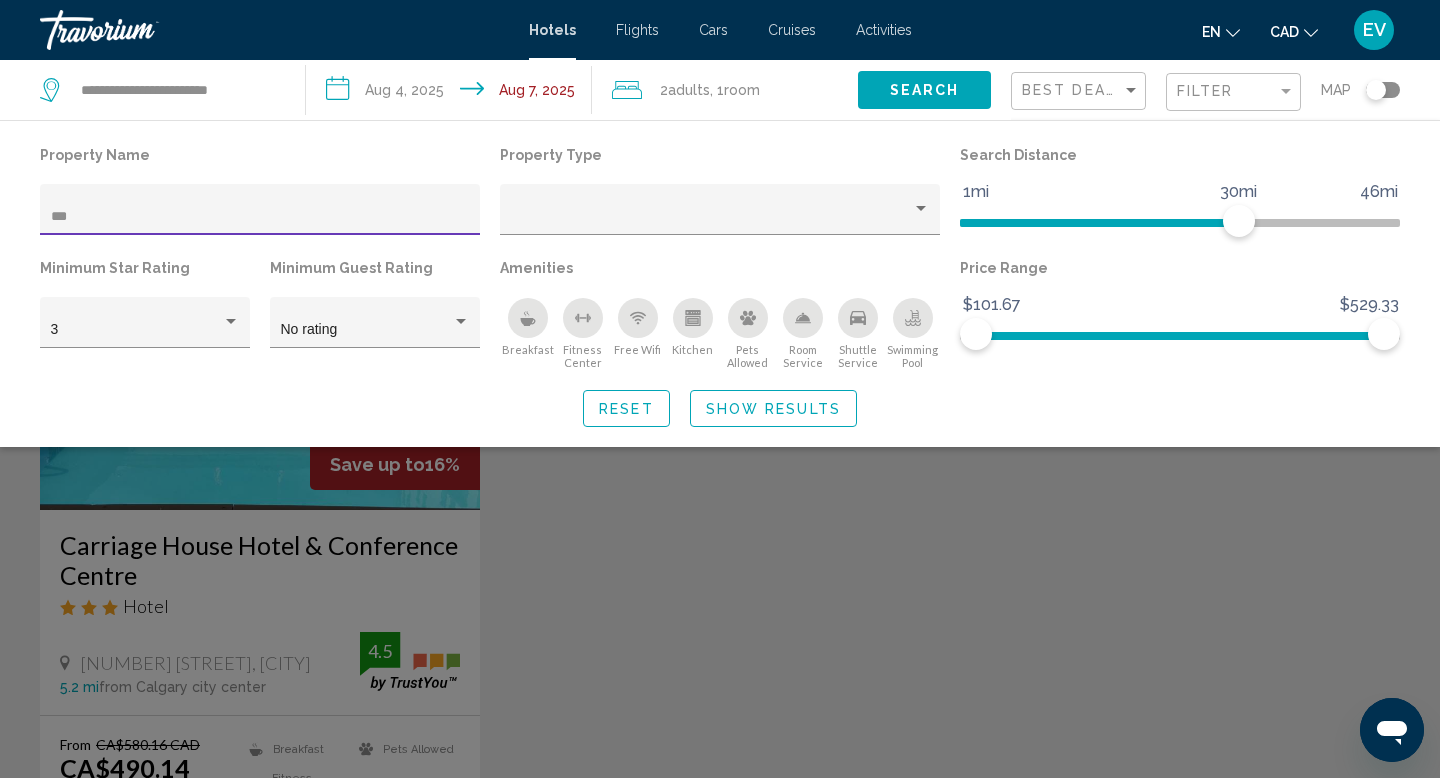 click on "Show Results" 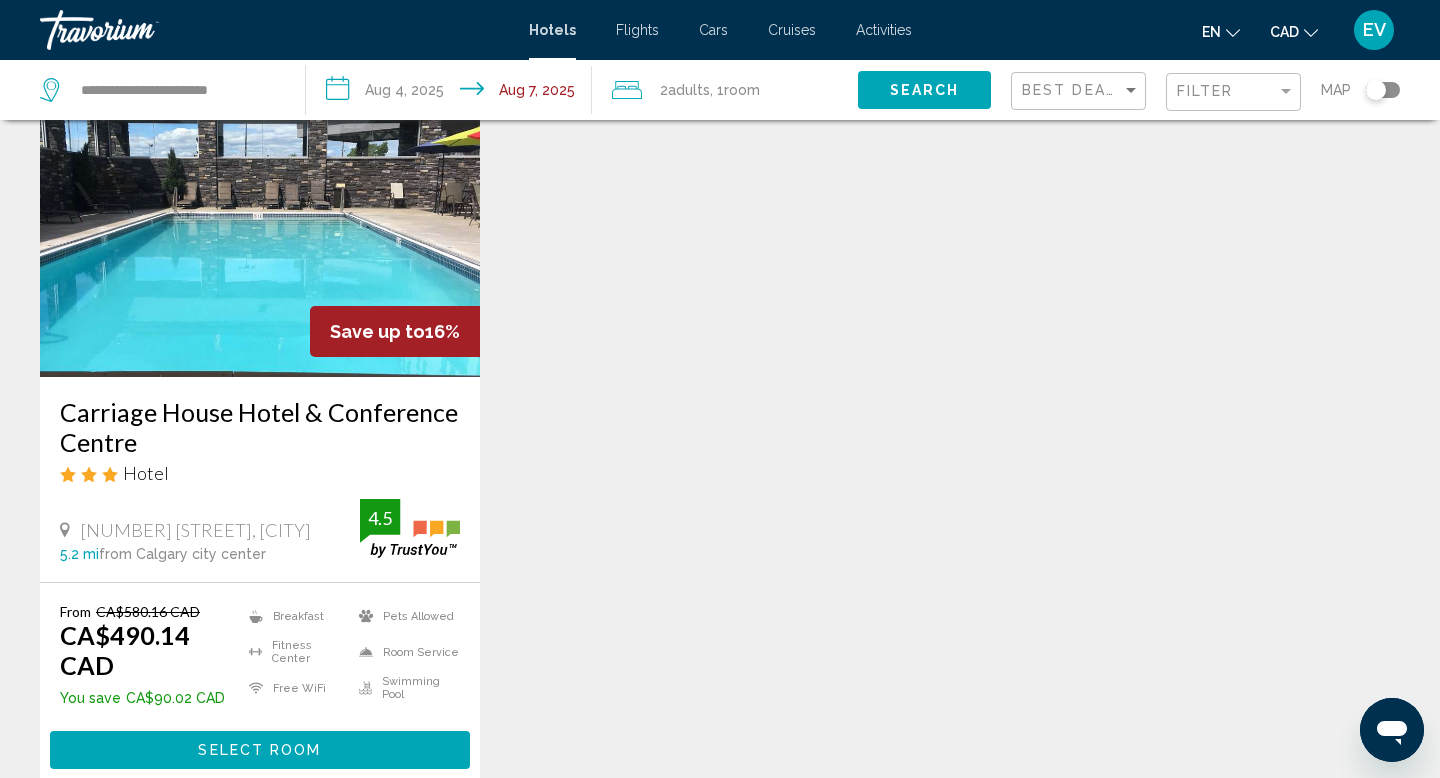 scroll, scrollTop: 156, scrollLeft: 0, axis: vertical 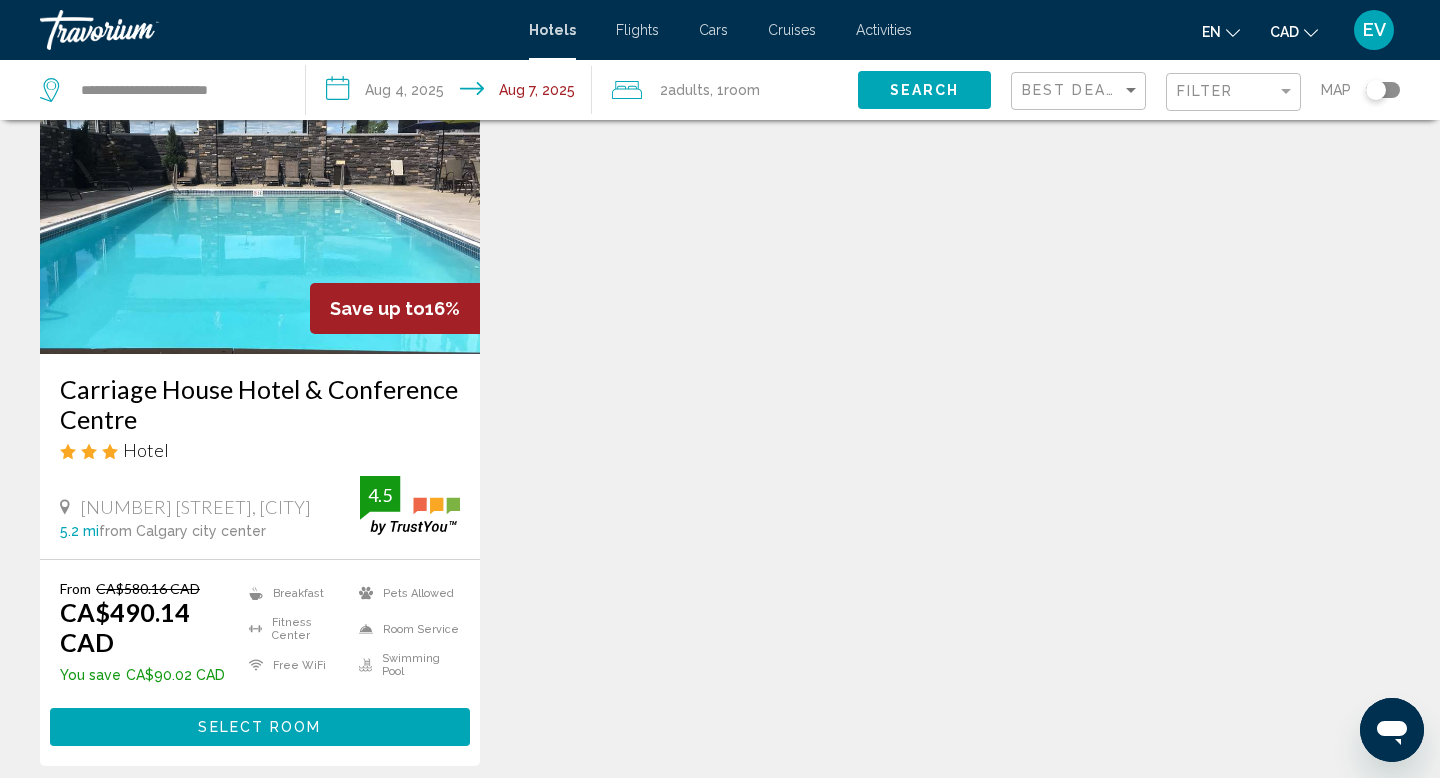 click on "Select Room" at bounding box center [260, 726] 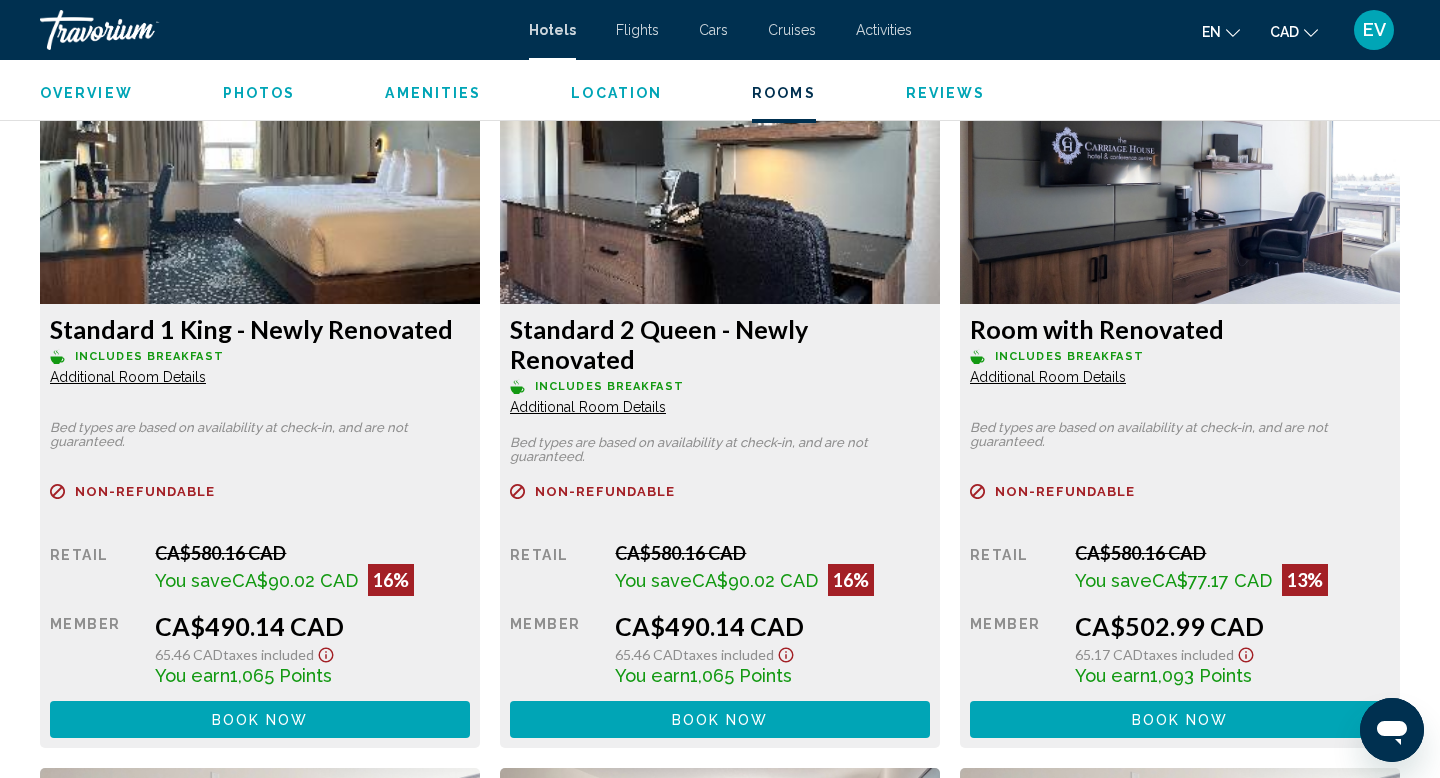 scroll, scrollTop: 2722, scrollLeft: 0, axis: vertical 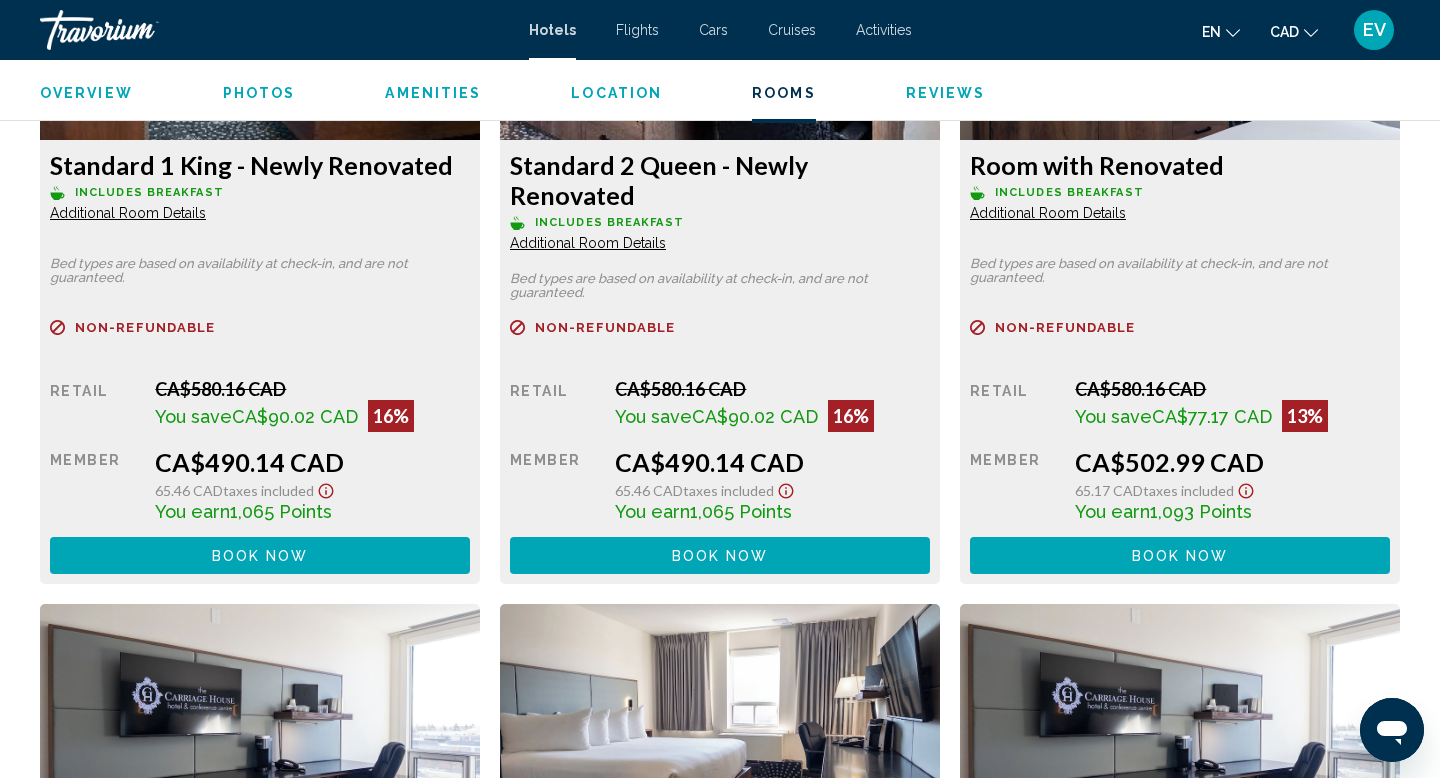 click on "Book now No longer available" at bounding box center [260, 555] 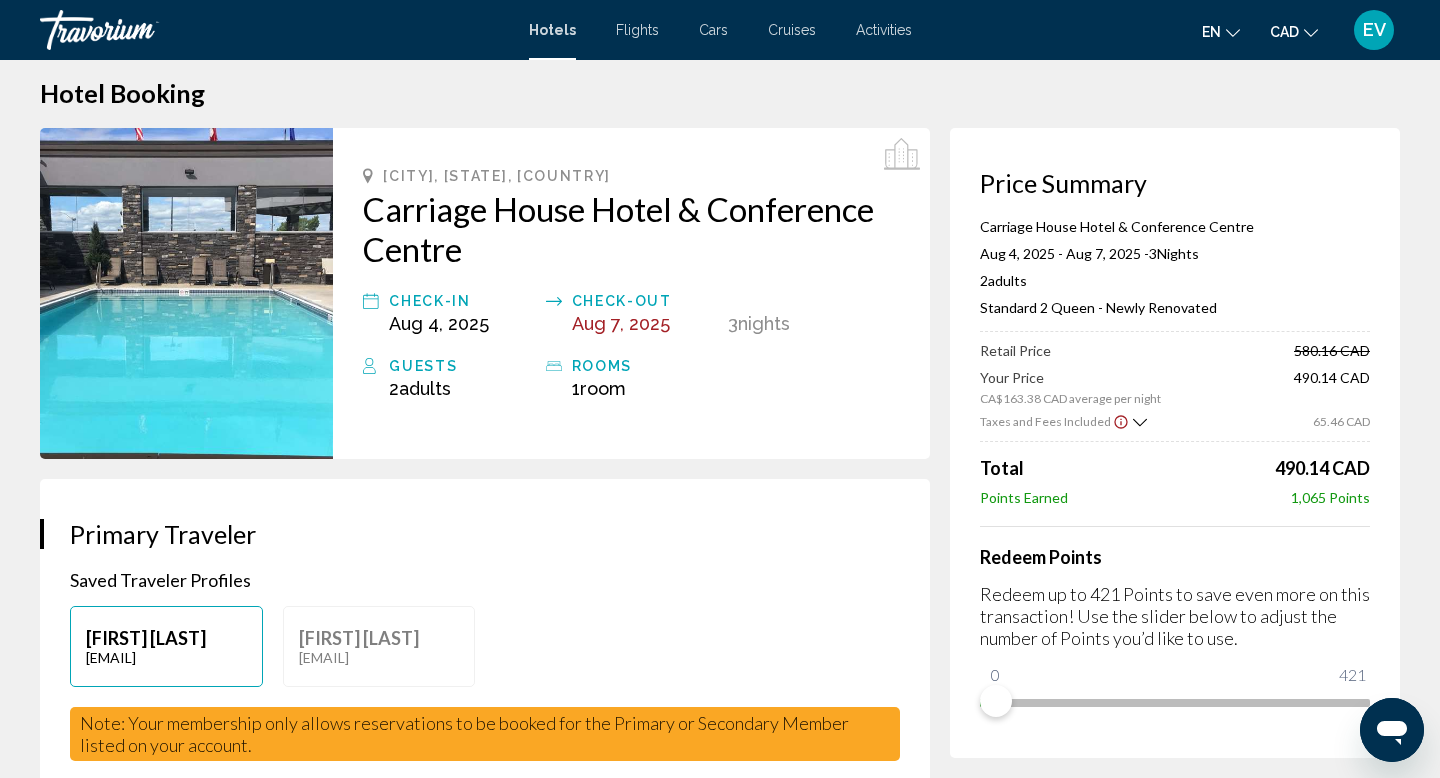 scroll, scrollTop: 32, scrollLeft: 0, axis: vertical 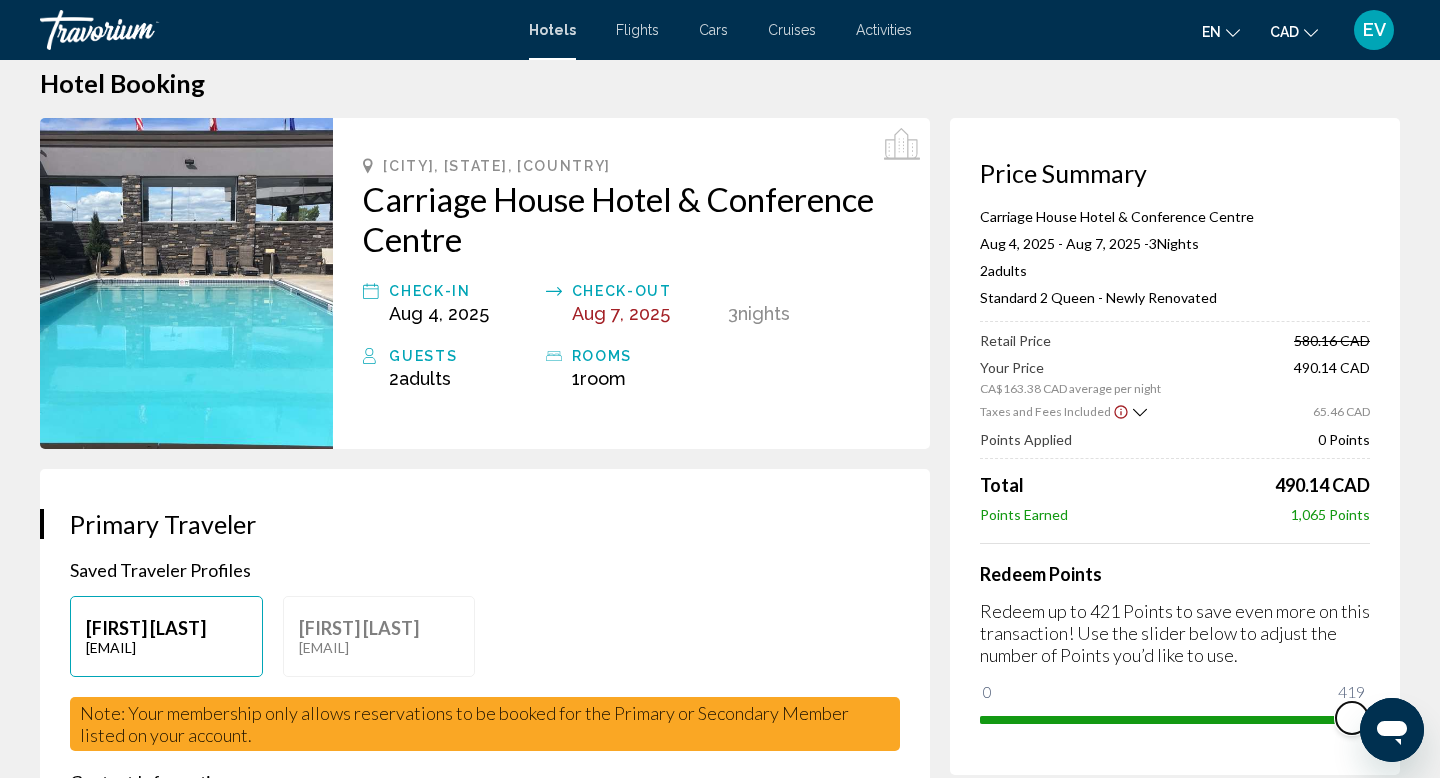 drag, startPoint x: 1005, startPoint y: 689, endPoint x: 1352, endPoint y: 703, distance: 347.28232 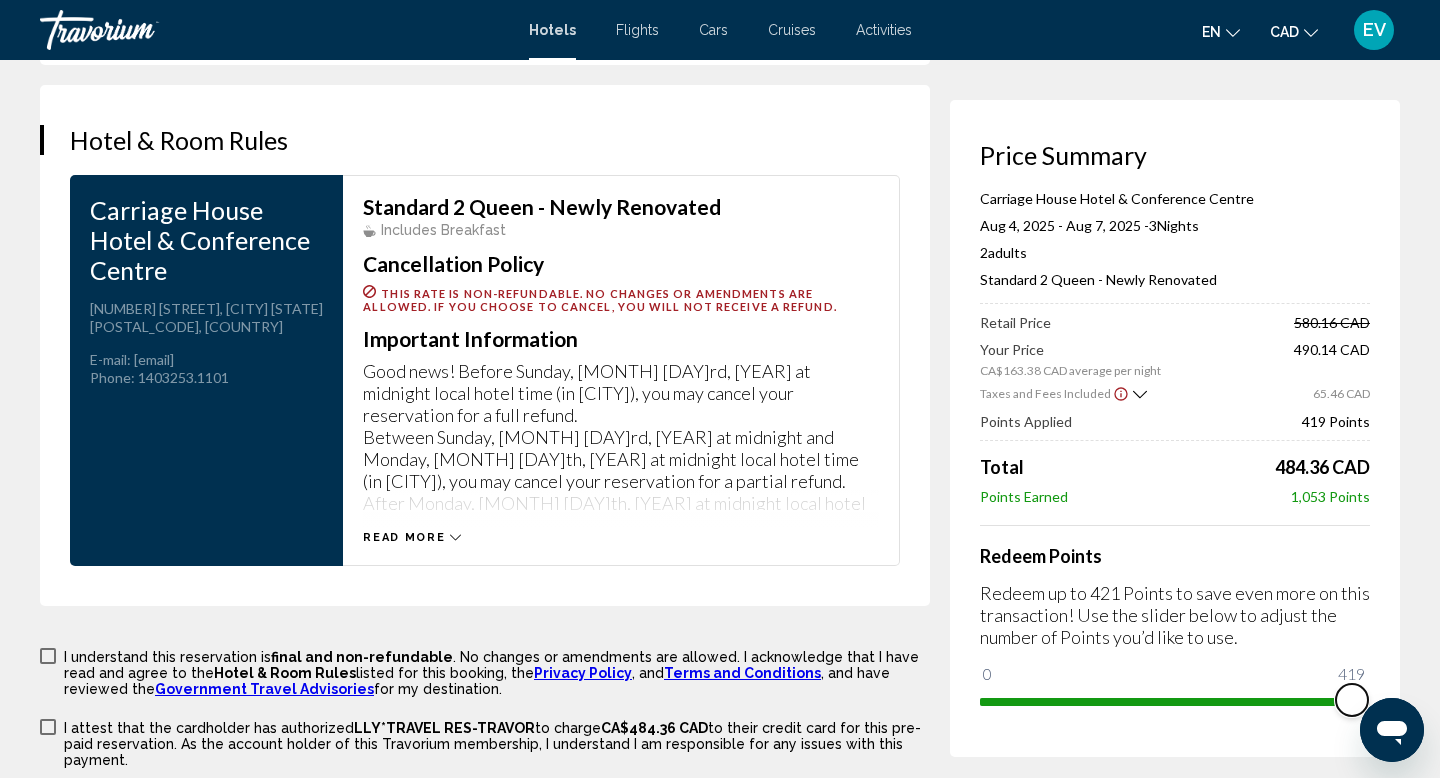scroll, scrollTop: 2628, scrollLeft: 0, axis: vertical 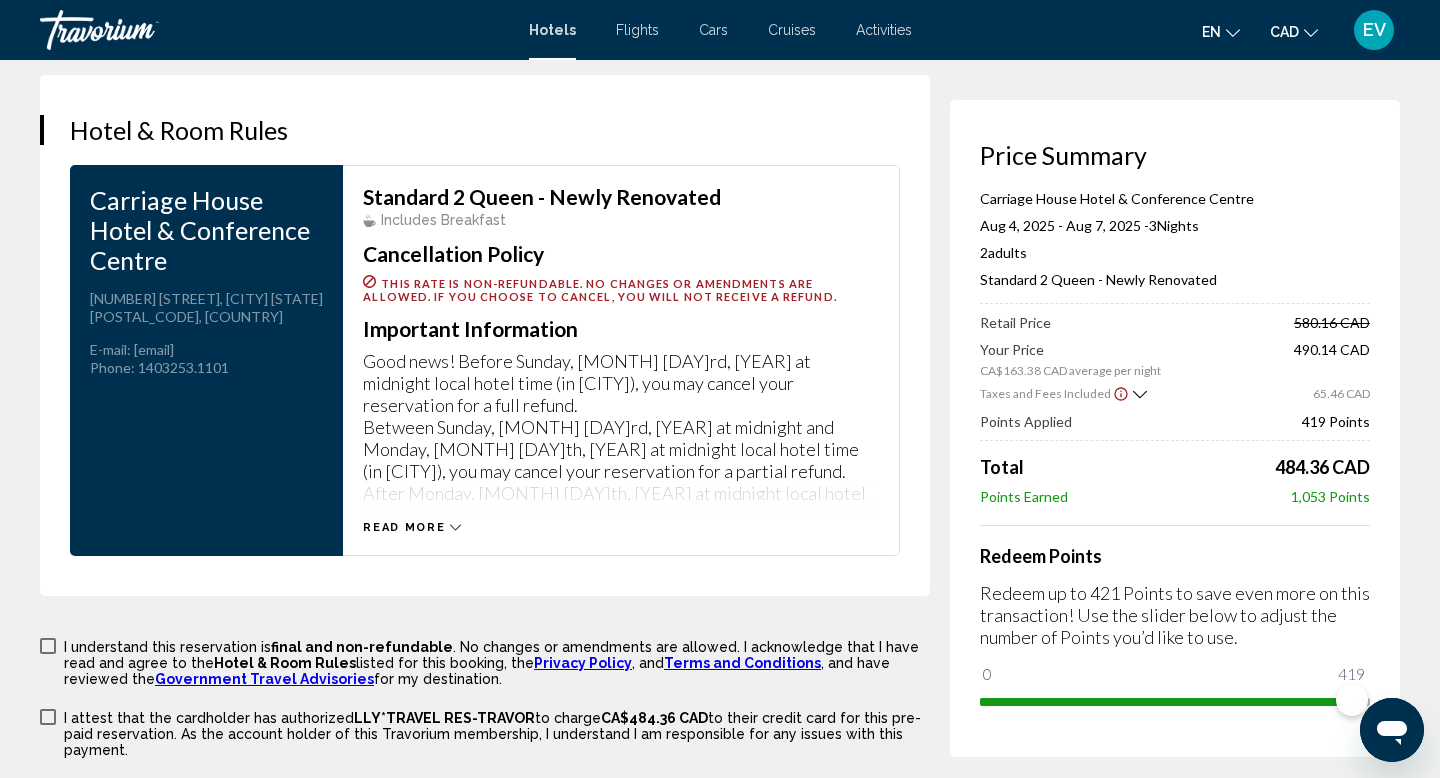 click on "Read more" at bounding box center [404, 527] 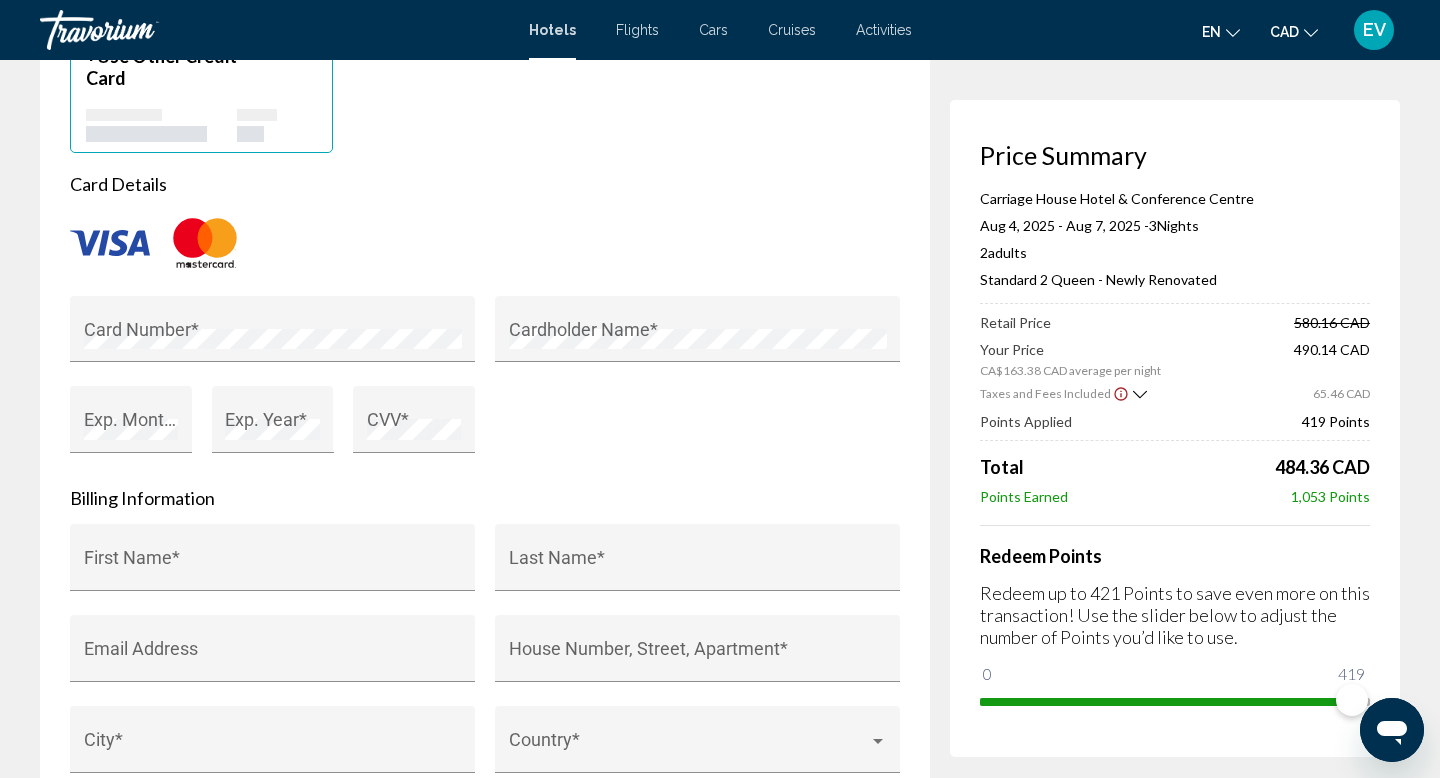 scroll, scrollTop: 1732, scrollLeft: 0, axis: vertical 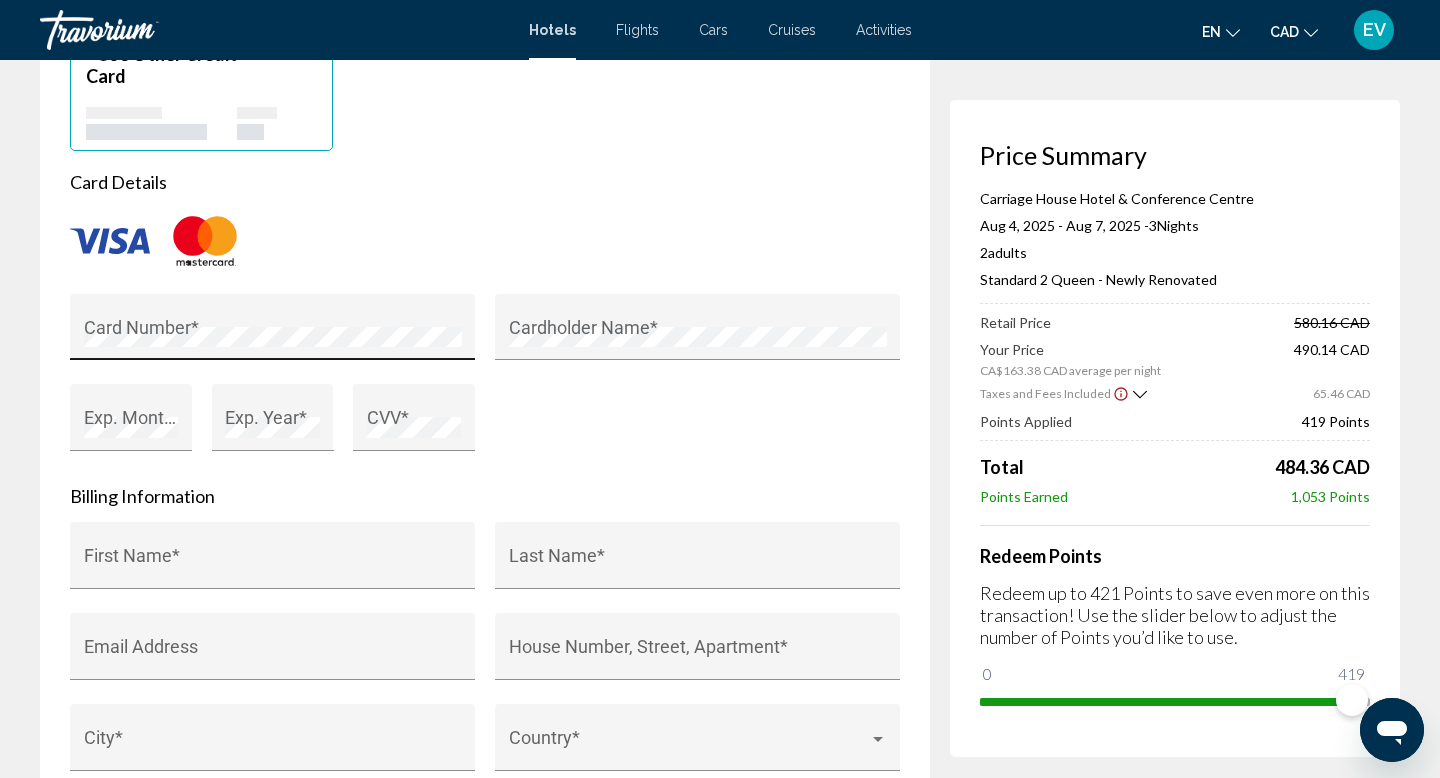 click on "Card Number  *" at bounding box center [273, 333] 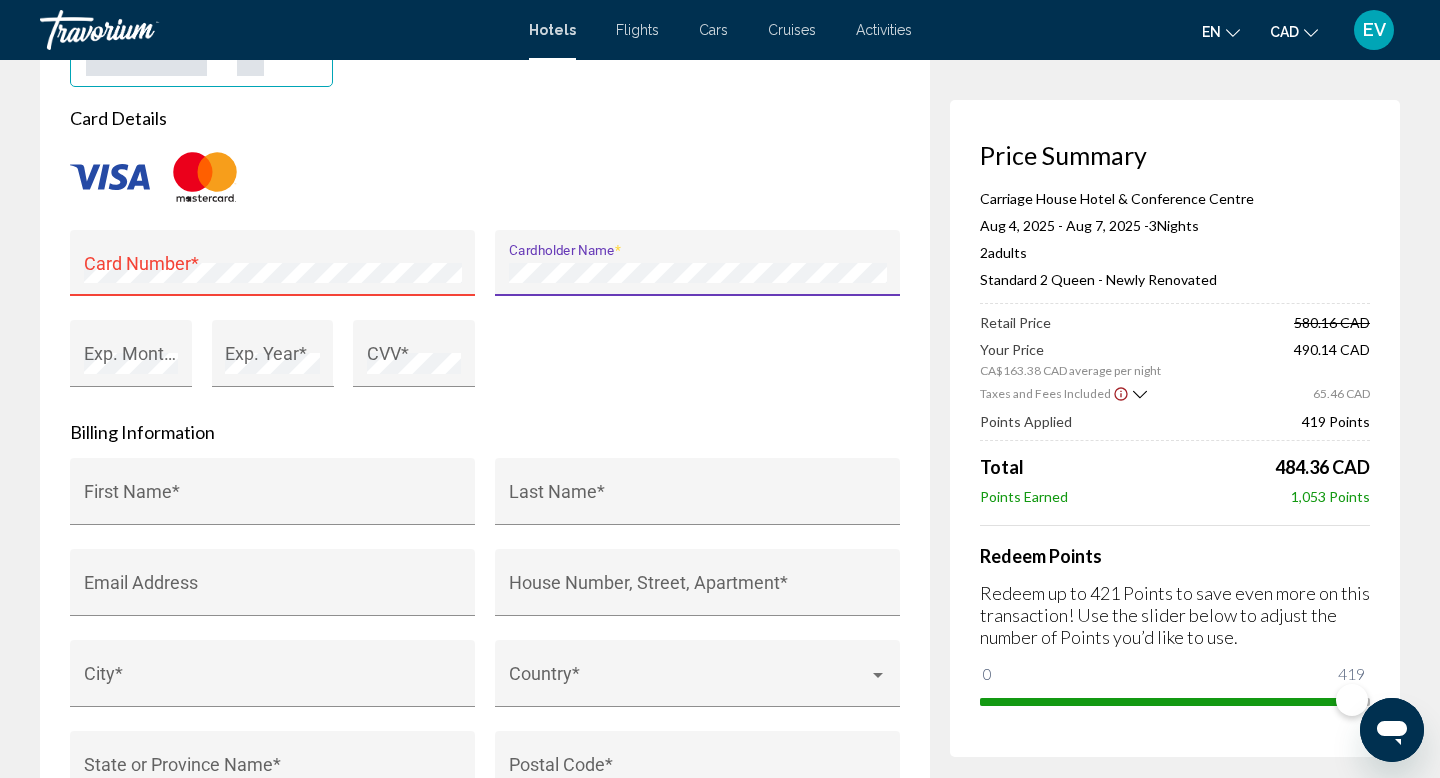 scroll, scrollTop: 1801, scrollLeft: 0, axis: vertical 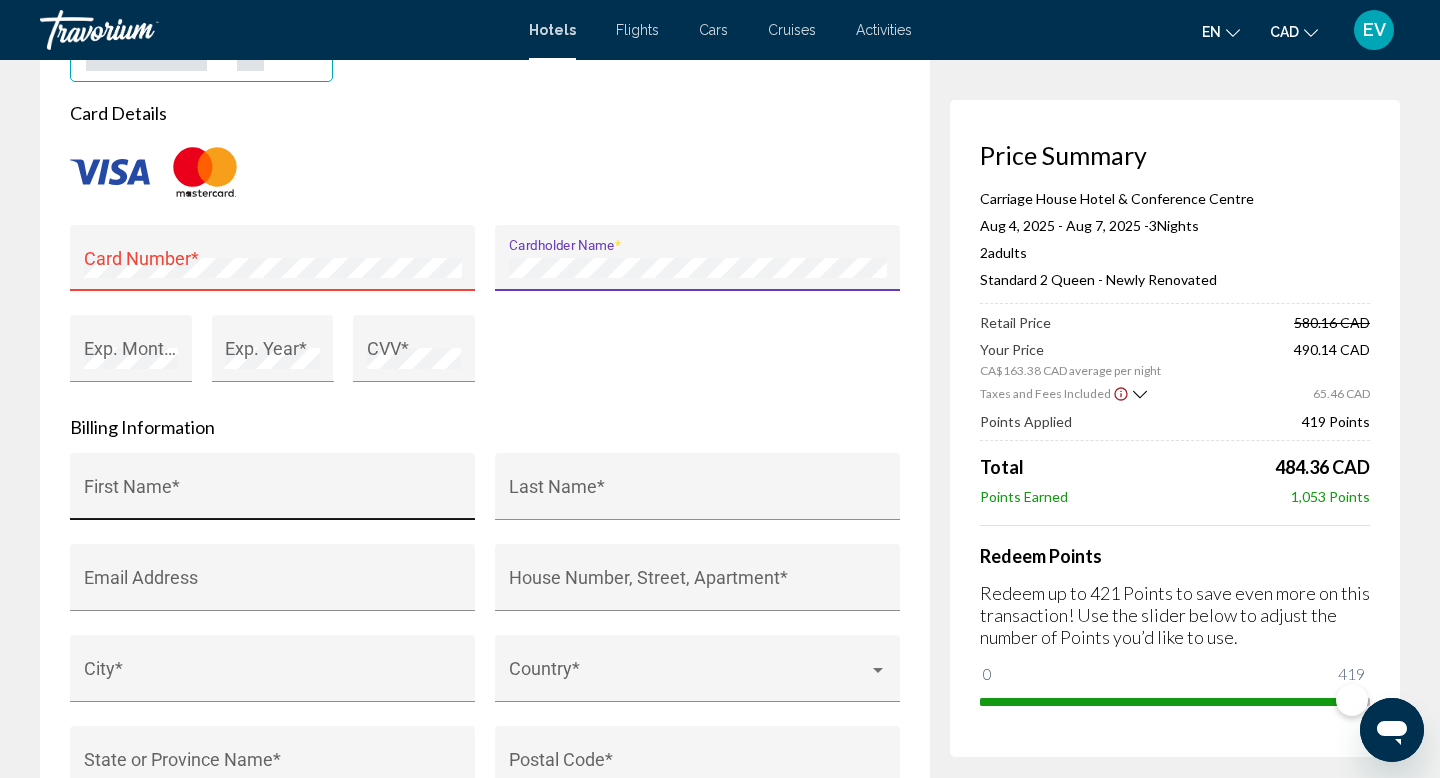 click on "First Name  *" at bounding box center (273, 493) 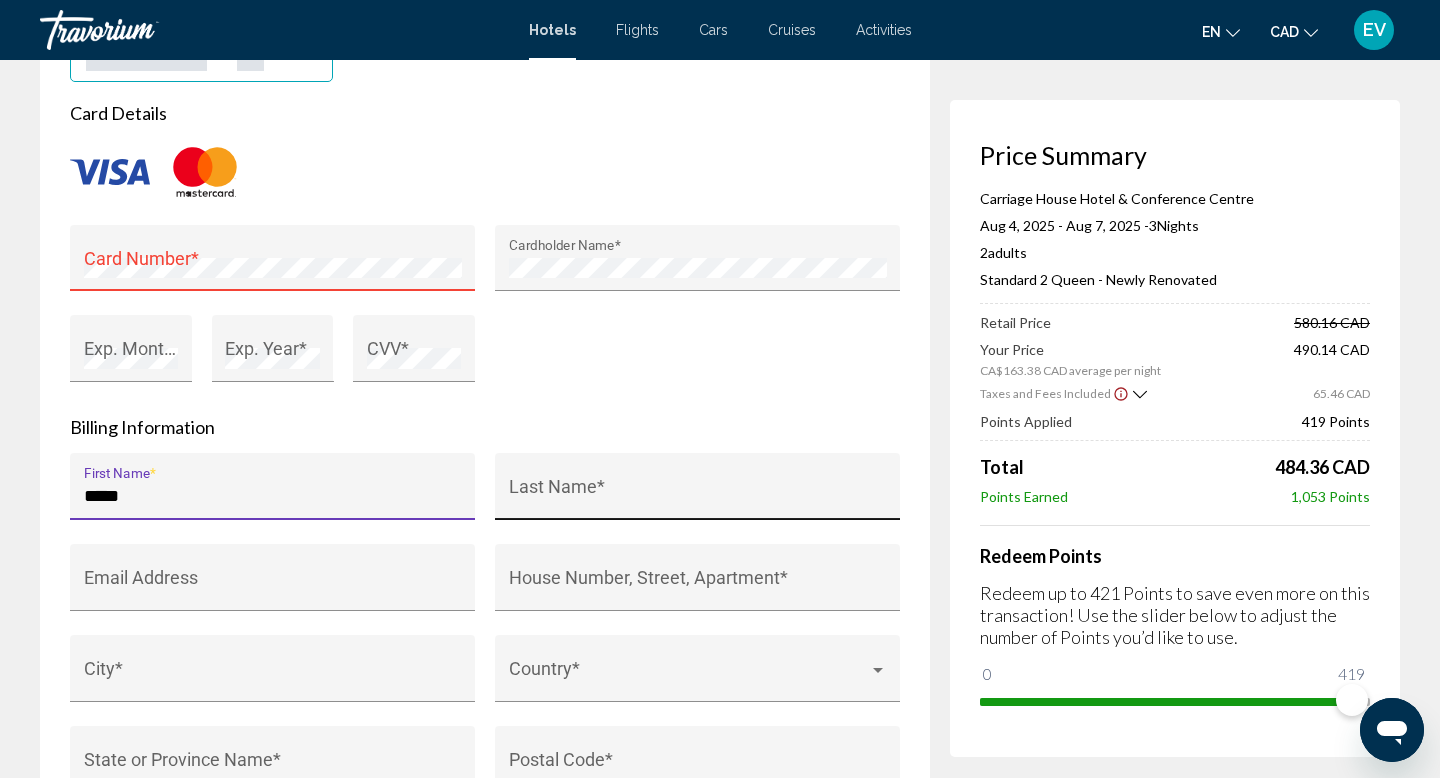 type on "*****" 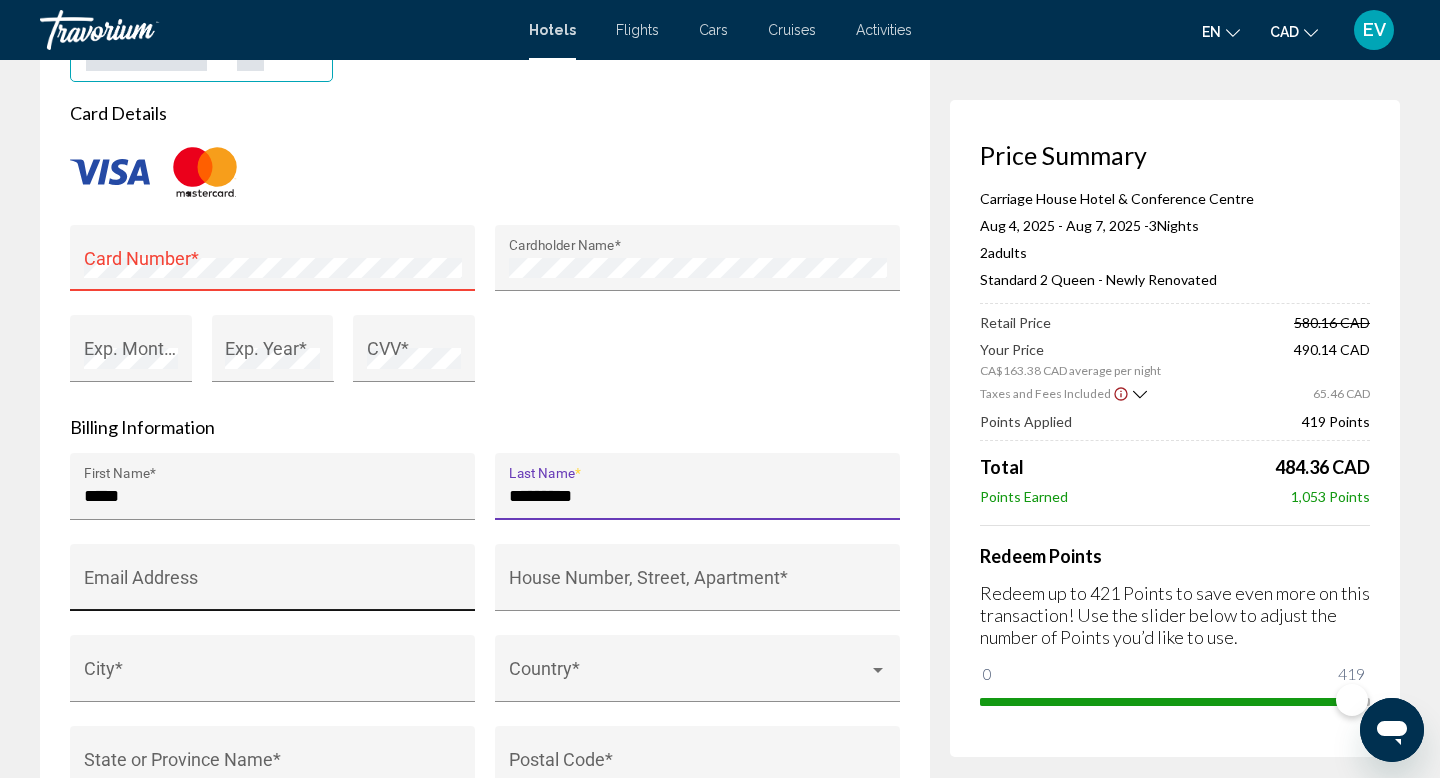 type on "*********" 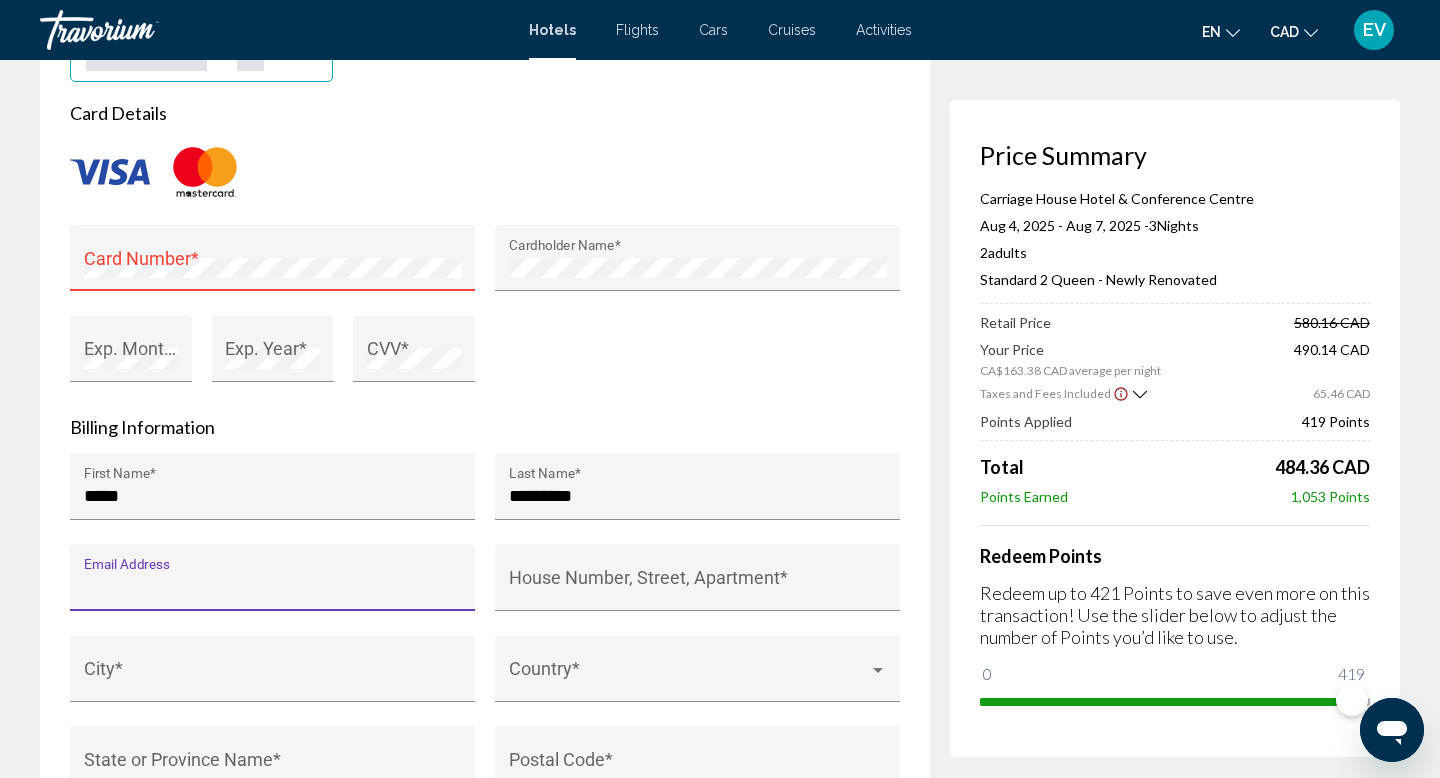 click on "Card Details Card Number  * Cardholder Name  * Exp. Month  * Exp. Year  * CVV  * Billing Information Company Billing Contact ***** First Name  * ********* Last Name  * Email Address House Number, Street, Apartment  * City  * Country  * State or Province  * State or Province Name  * Postal Code  *   Save credit card to account for faster checkout   Hide reservation price and billing information from Member" at bounding box center (485, 472) 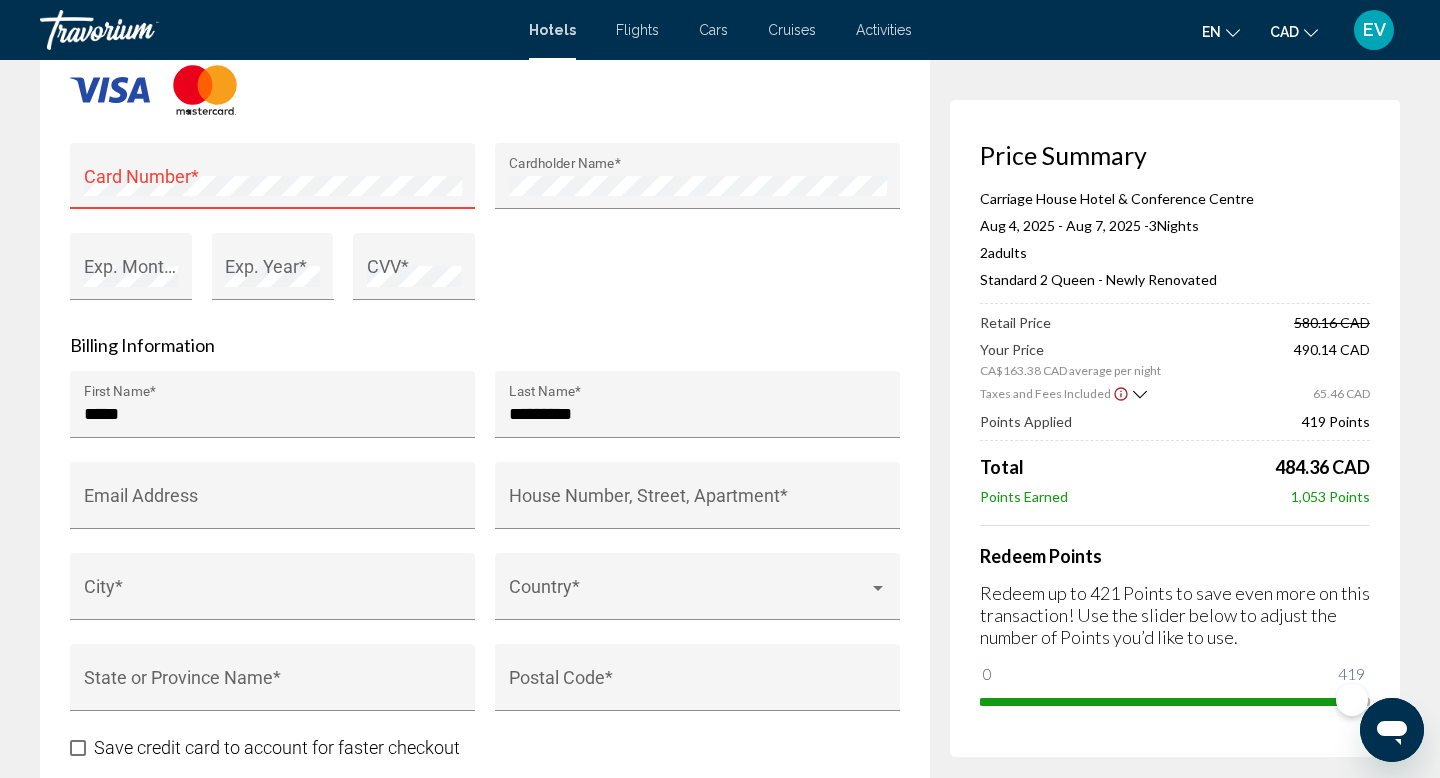 scroll, scrollTop: 1911, scrollLeft: 0, axis: vertical 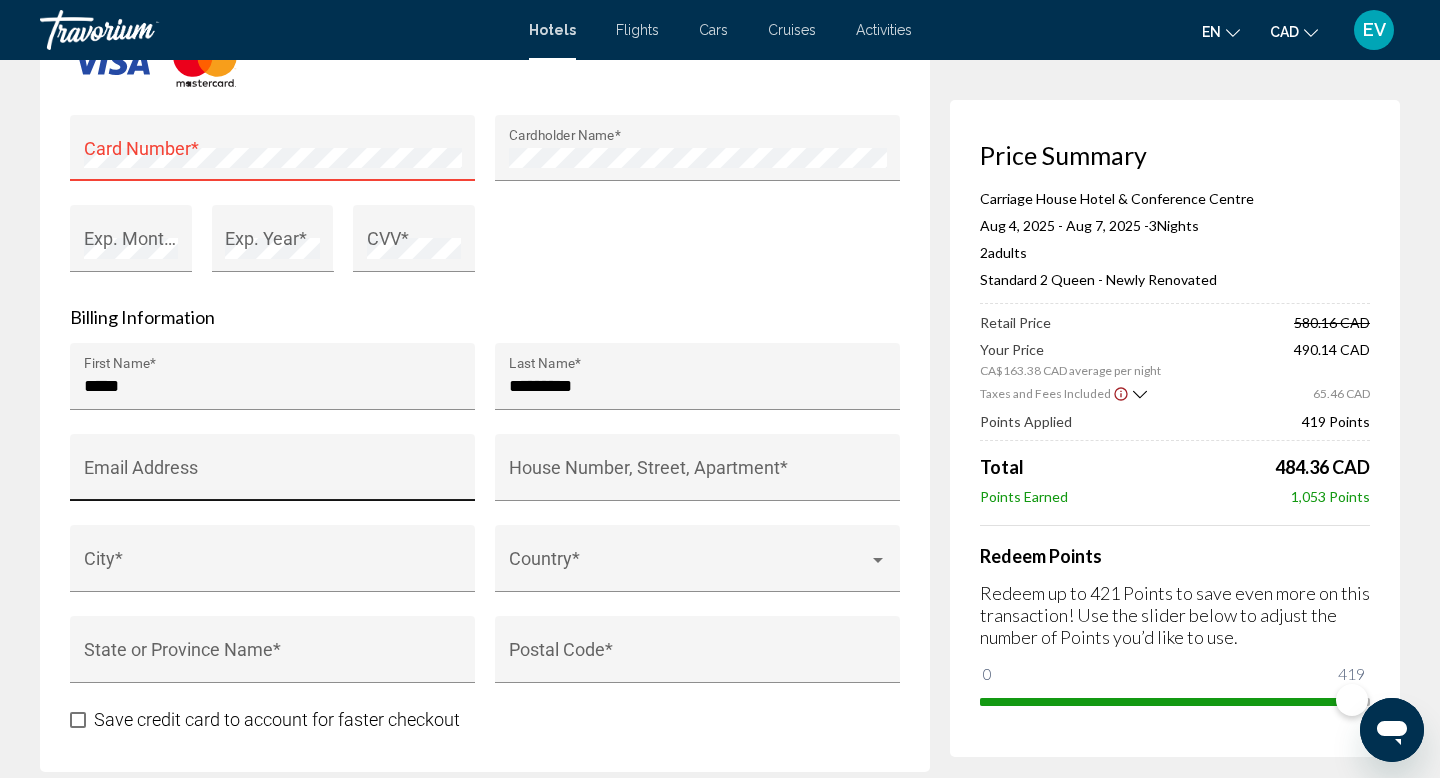 click on "Email Address" at bounding box center (273, 474) 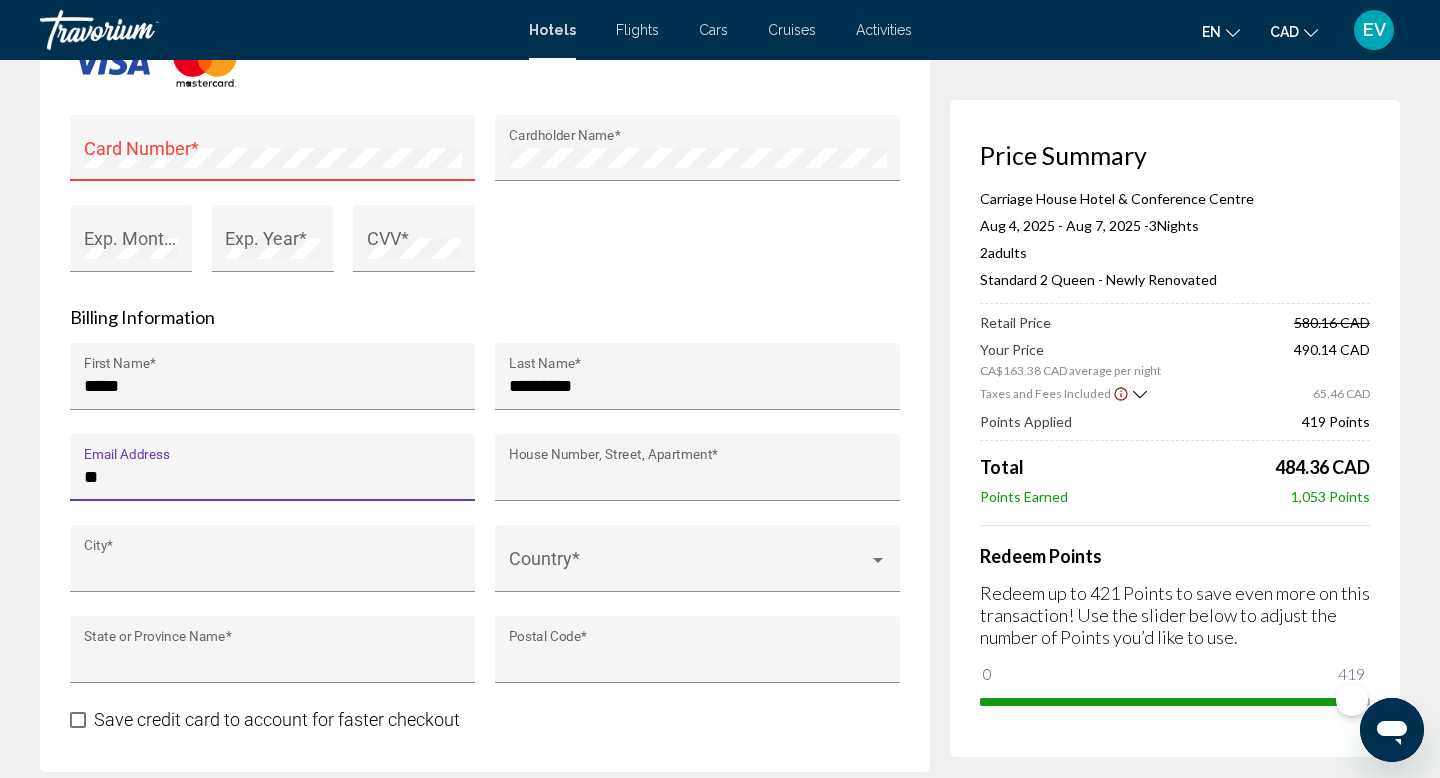 type on "**********" 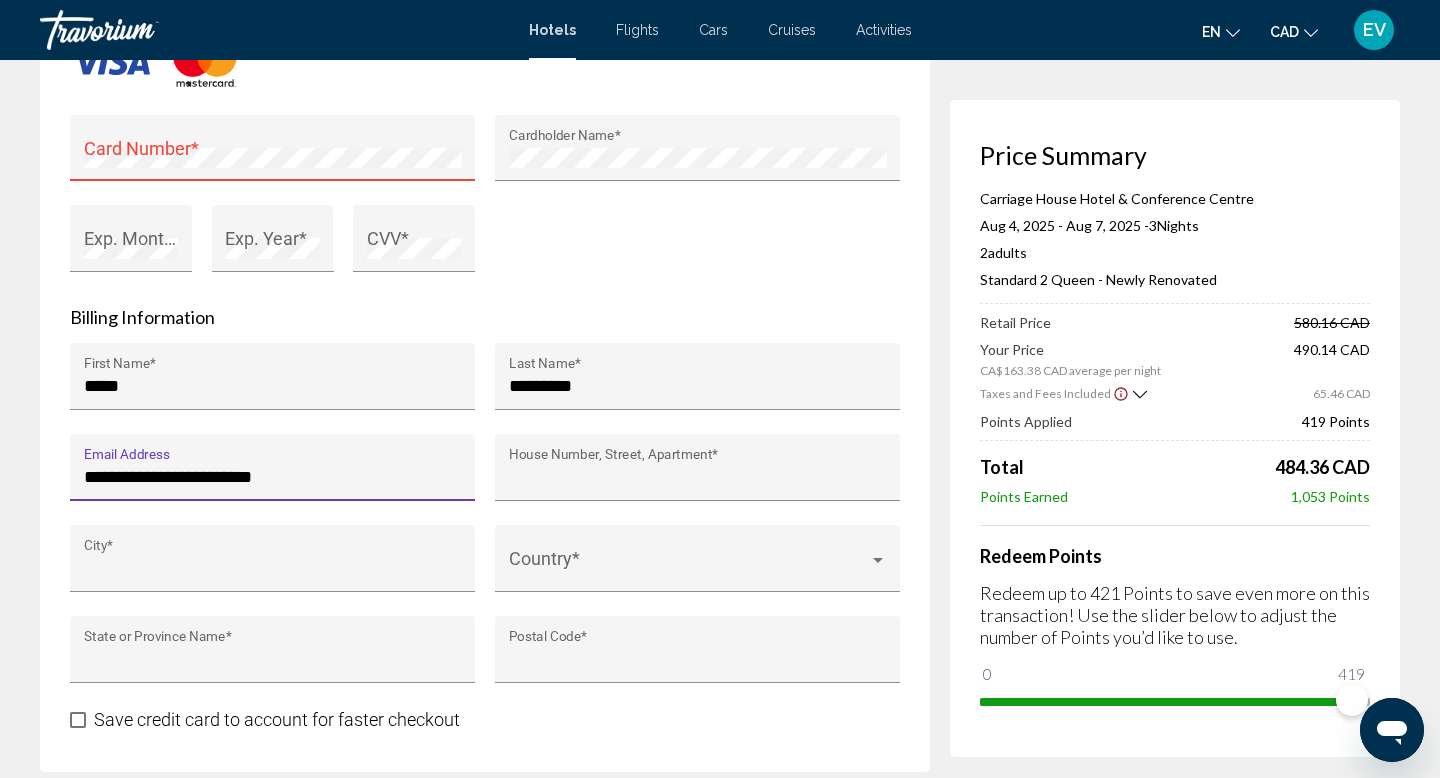 type on "**********" 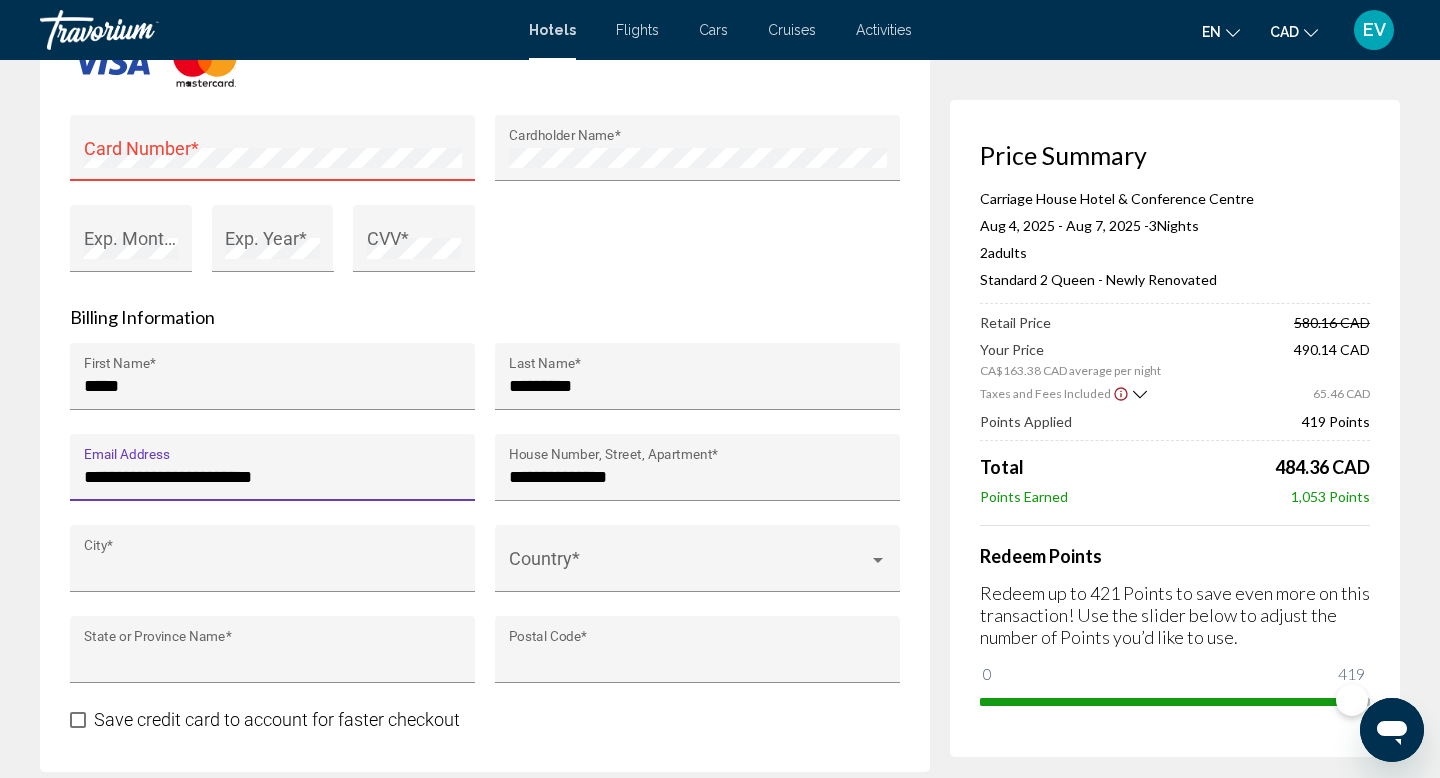 type on "********" 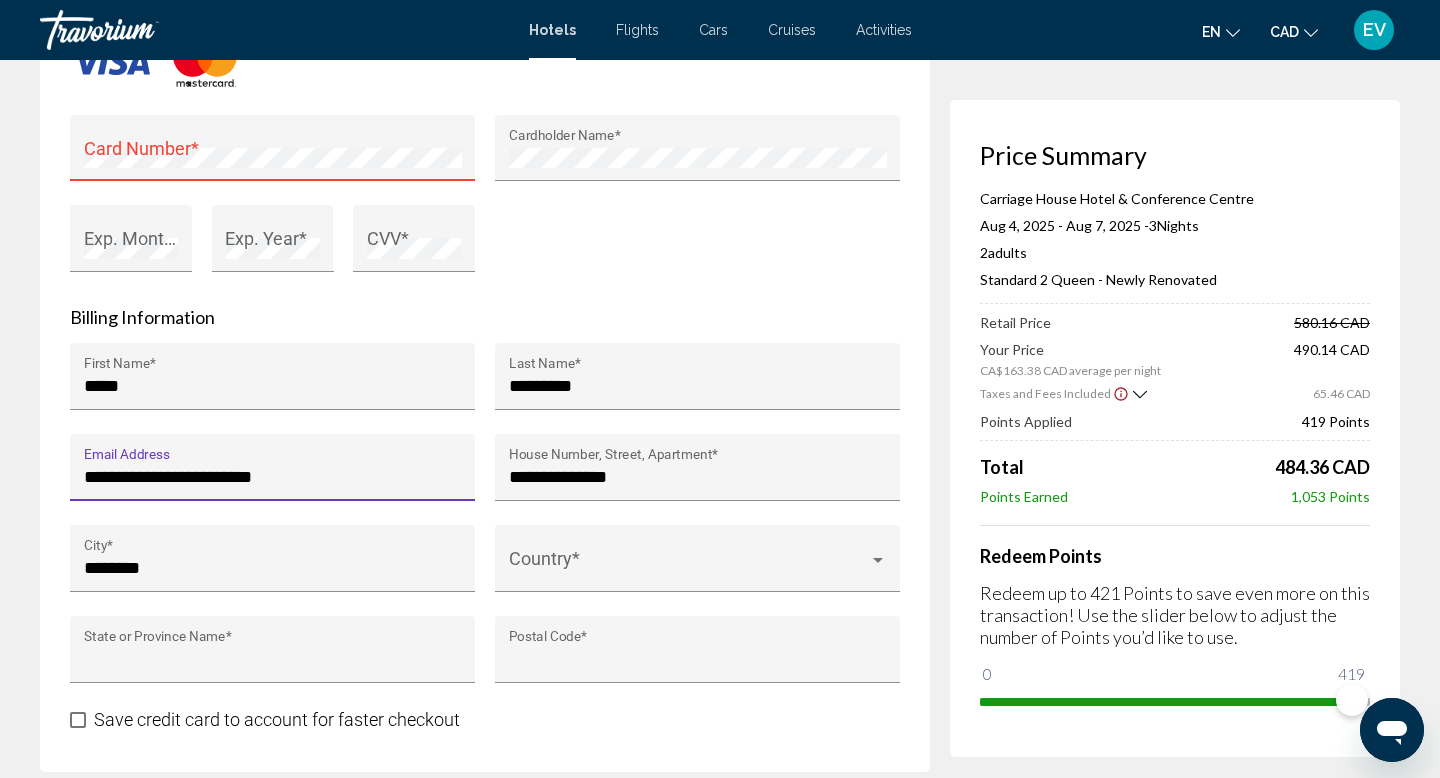 type on "**" 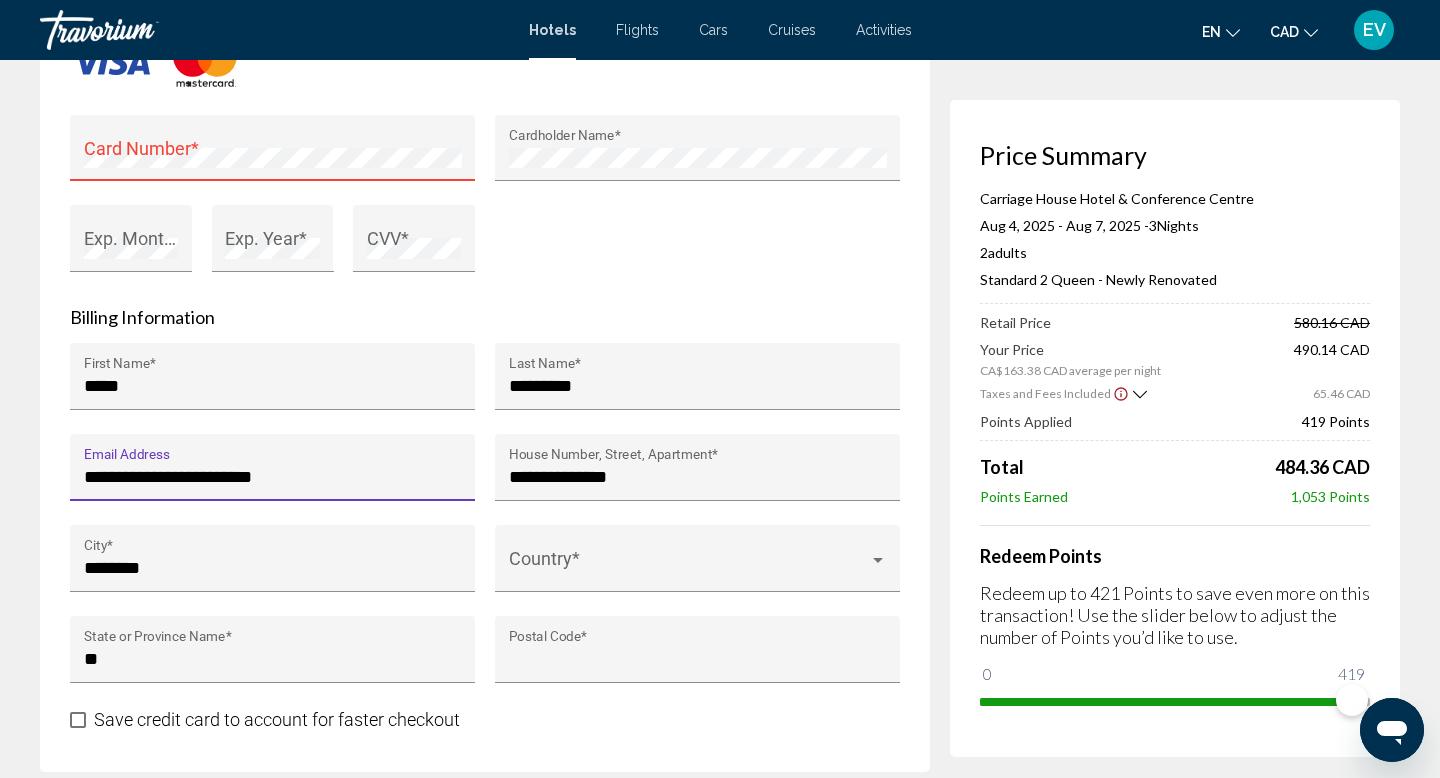 type on "******" 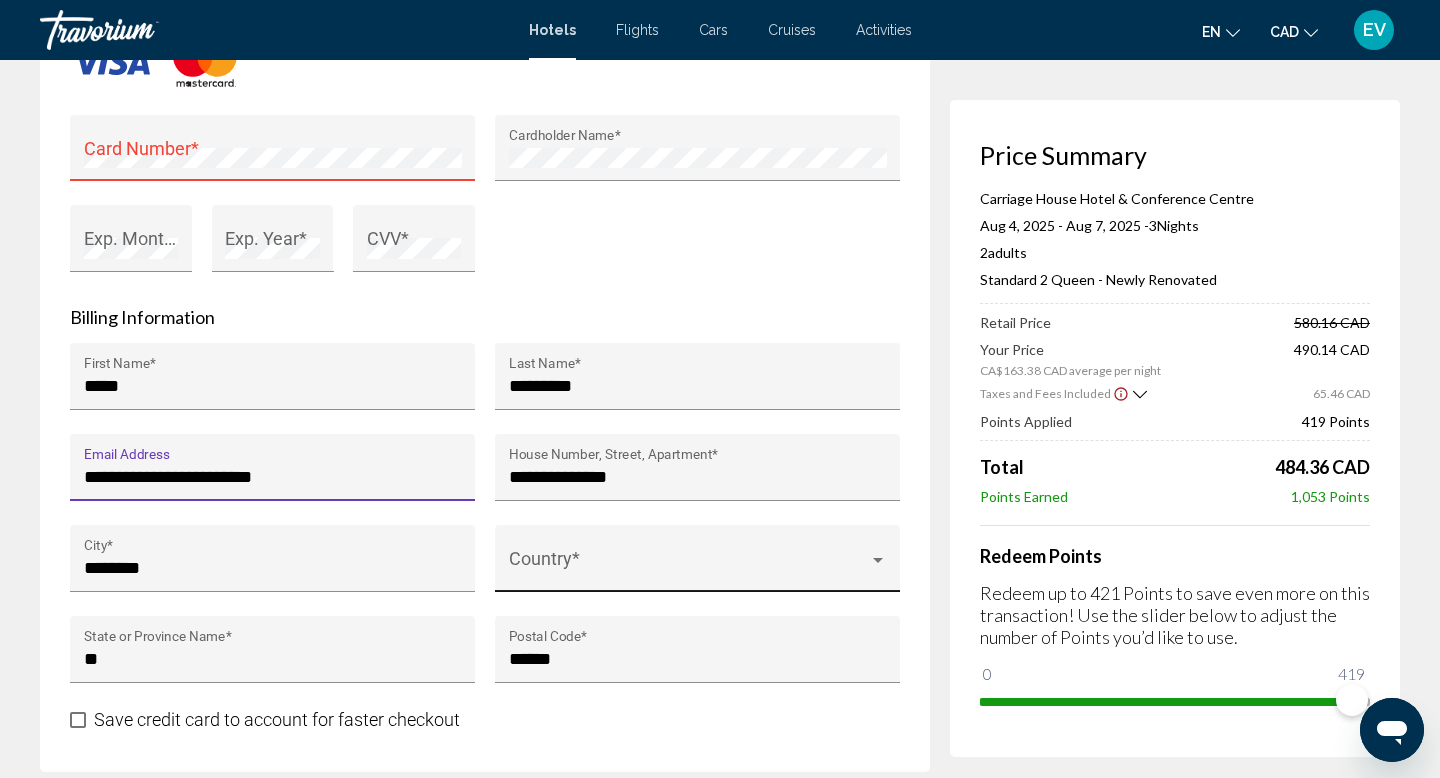 click at bounding box center [689, 568] 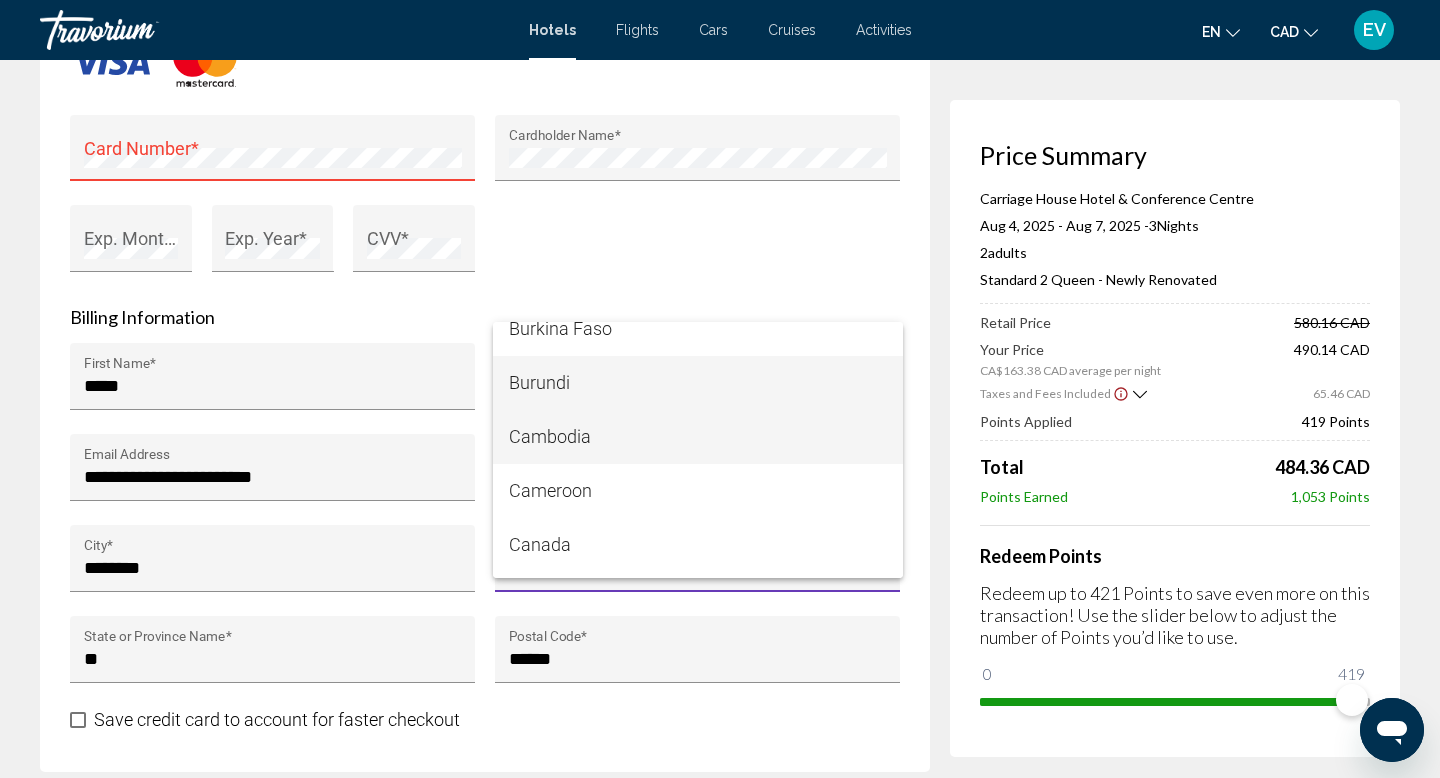 scroll, scrollTop: 2036, scrollLeft: 0, axis: vertical 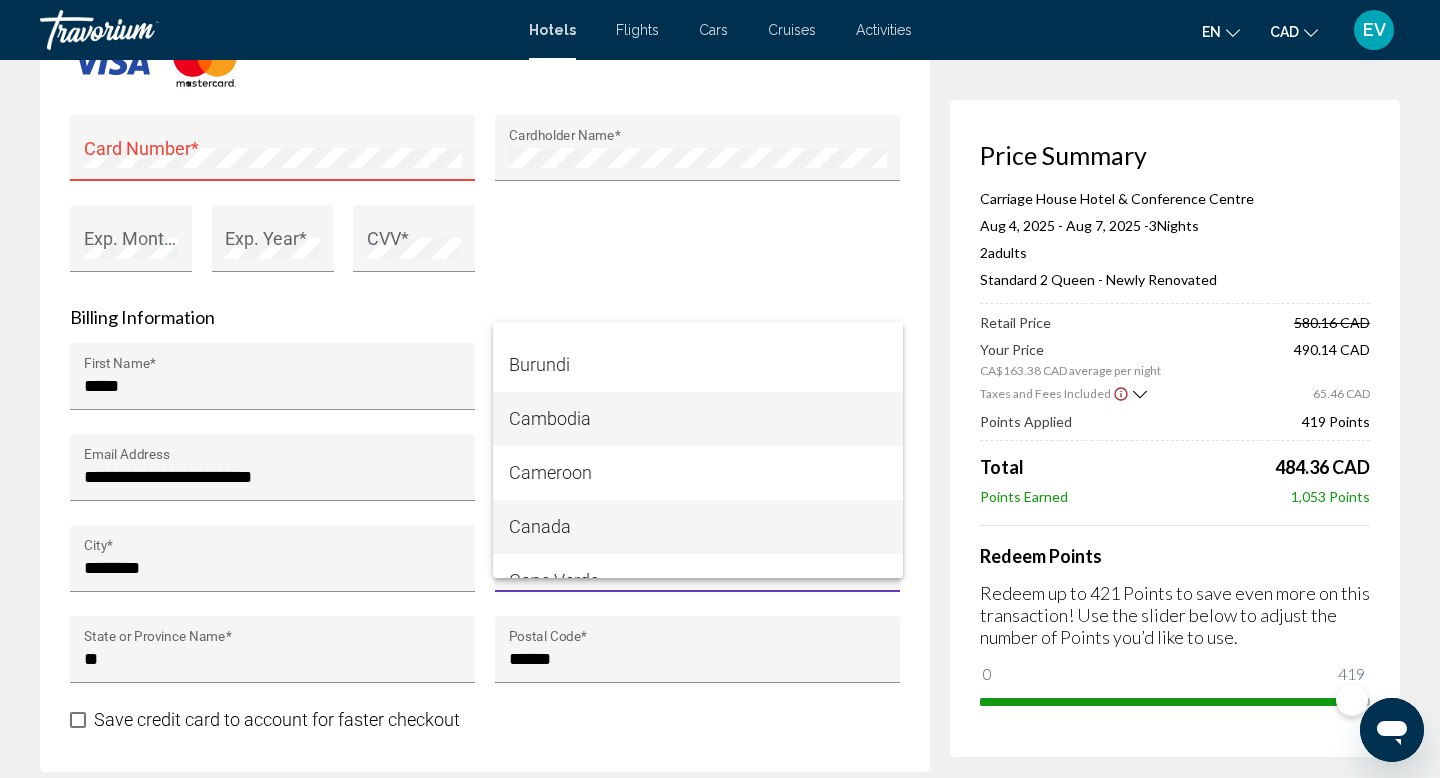 click on "Canada" at bounding box center [698, 527] 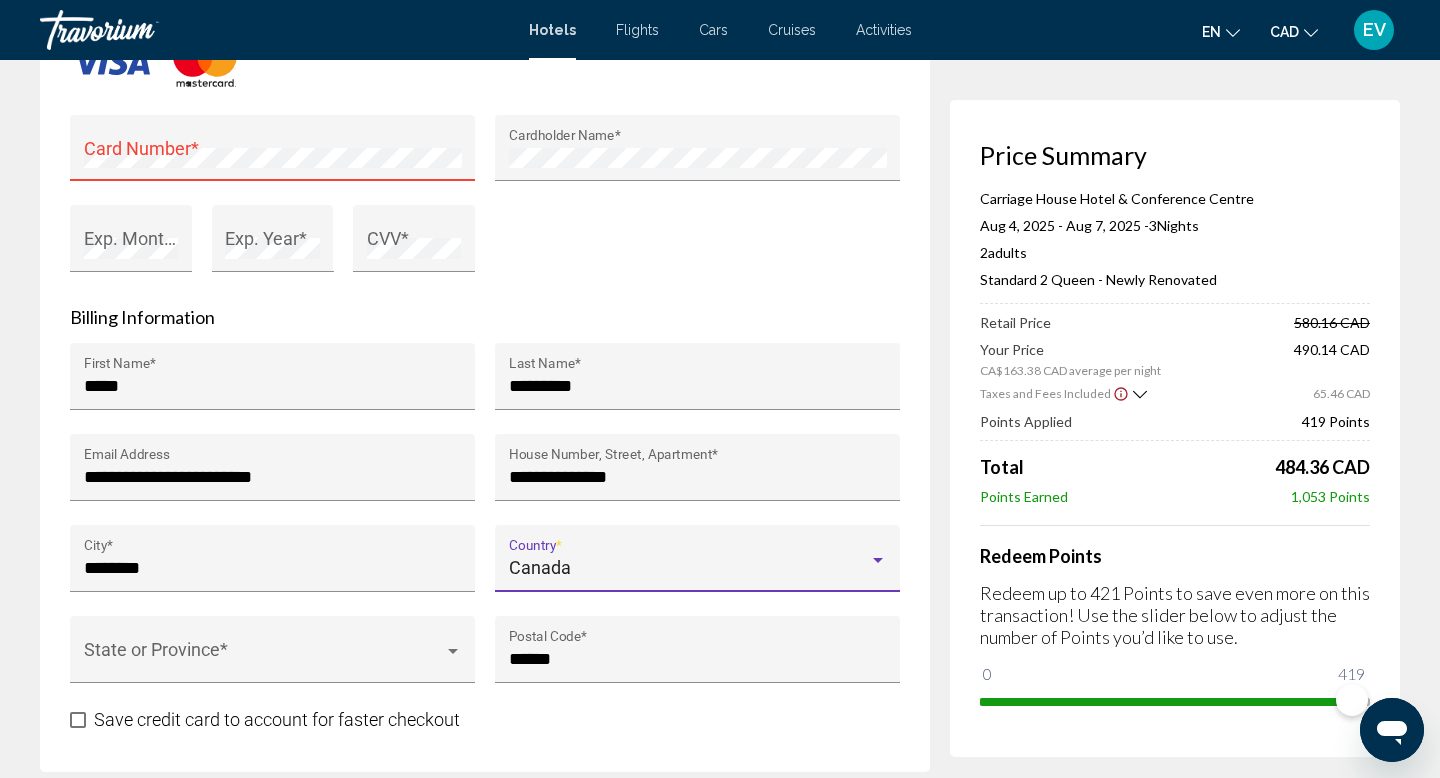 click on "Card Number  * Cardholder Name  * Exp. Month  * Exp. Year  * CVV  *" at bounding box center [485, 206] 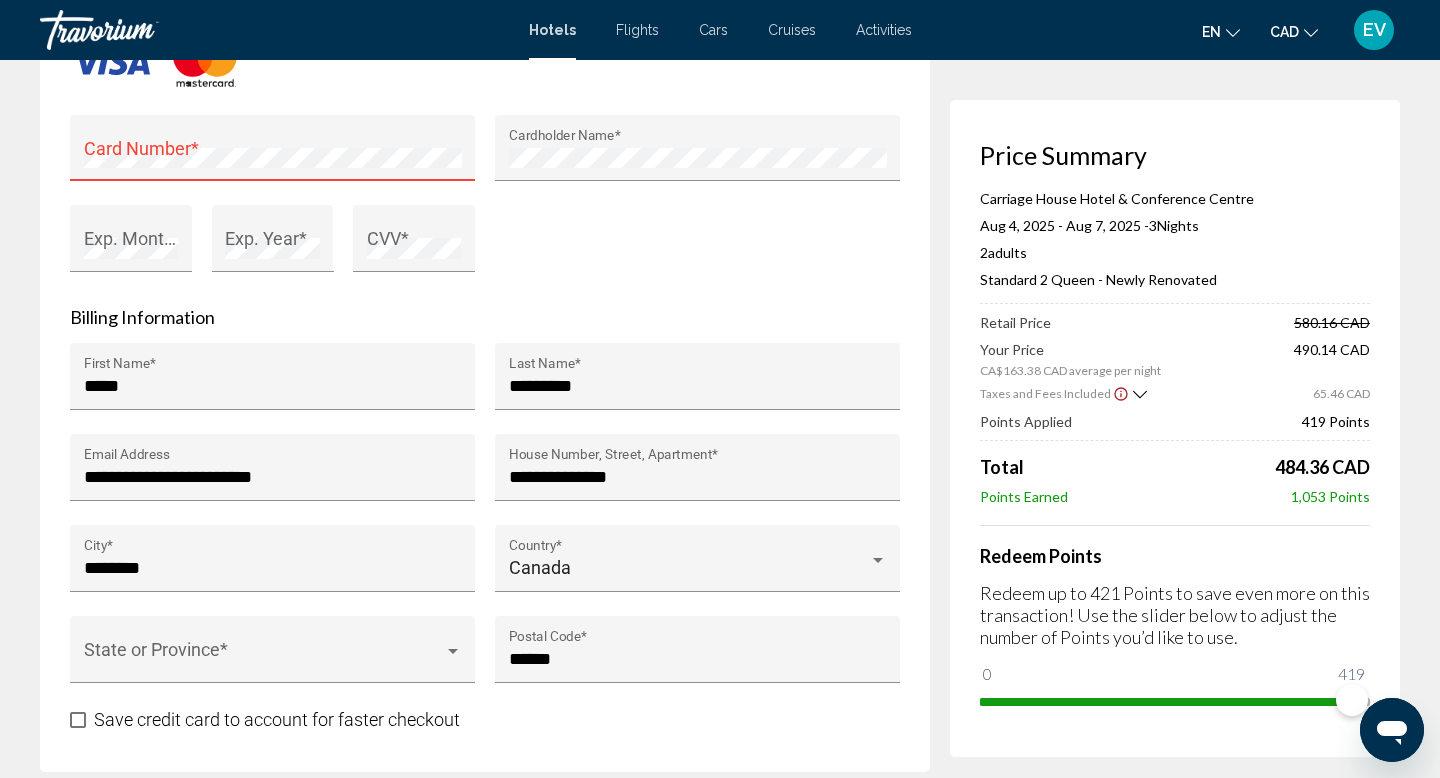 scroll, scrollTop: 1945, scrollLeft: 0, axis: vertical 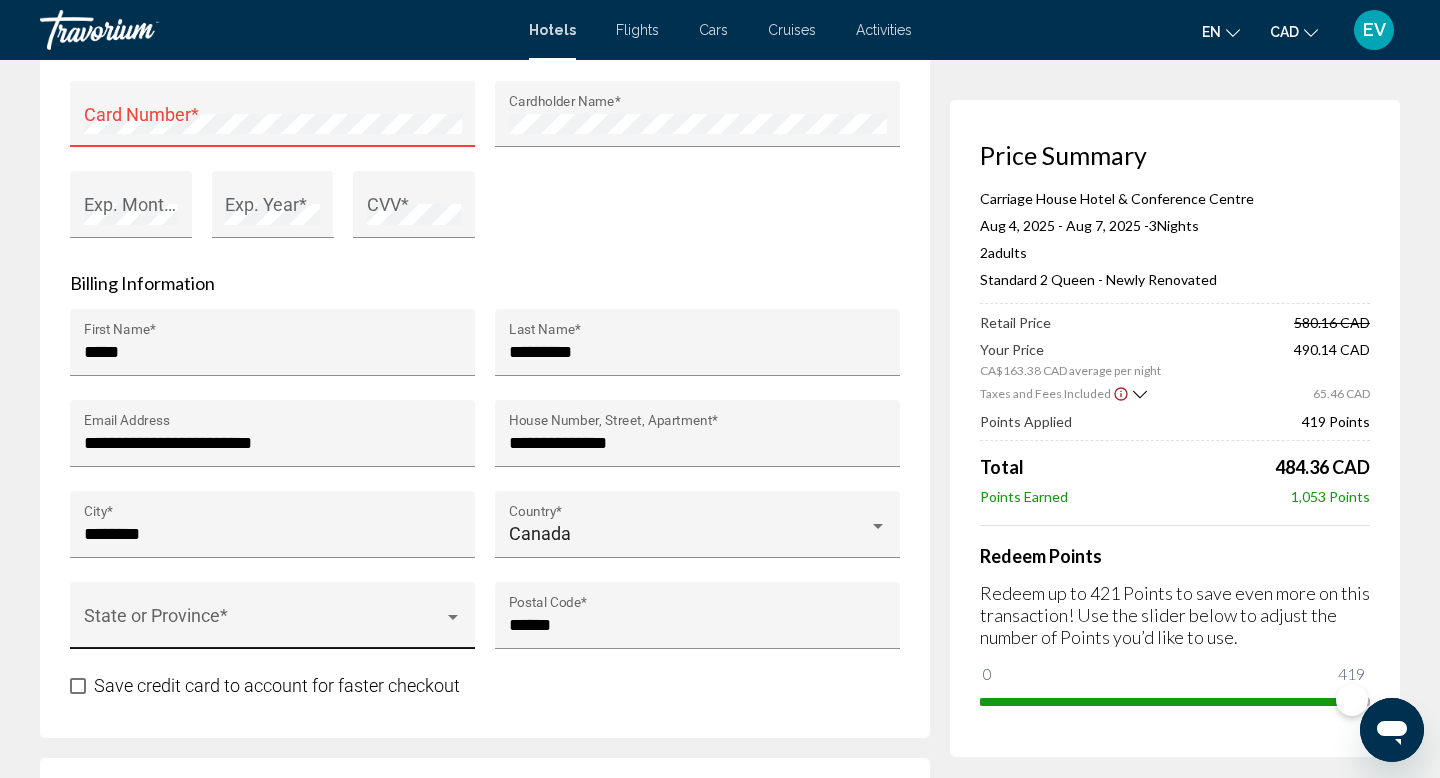 click on "State or Province  *" at bounding box center [273, 622] 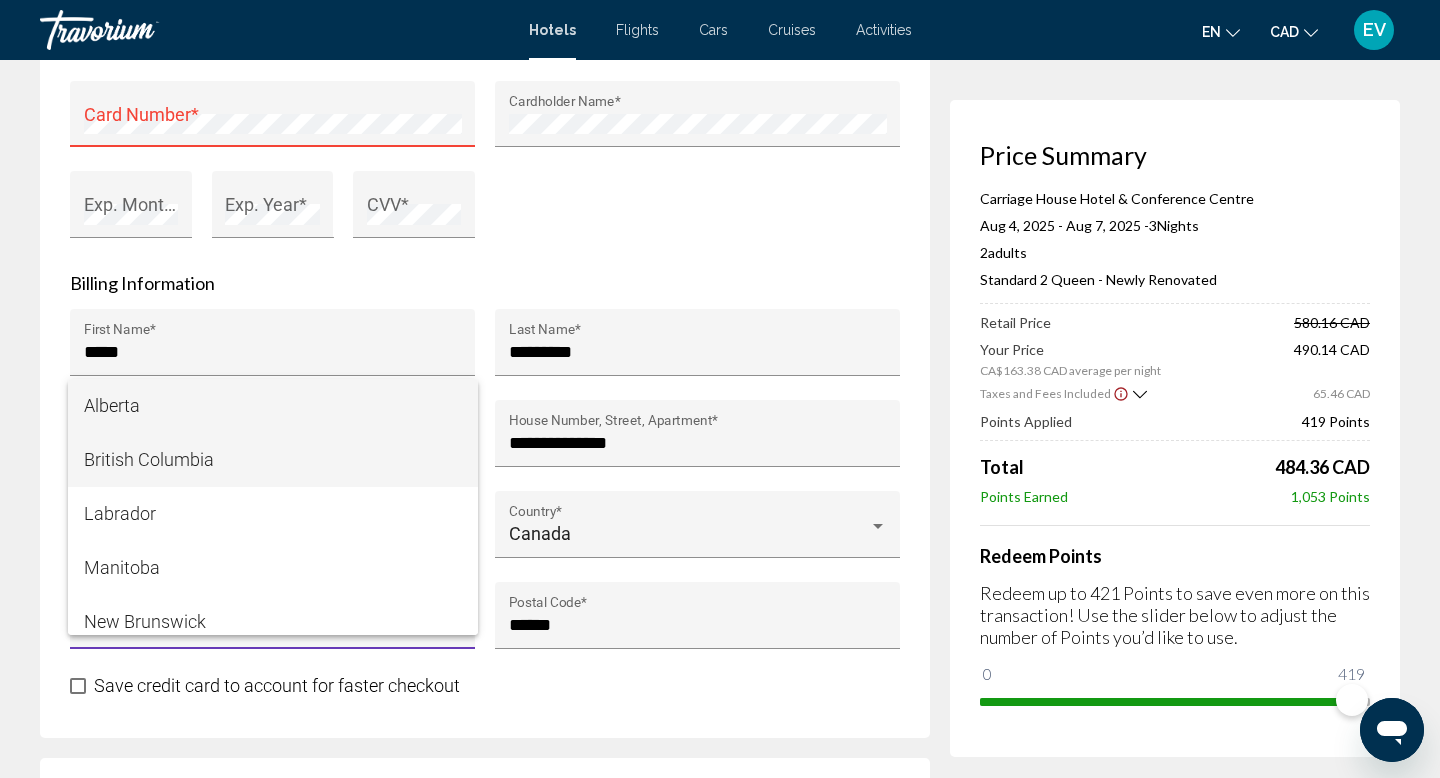 click on "British Columbia" at bounding box center [273, 460] 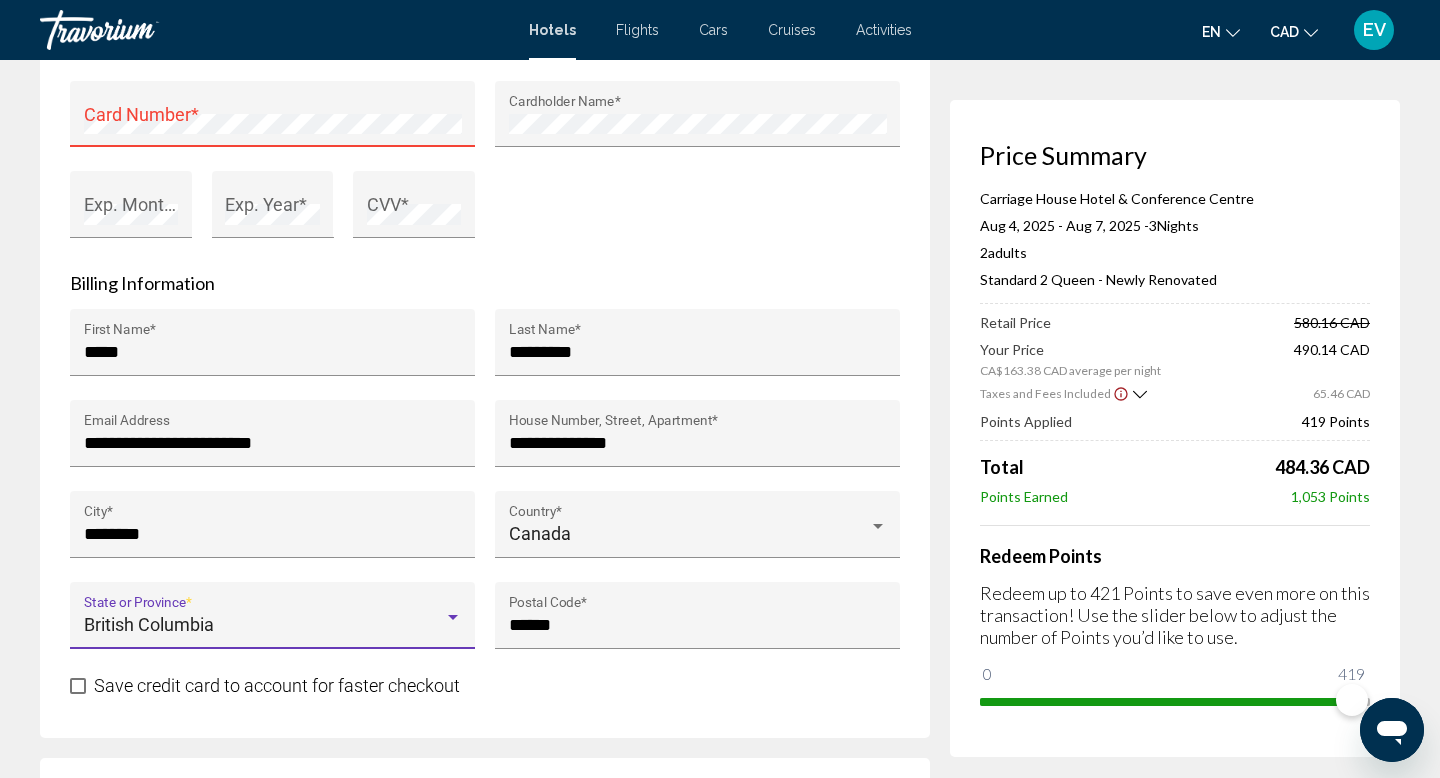 click on "**********" at bounding box center [485, 180] 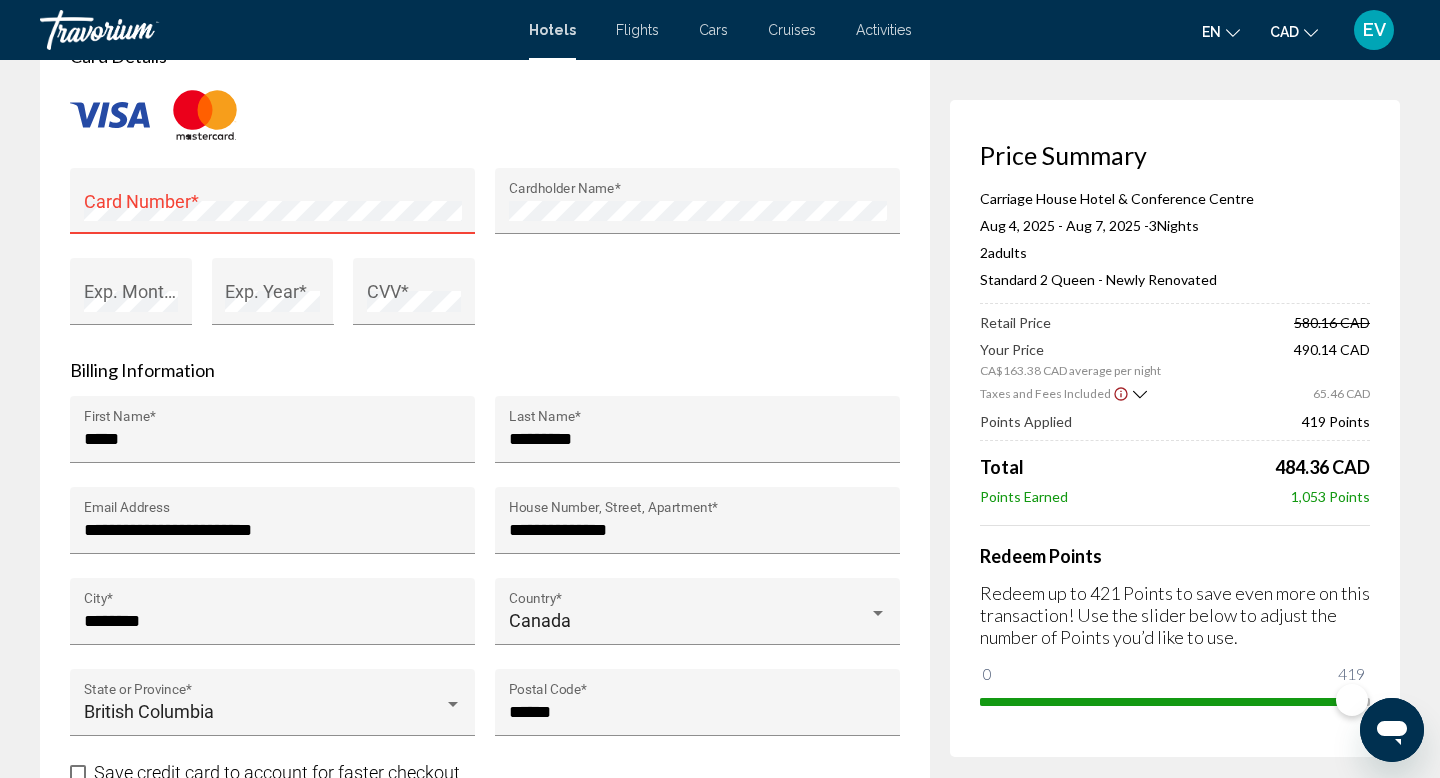 scroll, scrollTop: 1793, scrollLeft: 0, axis: vertical 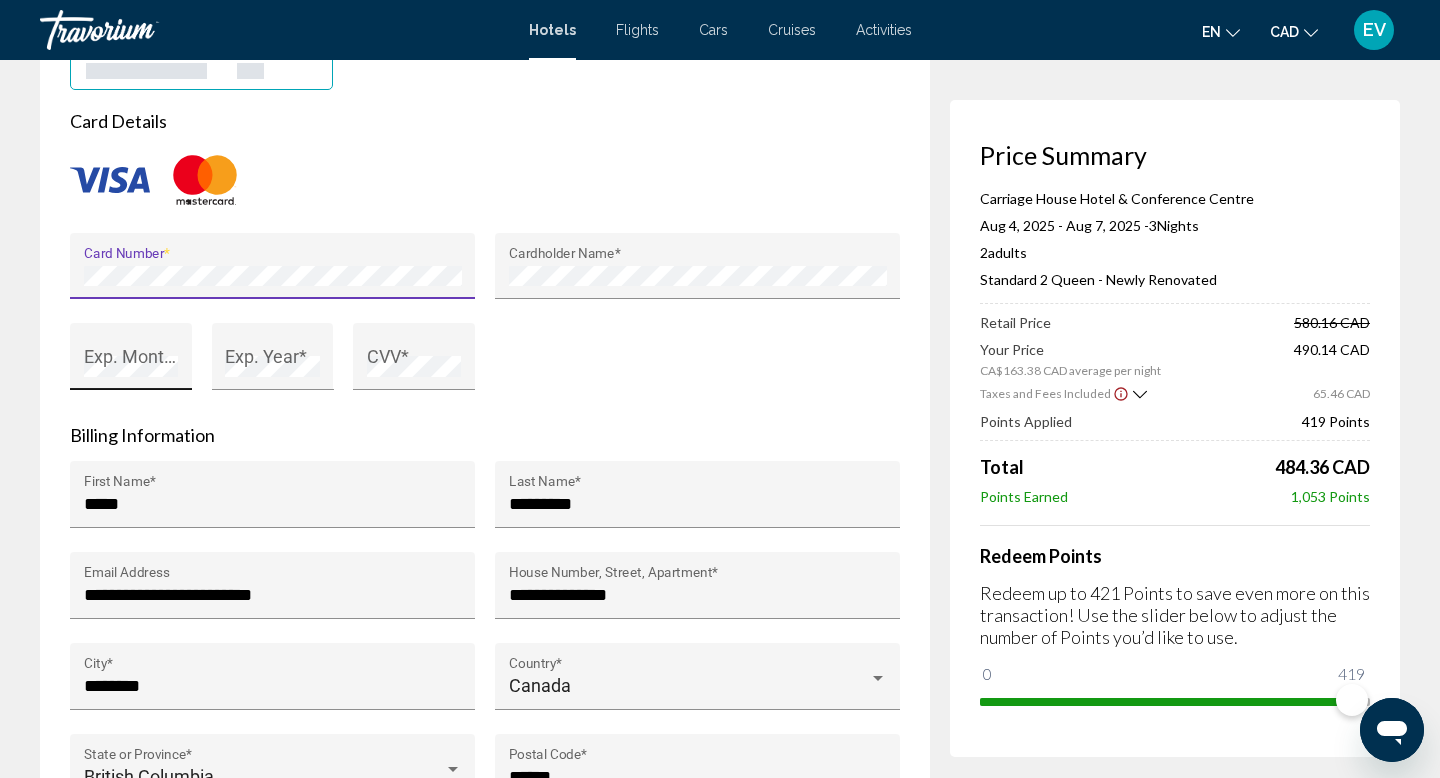 click on "Exp. Month  *" at bounding box center (131, 363) 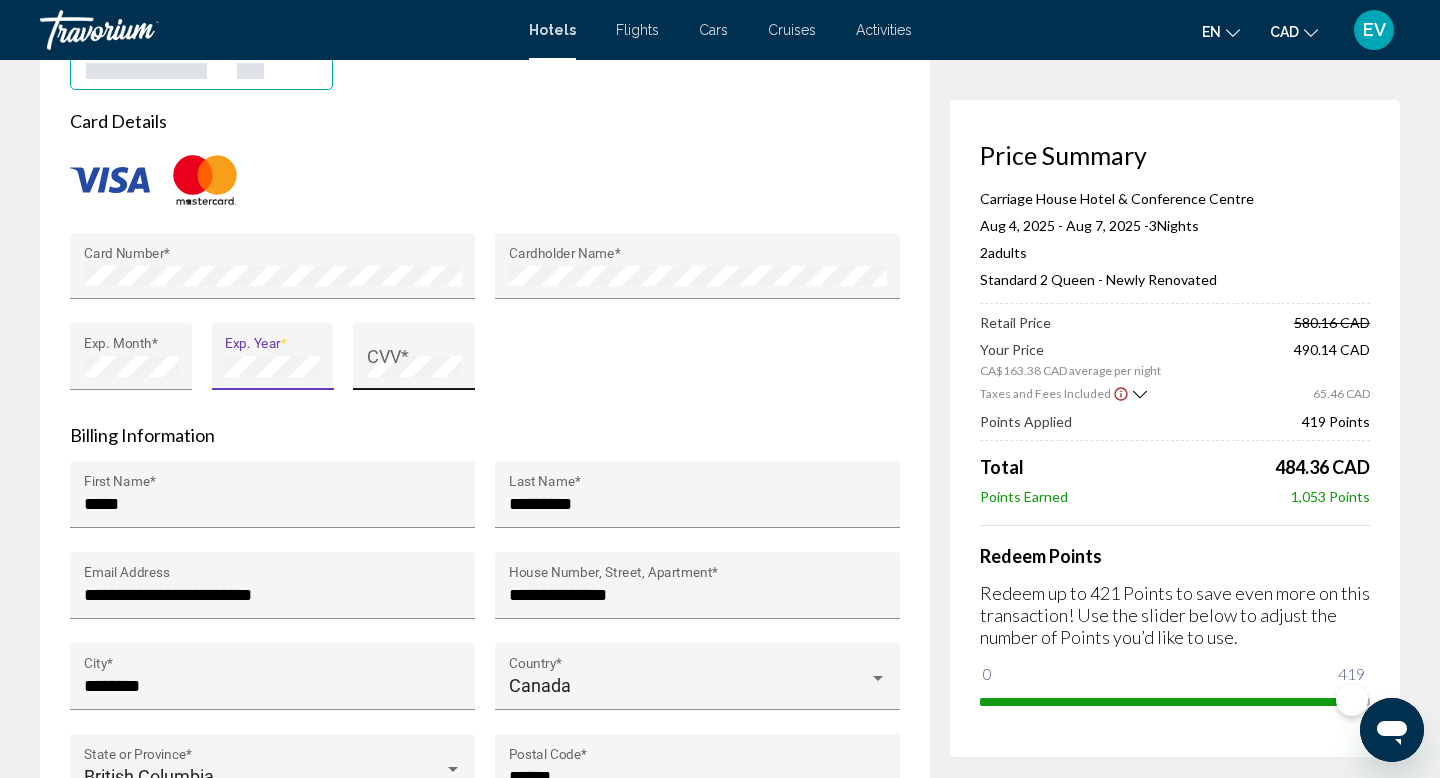 click on "CVV  *" at bounding box center [414, 363] 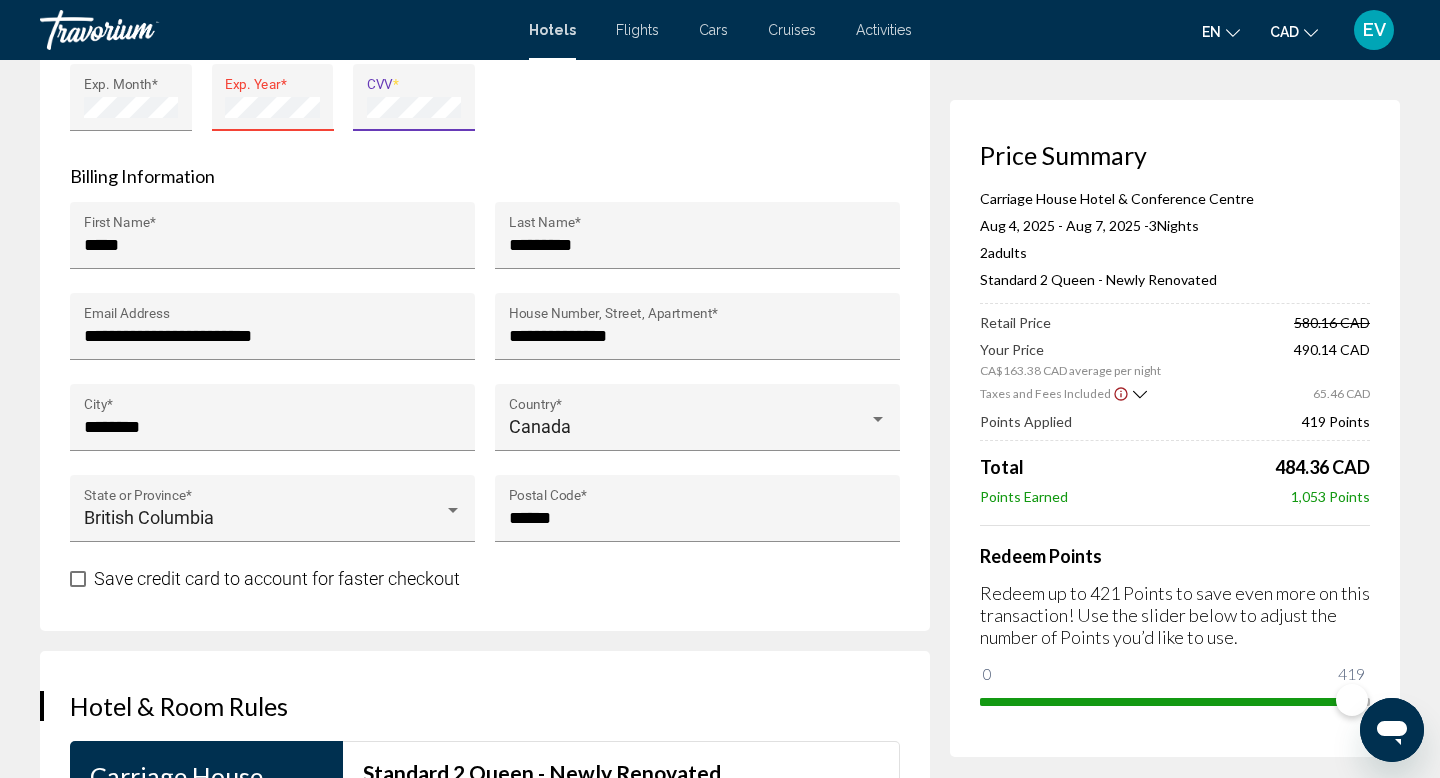 scroll, scrollTop: 2080, scrollLeft: 0, axis: vertical 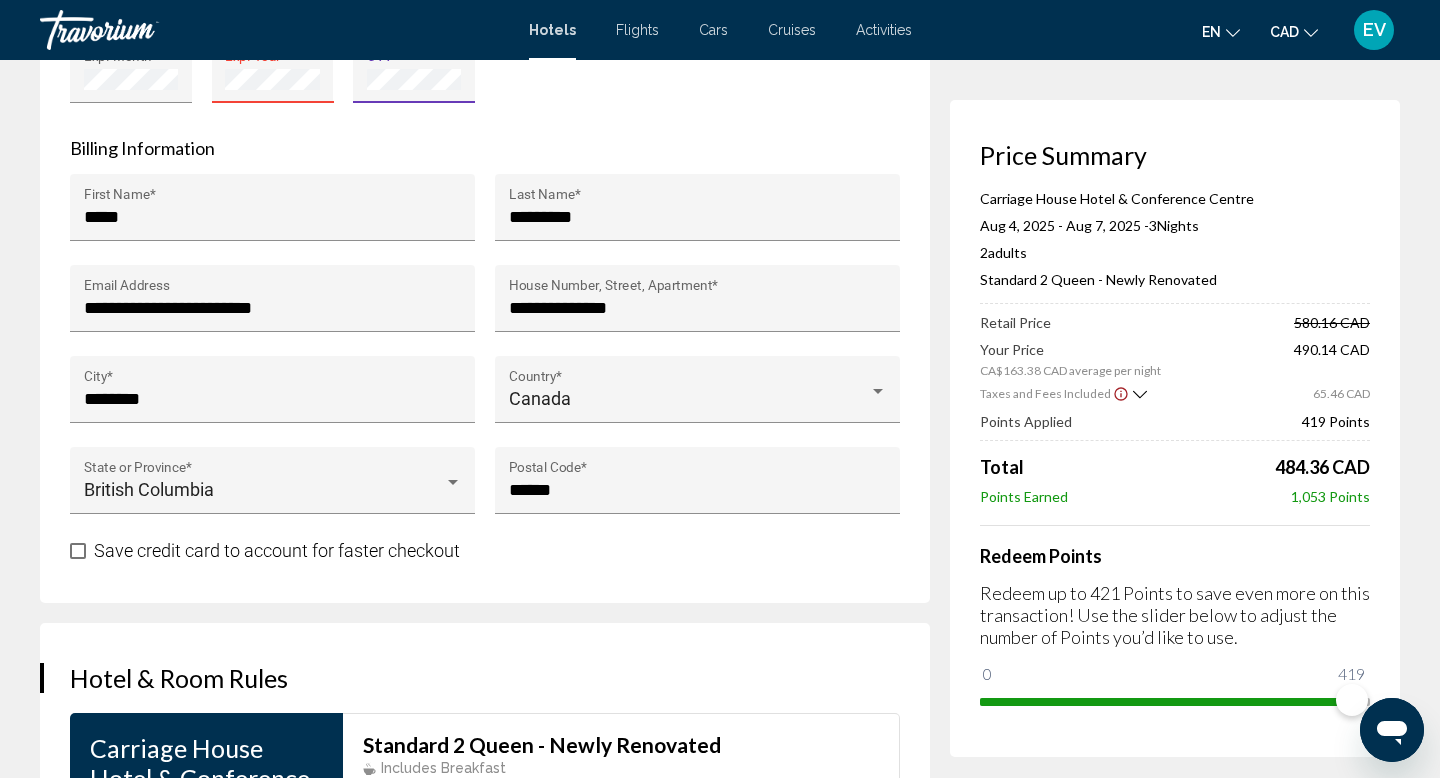 click on "Save credit card to account for faster checkout" at bounding box center (485, 550) 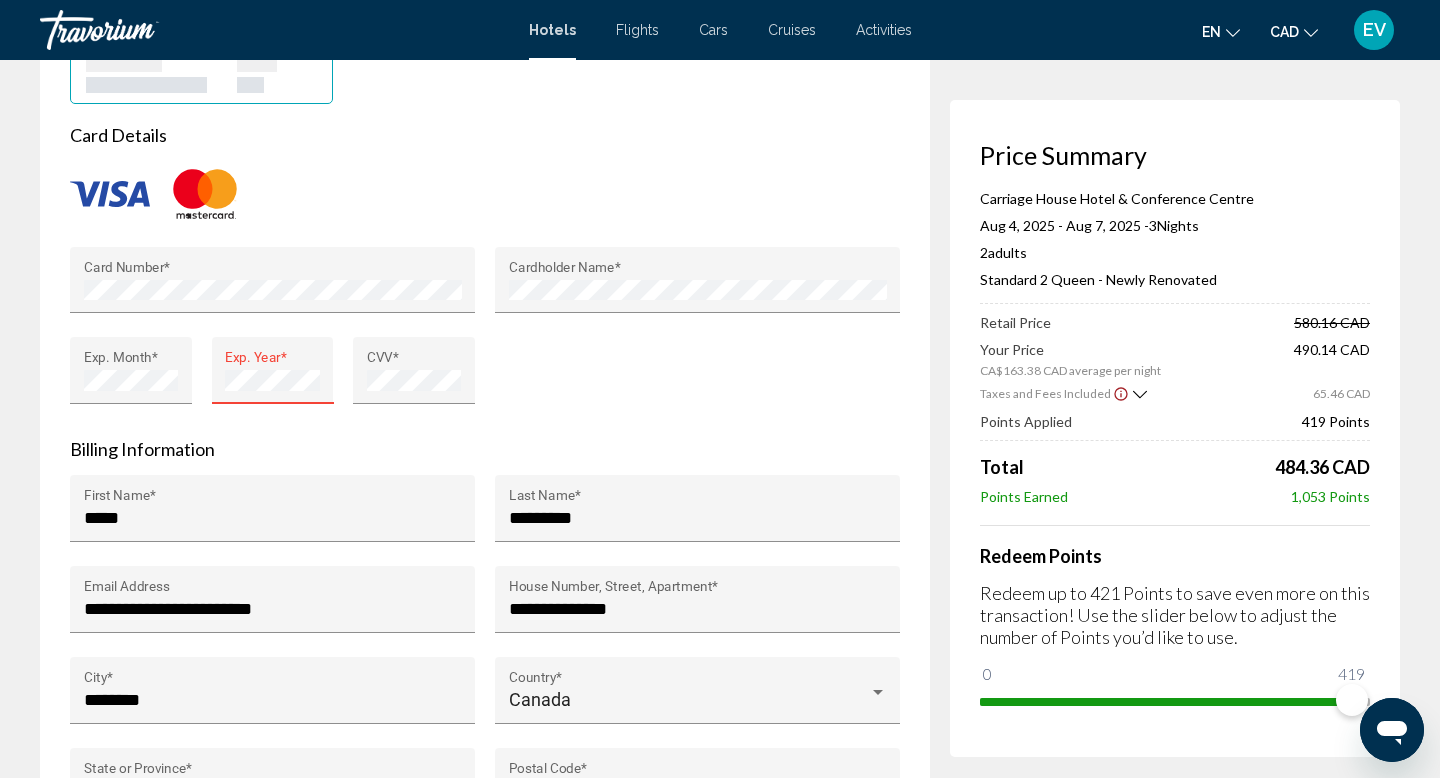 scroll, scrollTop: 1778, scrollLeft: 0, axis: vertical 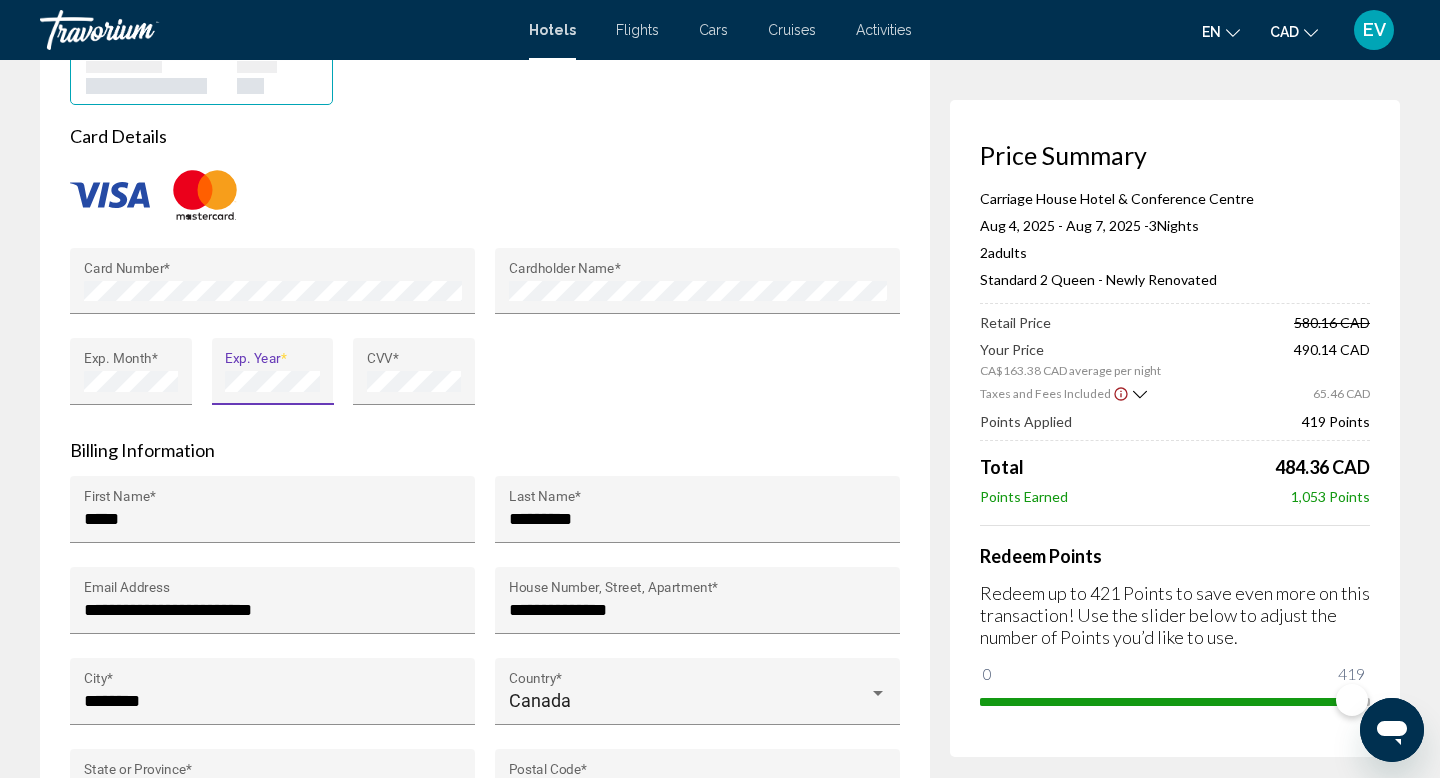 click on "Card Number  * Cardholder Name  * Exp. Month  * Exp. Year  * CVV  *" at bounding box center (485, 339) 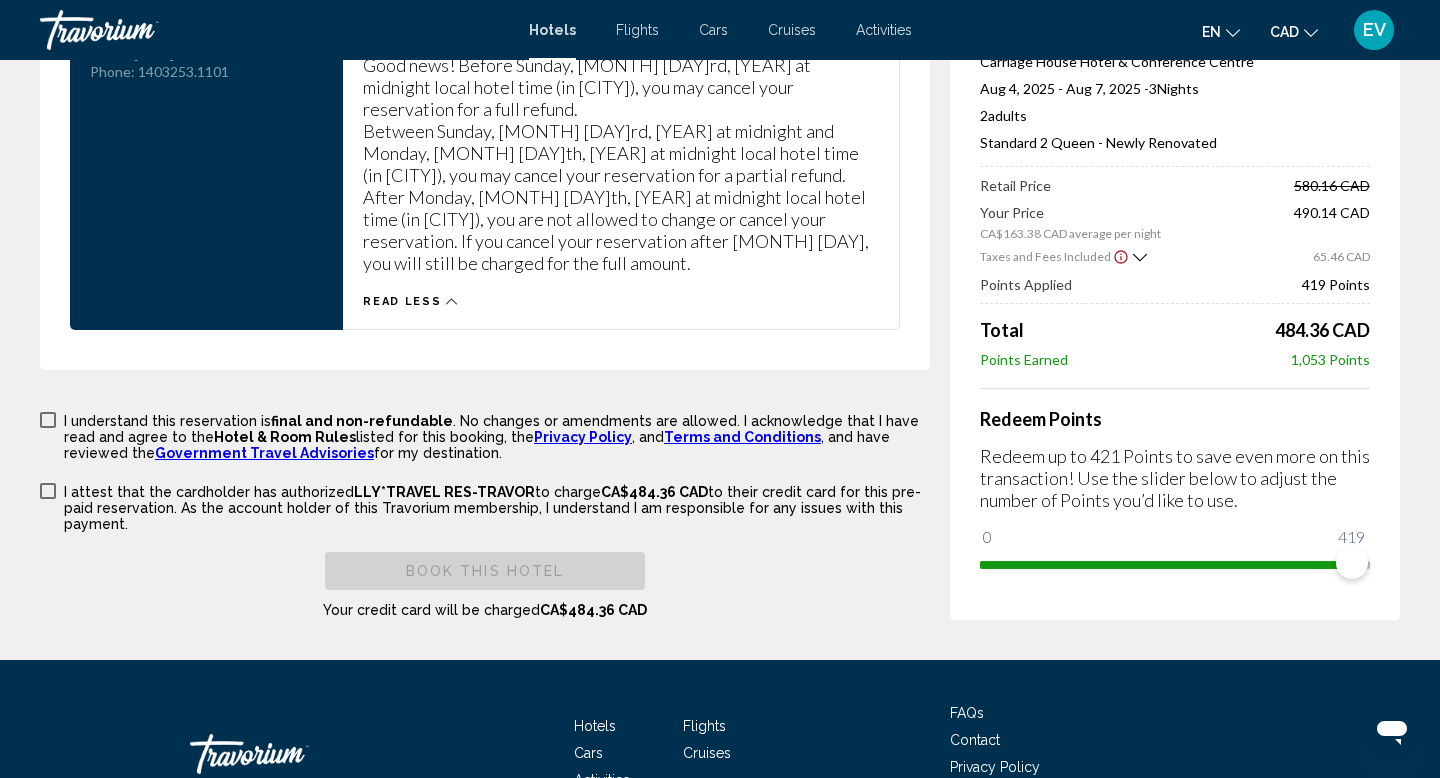 scroll, scrollTop: 2931, scrollLeft: 0, axis: vertical 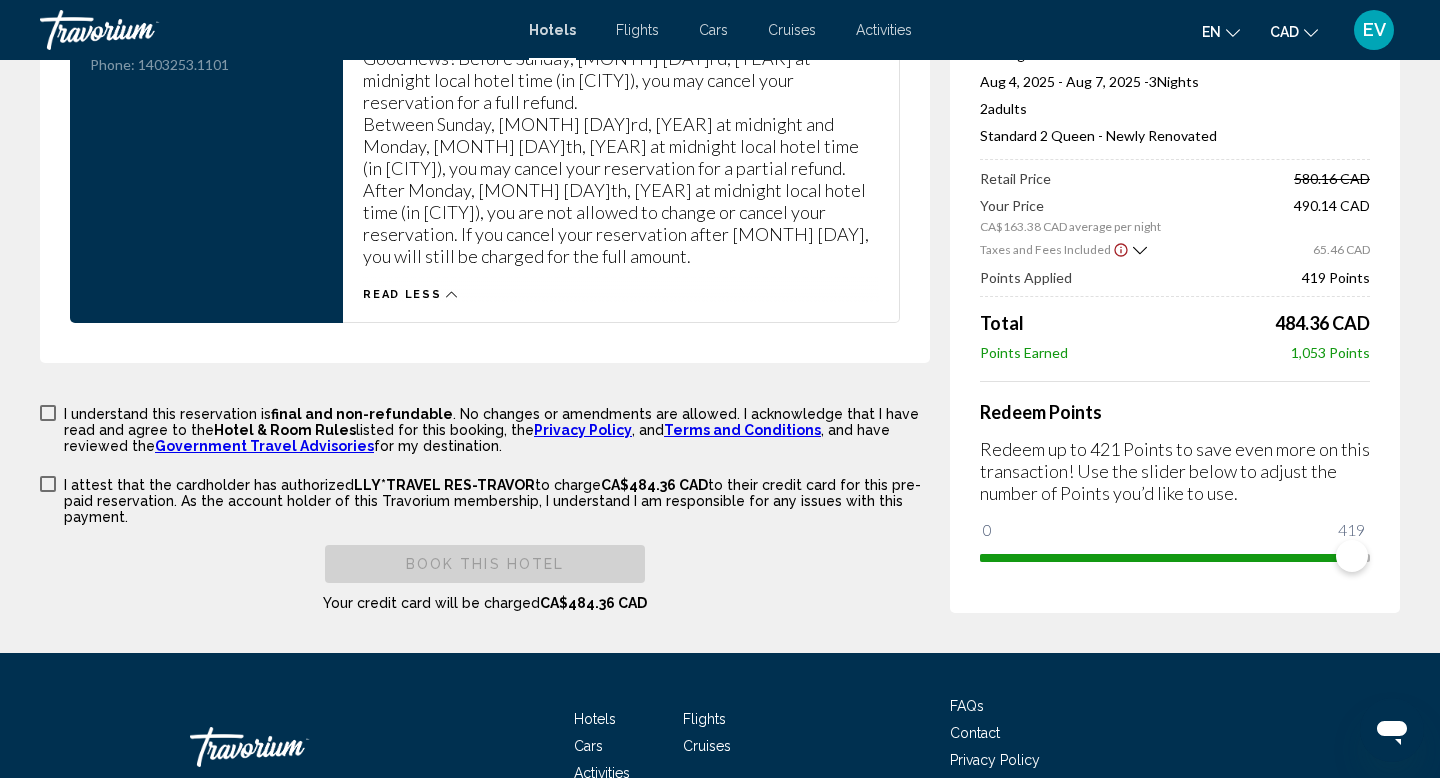 click at bounding box center [48, 413] 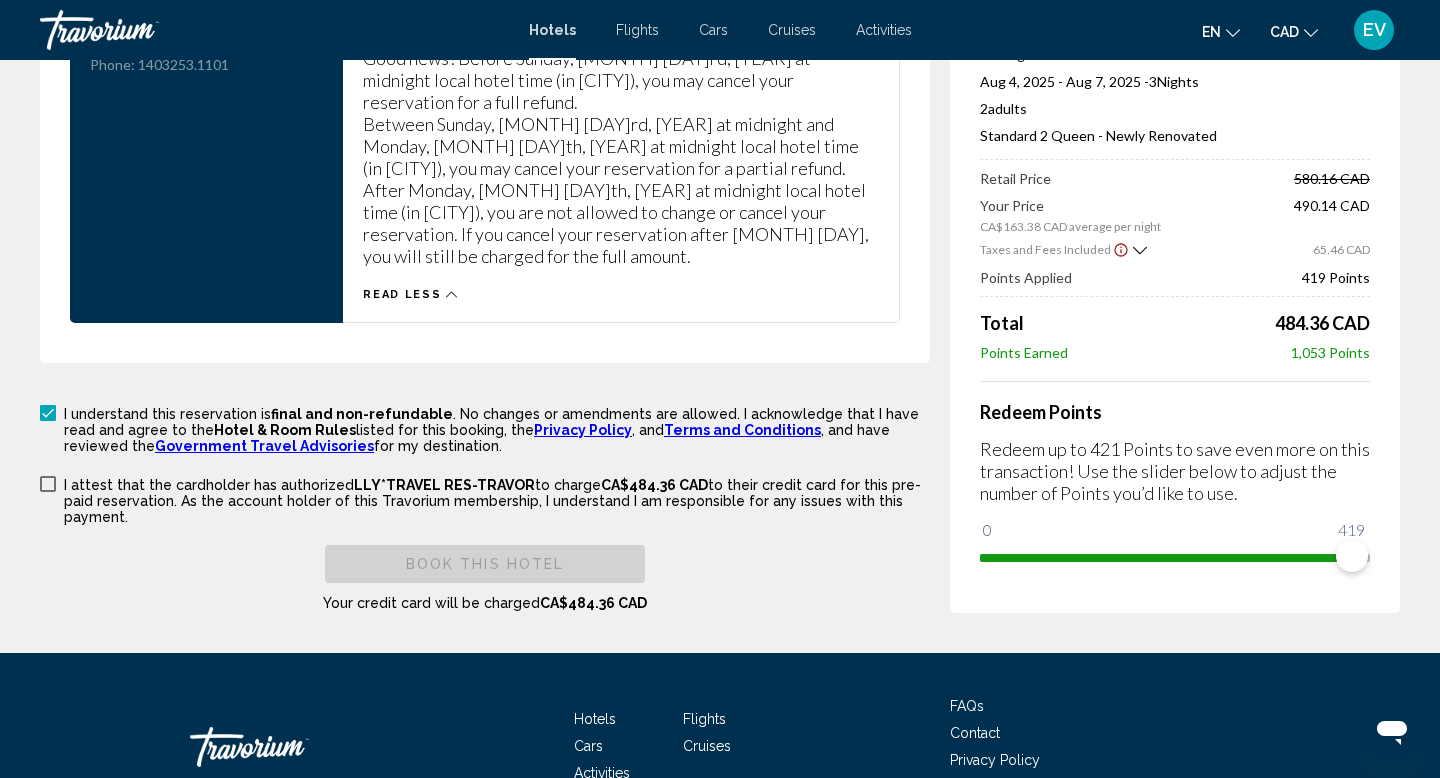 click at bounding box center (48, 484) 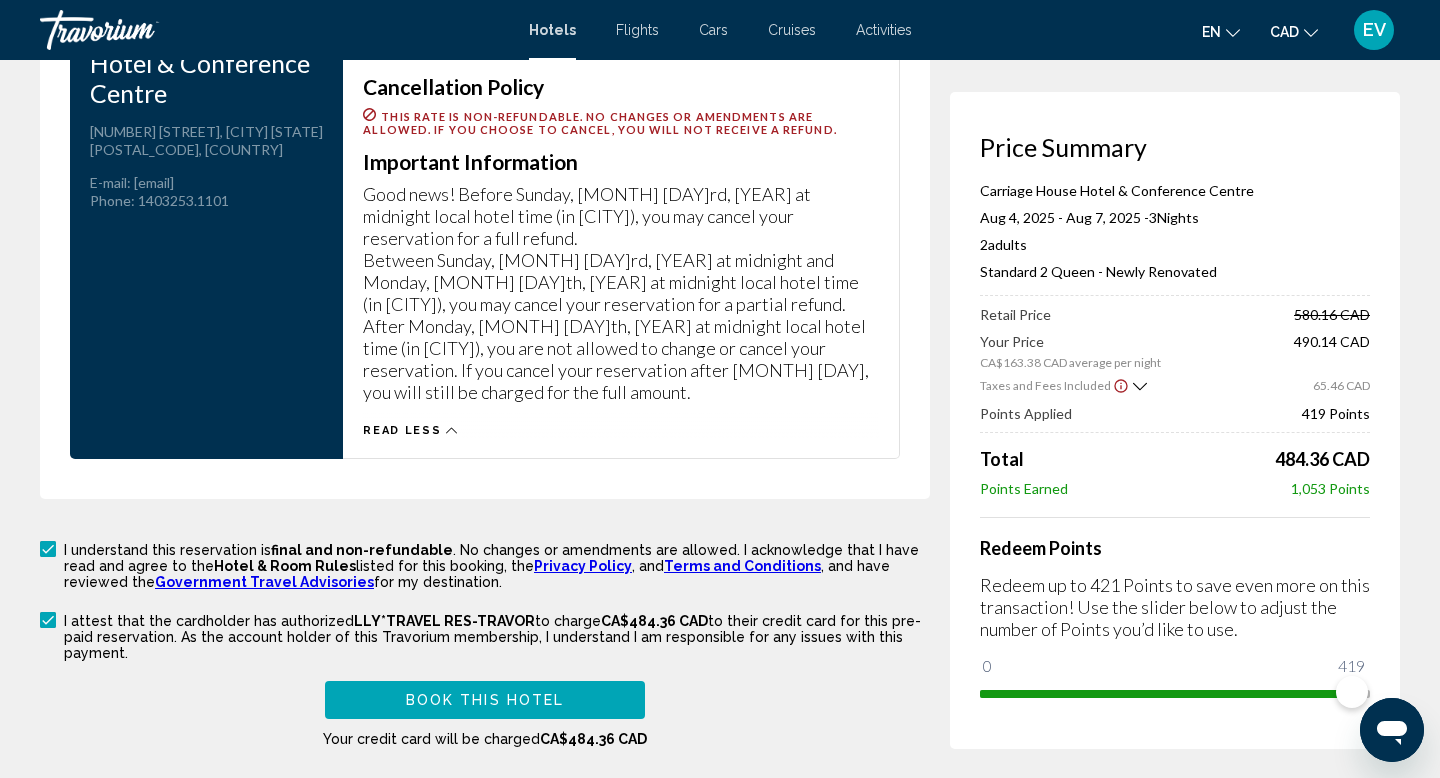 scroll, scrollTop: 2800, scrollLeft: 0, axis: vertical 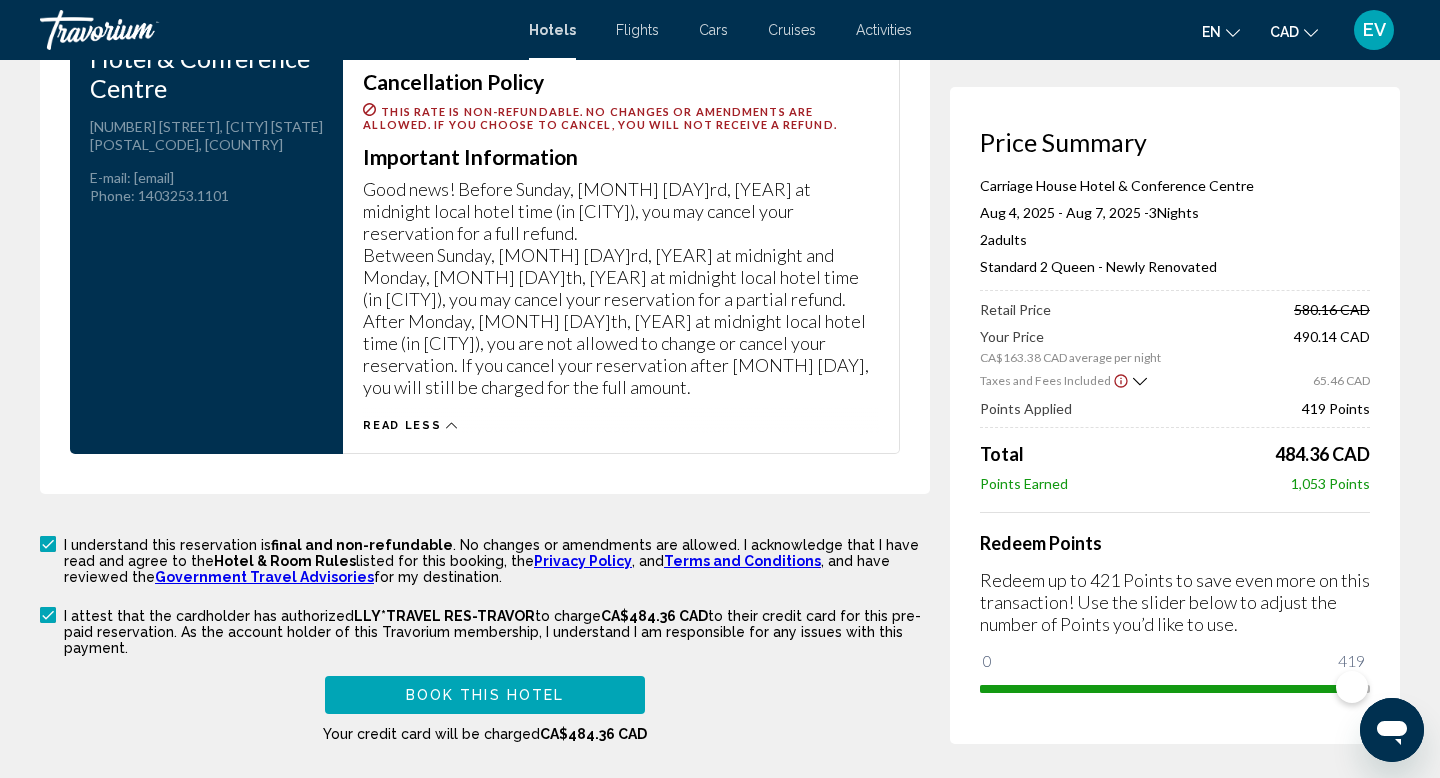 click on "Book this hotel" at bounding box center [485, 694] 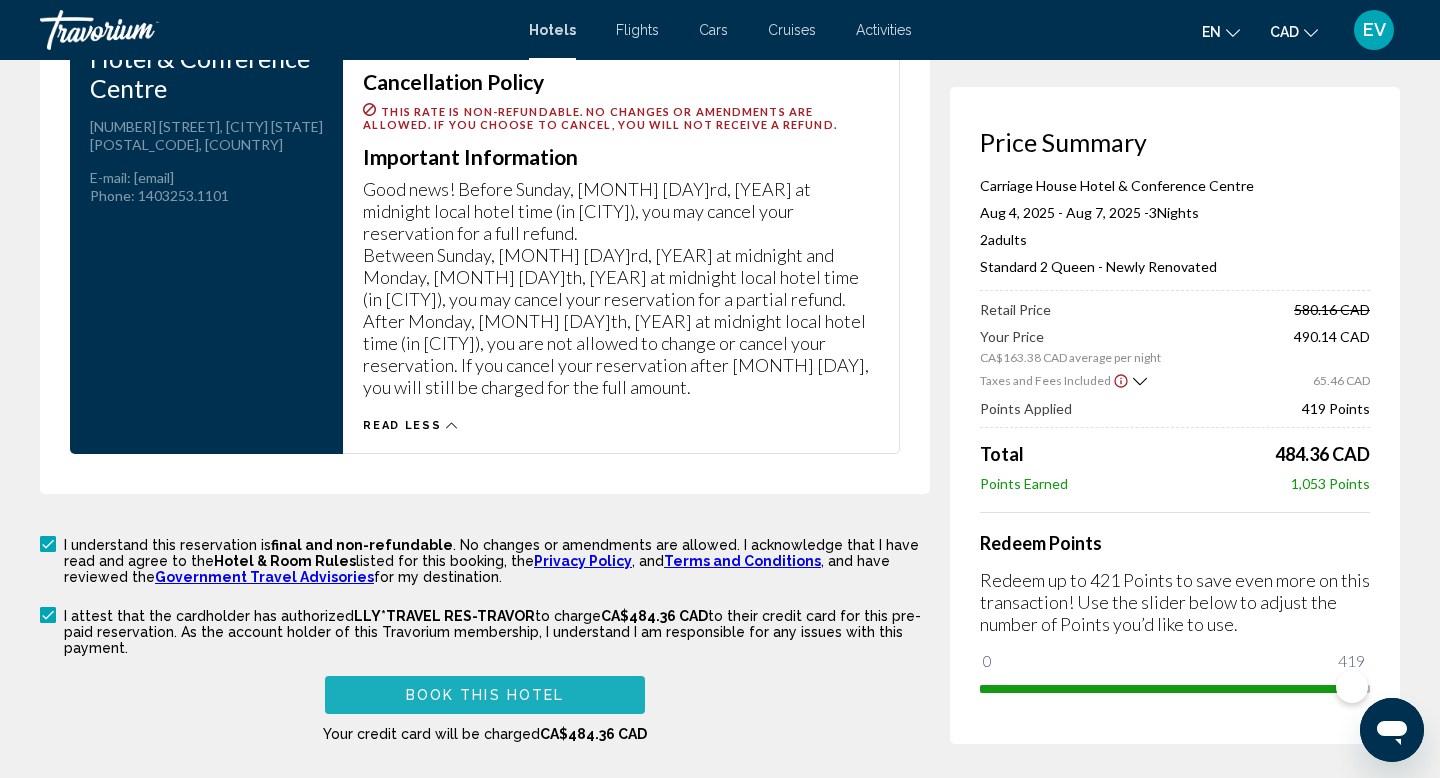 scroll, scrollTop: 585, scrollLeft: 0, axis: vertical 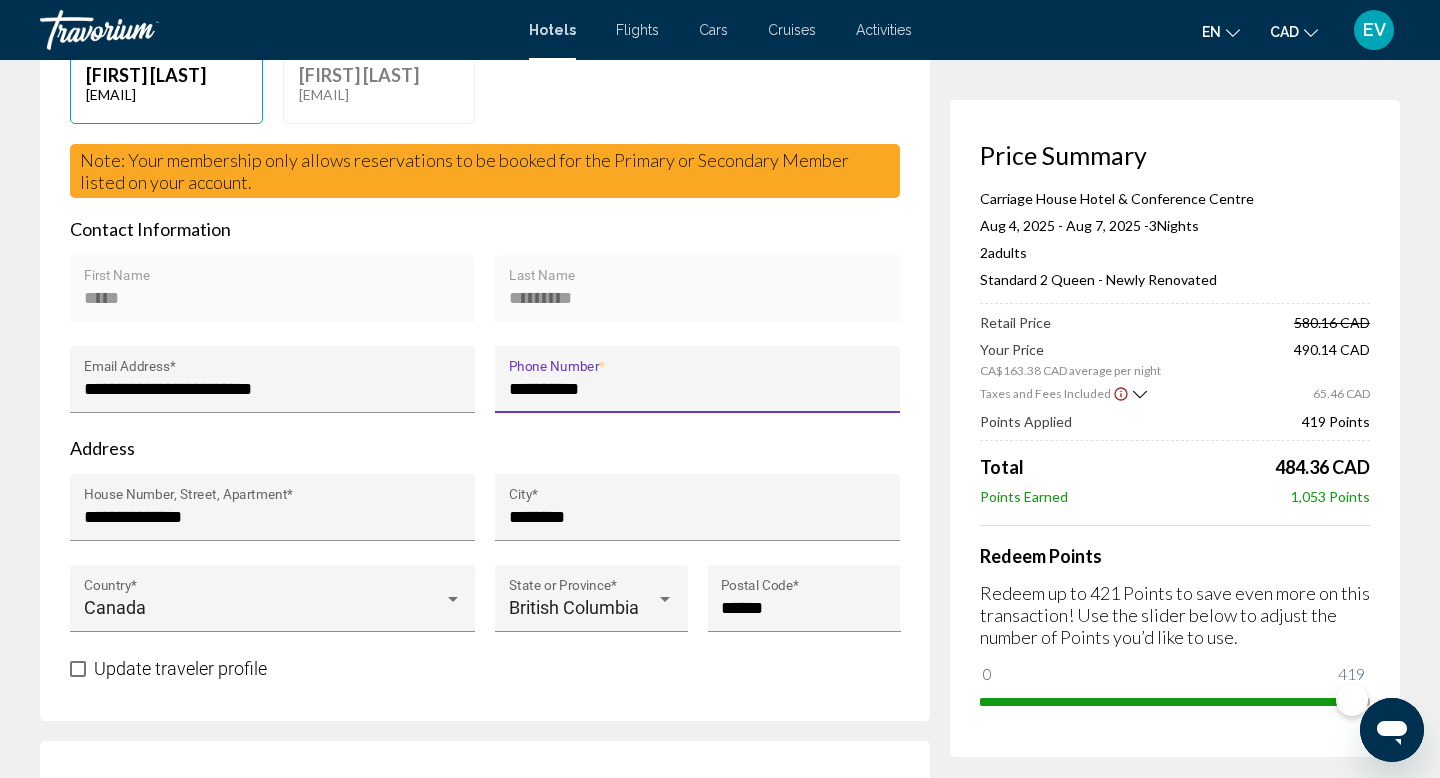 type on "**********" 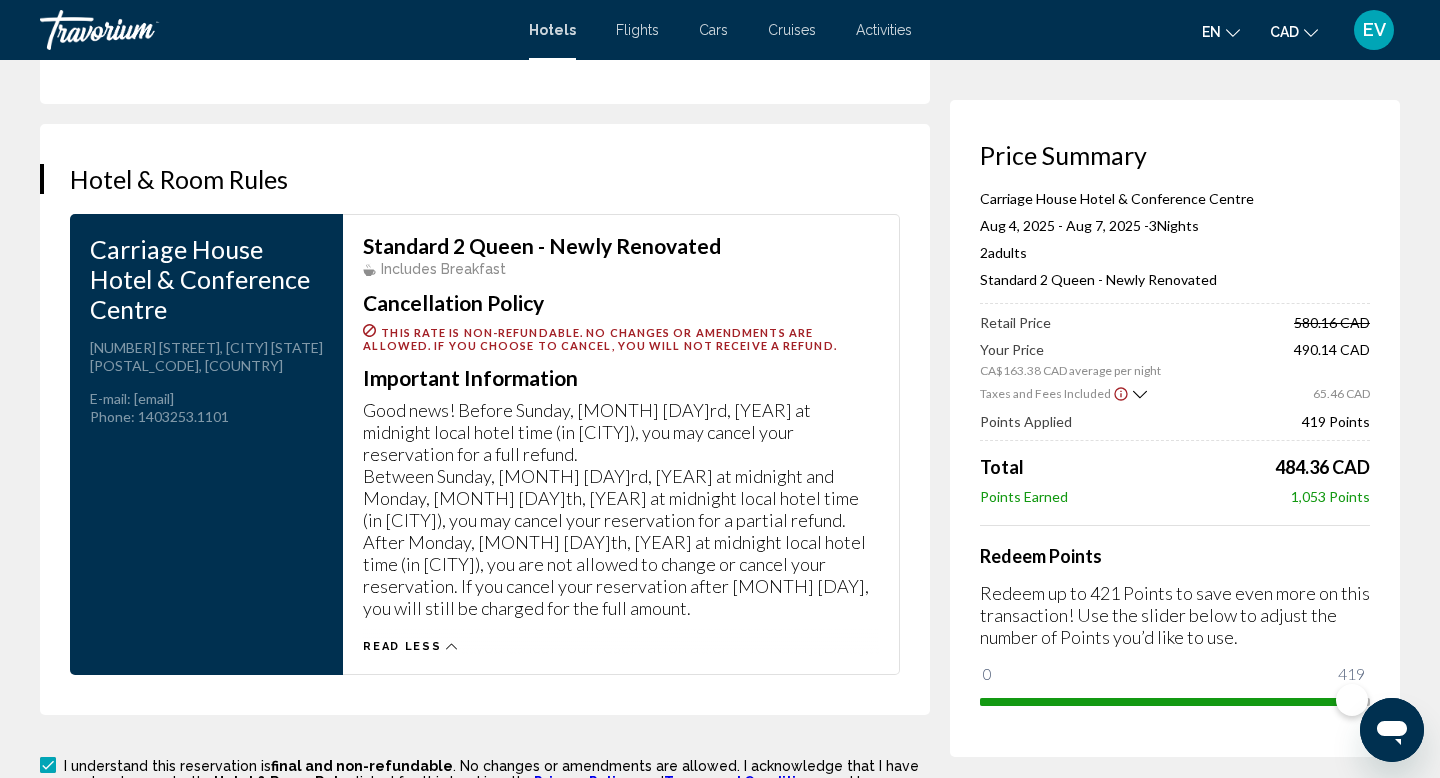 scroll, scrollTop: 3036, scrollLeft: 0, axis: vertical 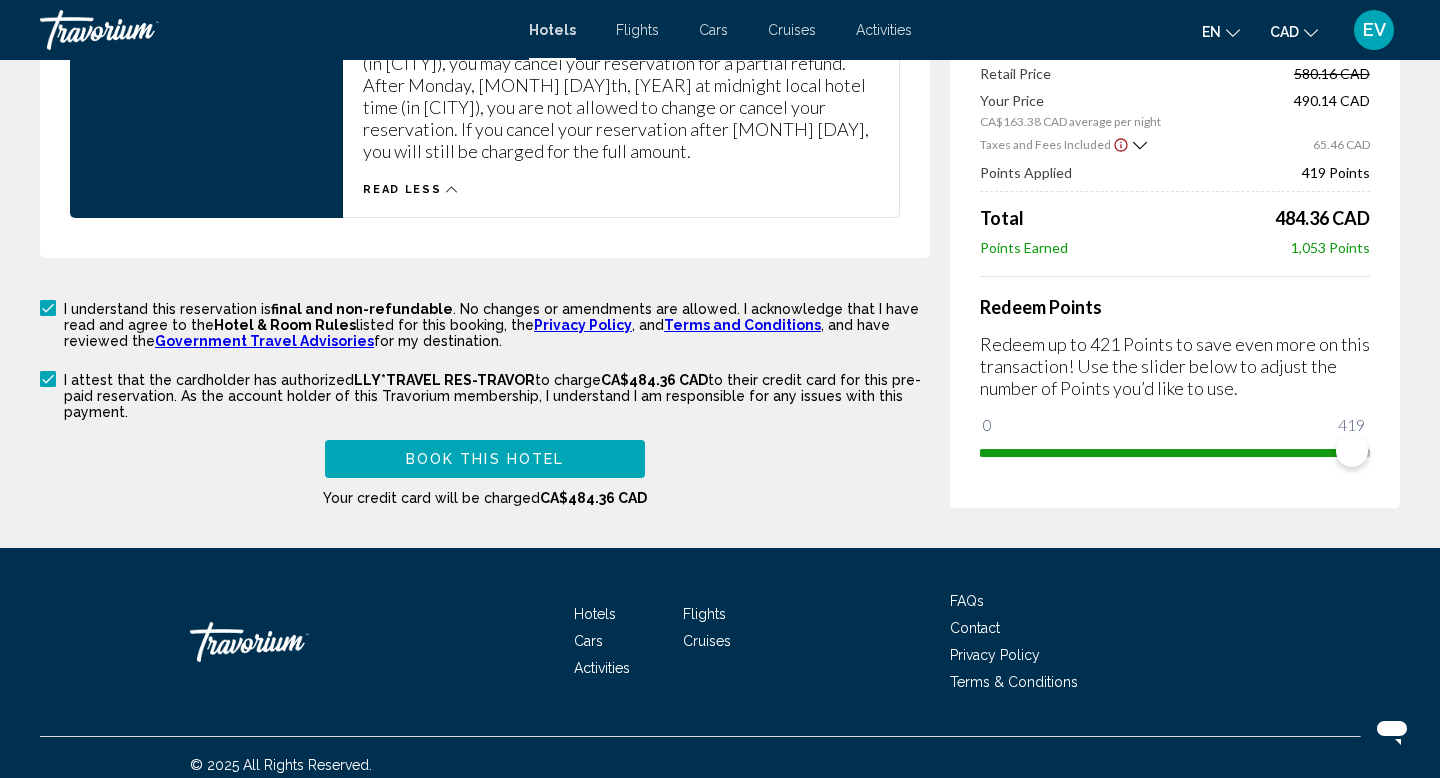click on "Book this hotel" at bounding box center [485, 460] 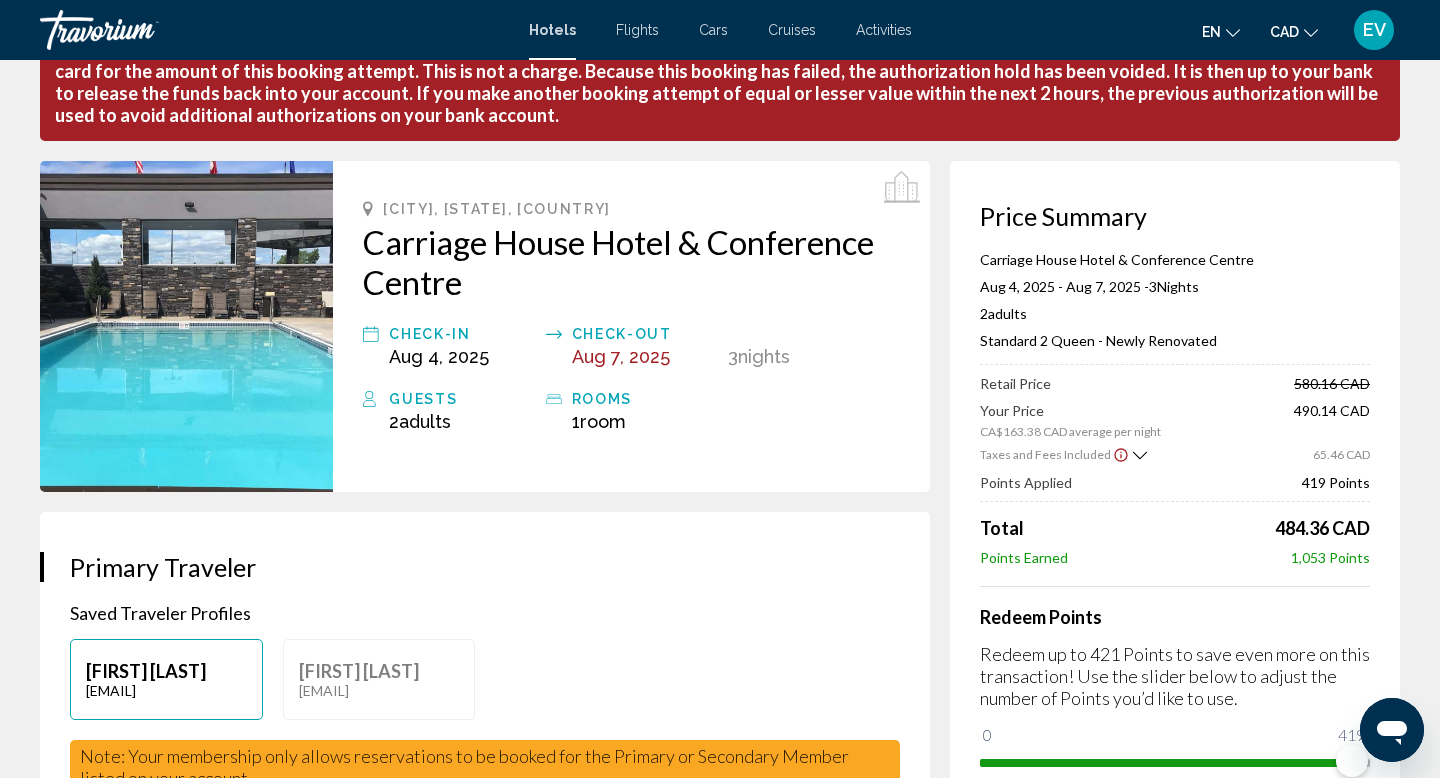 scroll, scrollTop: 0, scrollLeft: 0, axis: both 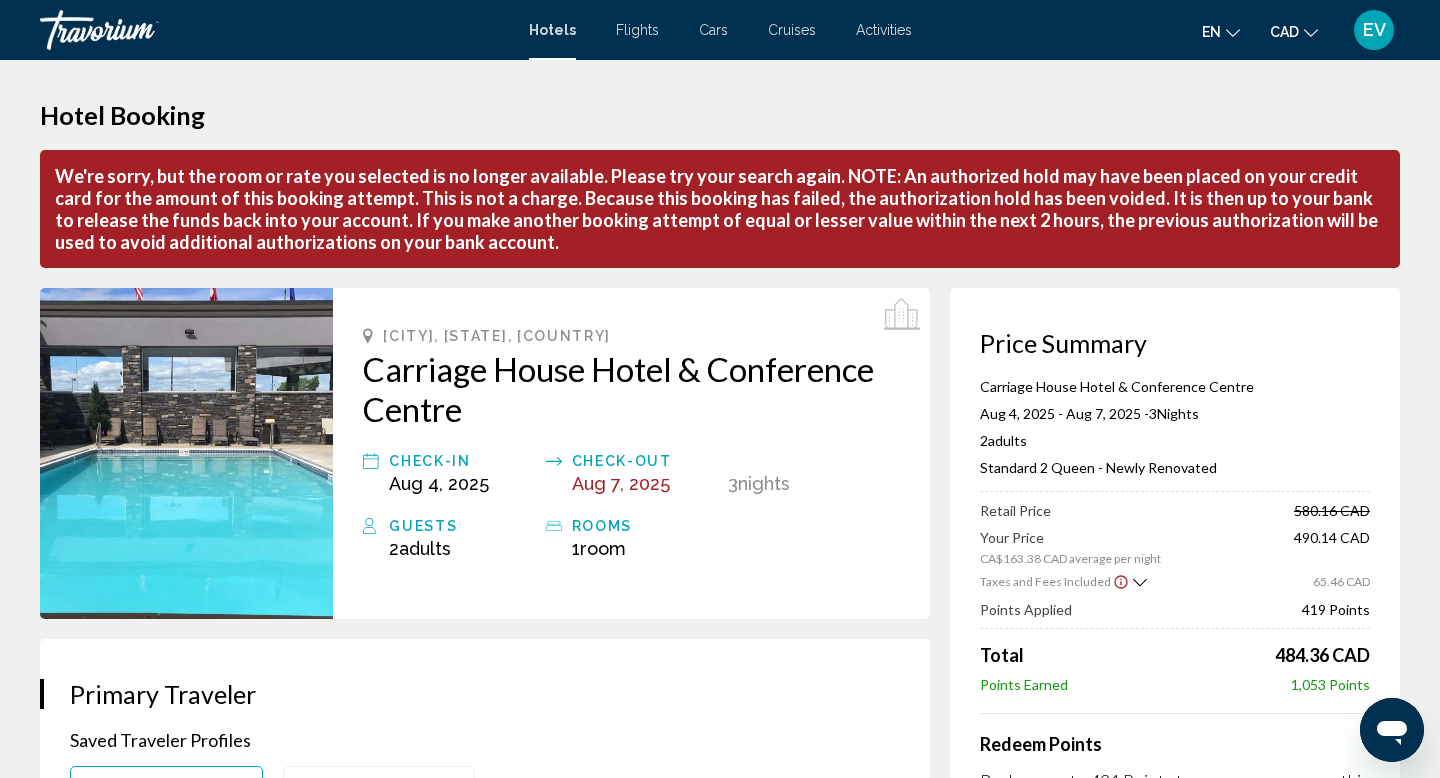 click on "EV" at bounding box center [1374, 30] 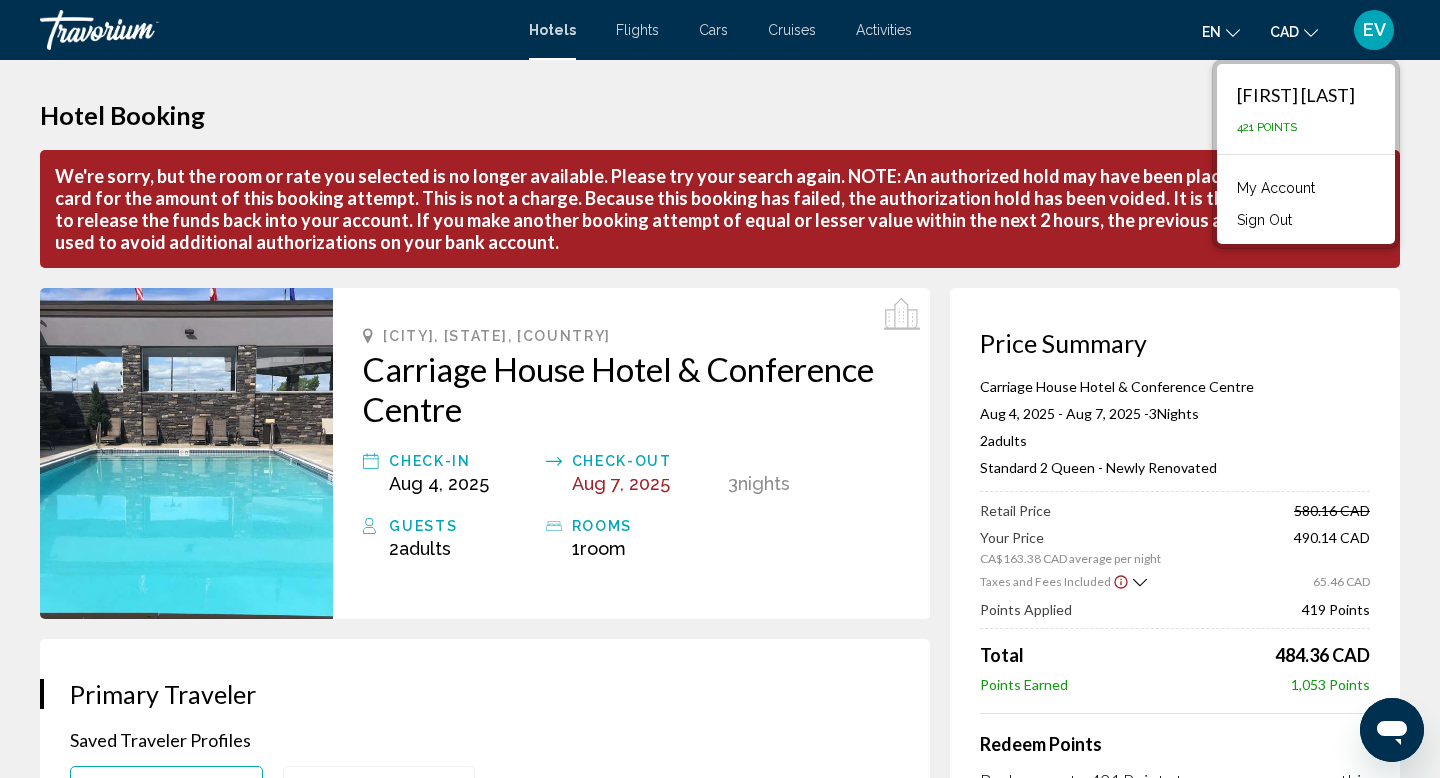 click on "Sign Out" at bounding box center (1306, 218) 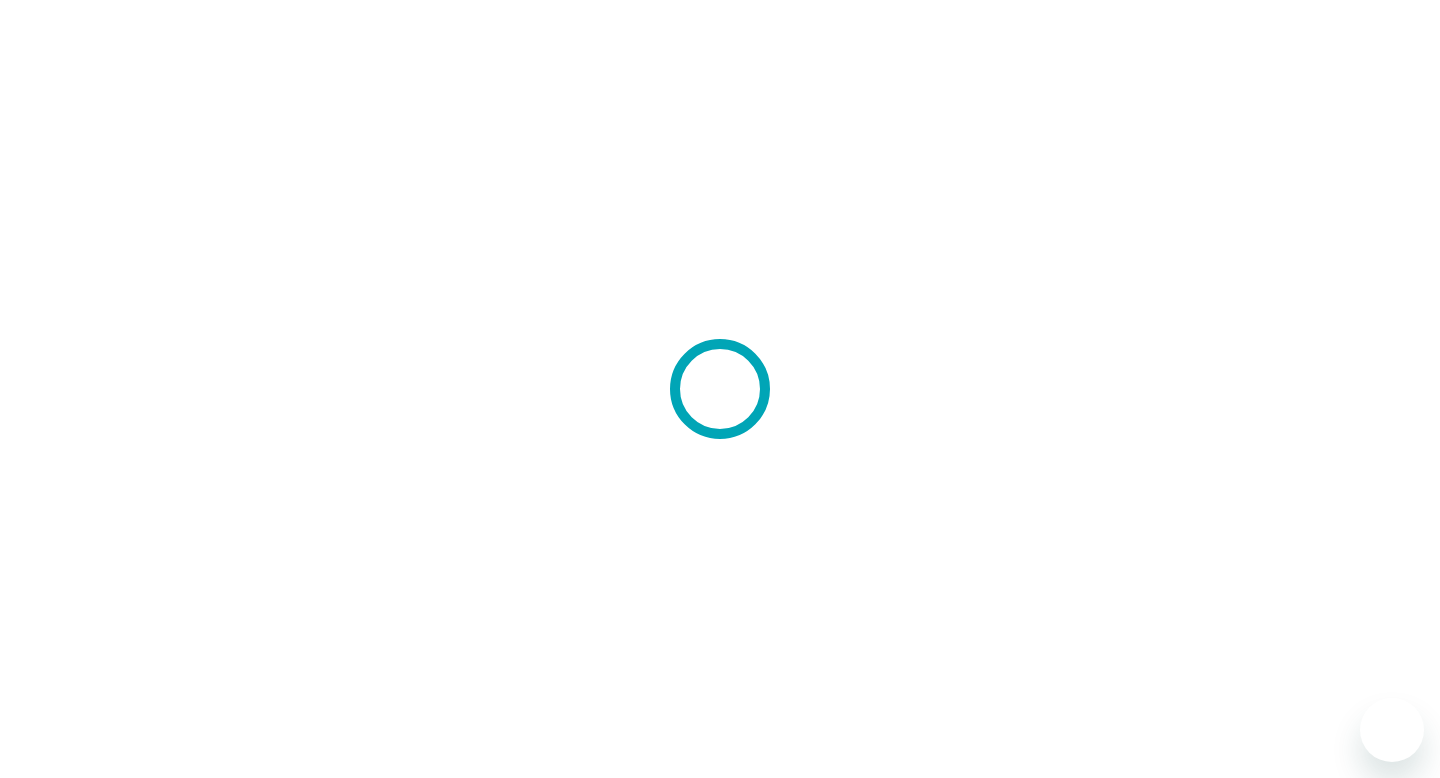 scroll, scrollTop: 0, scrollLeft: 0, axis: both 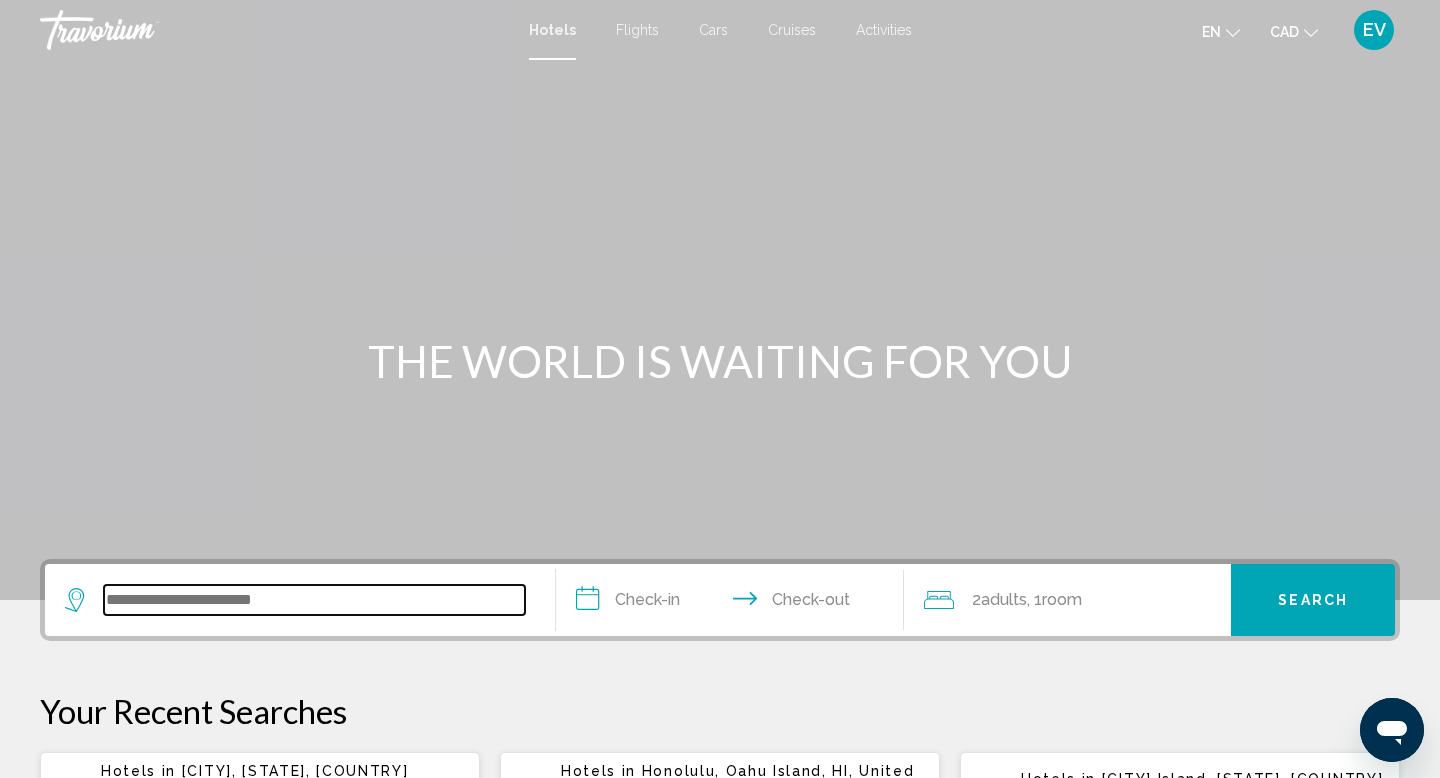 click at bounding box center [314, 600] 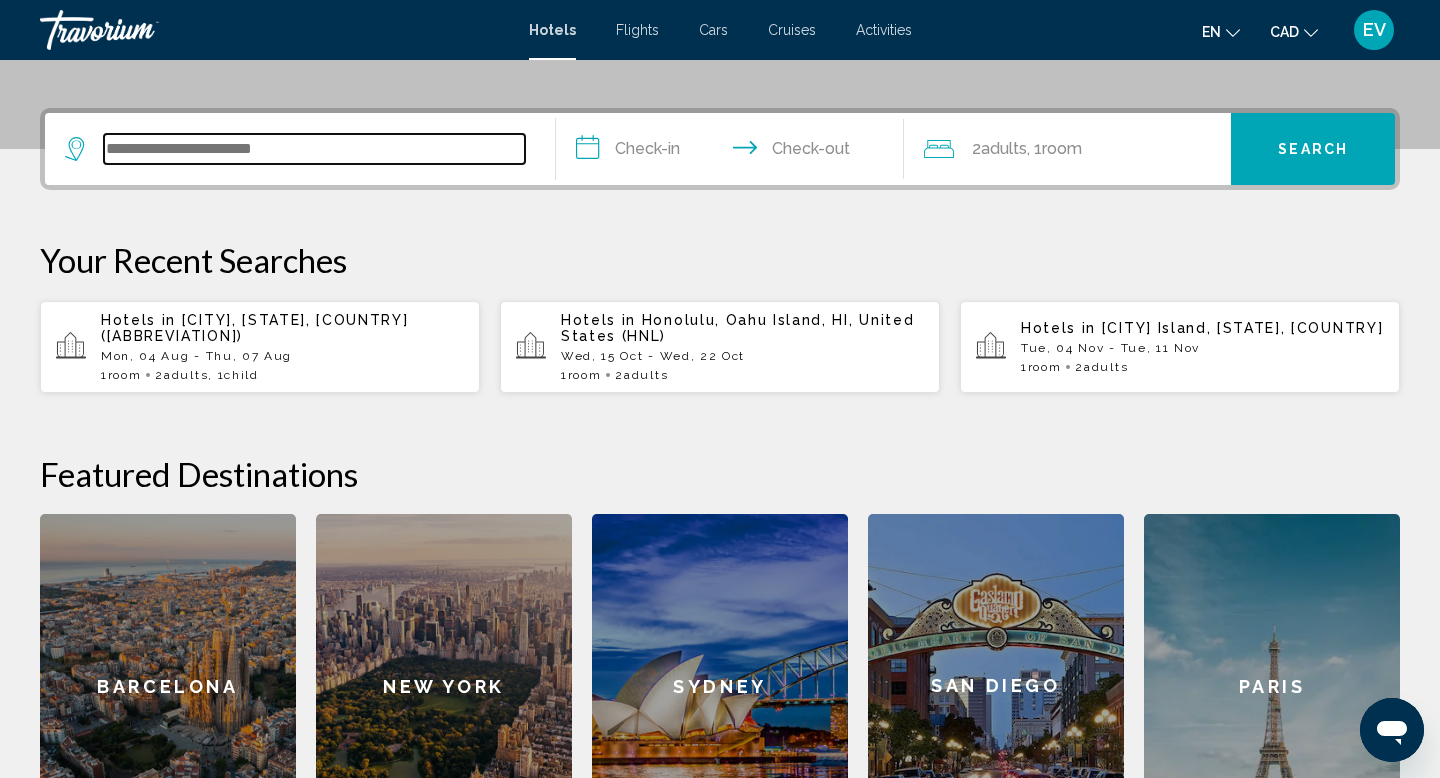 scroll, scrollTop: 494, scrollLeft: 0, axis: vertical 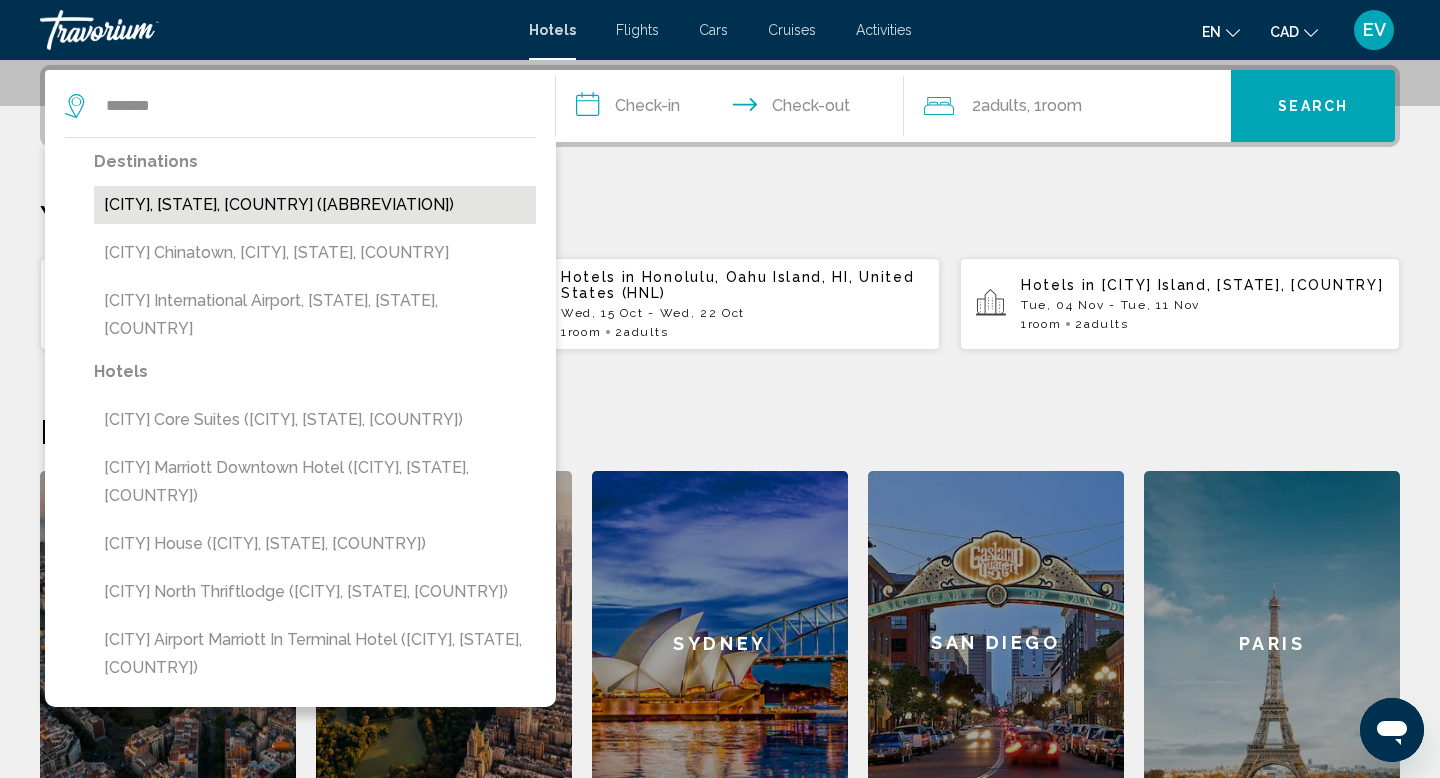 click on "[CITY], [STATE], [COUNTRY] ([AIRPORT_CODE])" at bounding box center [315, 205] 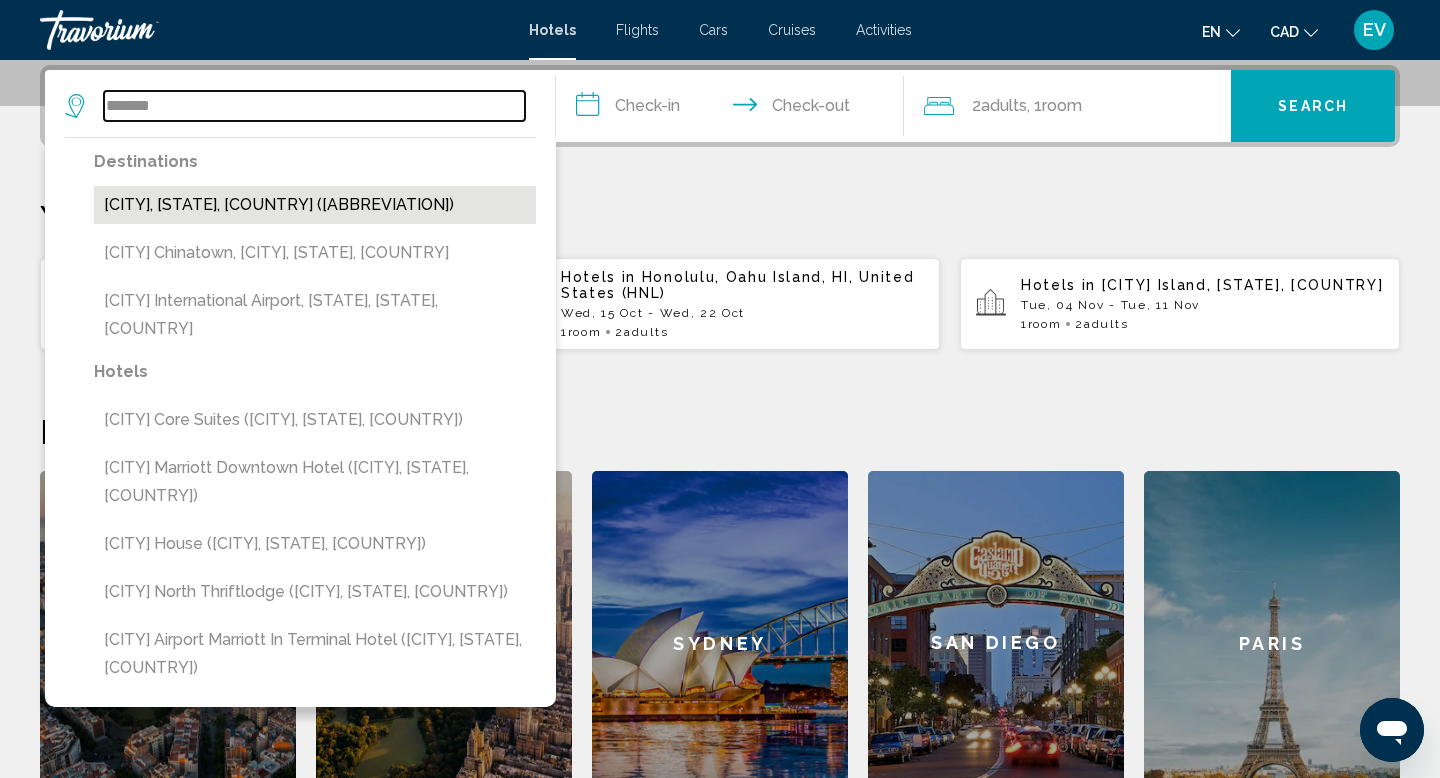 type on "**********" 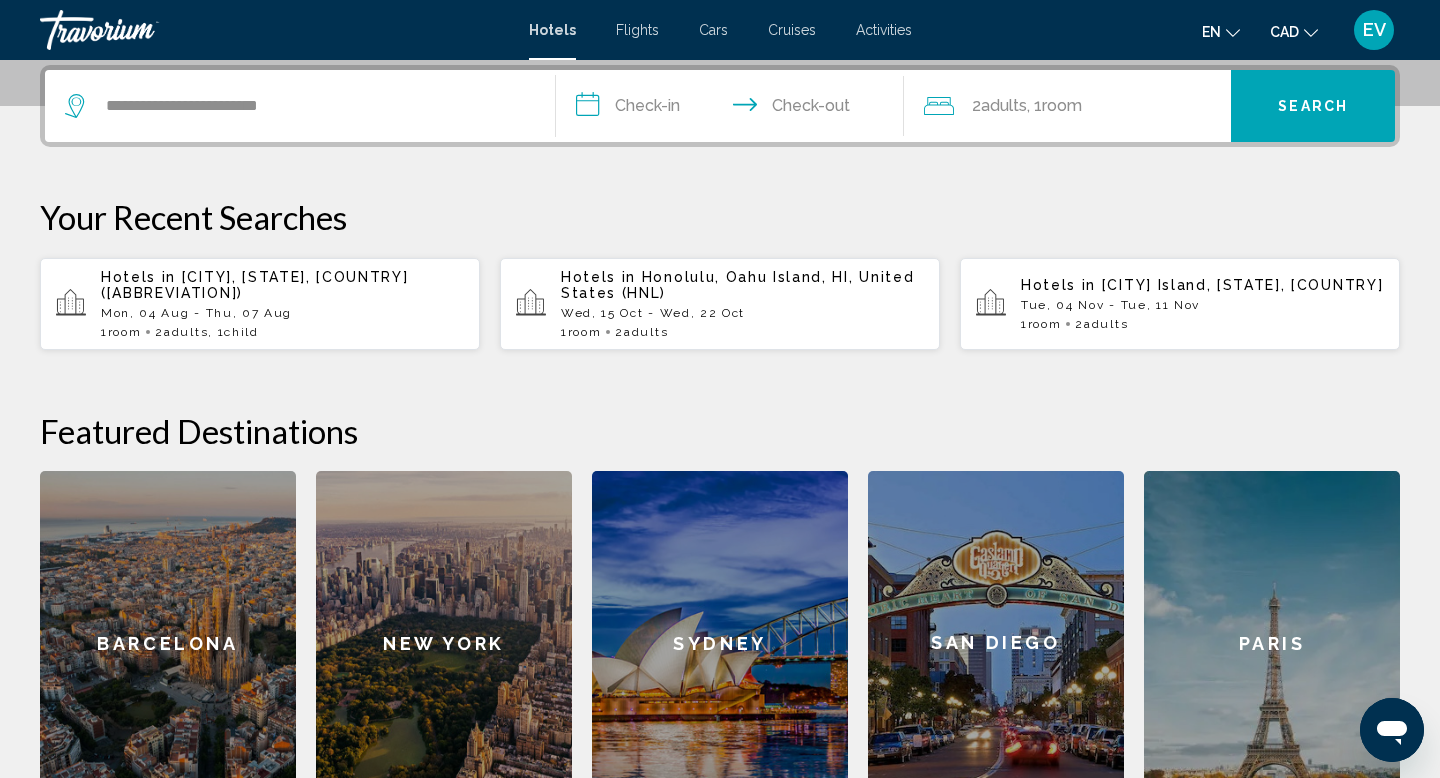 click on "**********" at bounding box center (734, 109) 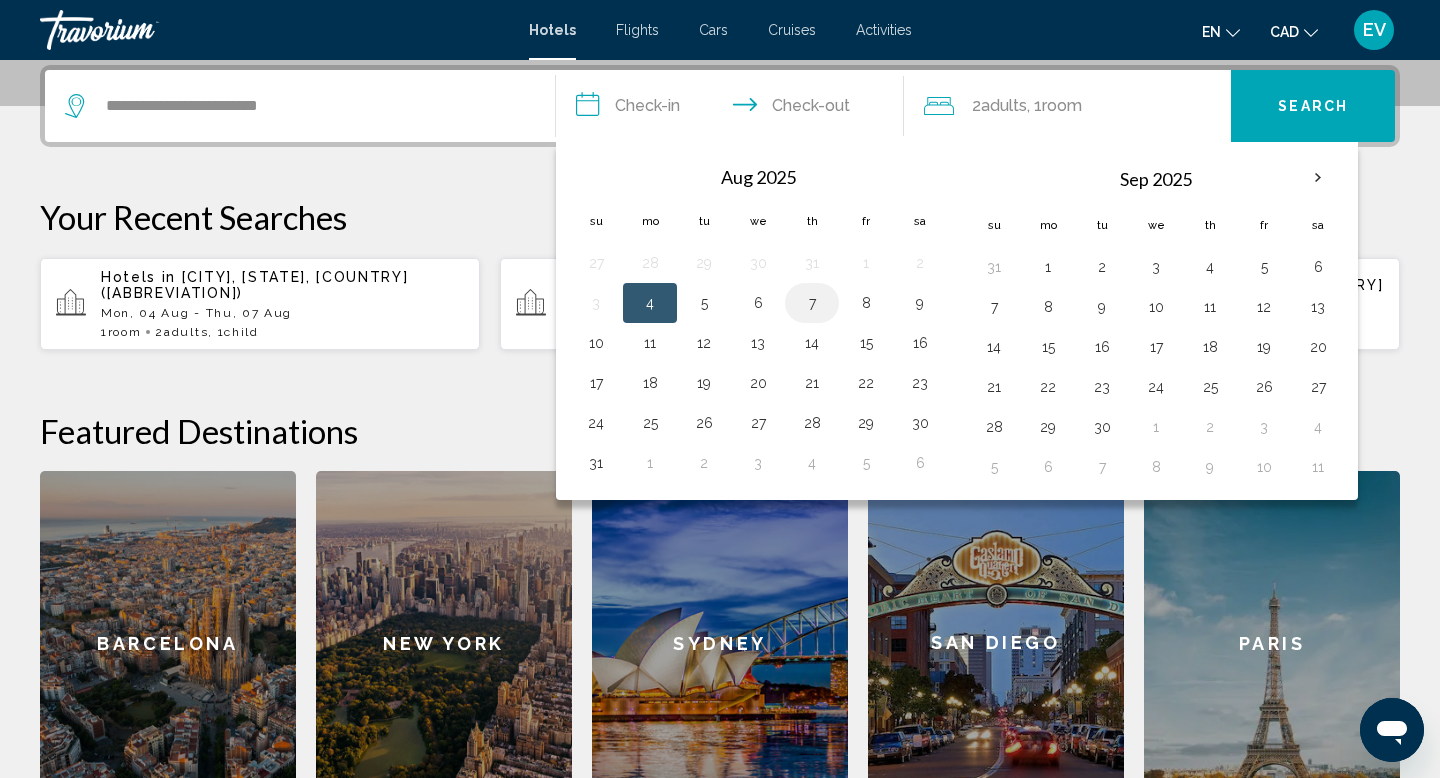 click on "7" at bounding box center (812, 303) 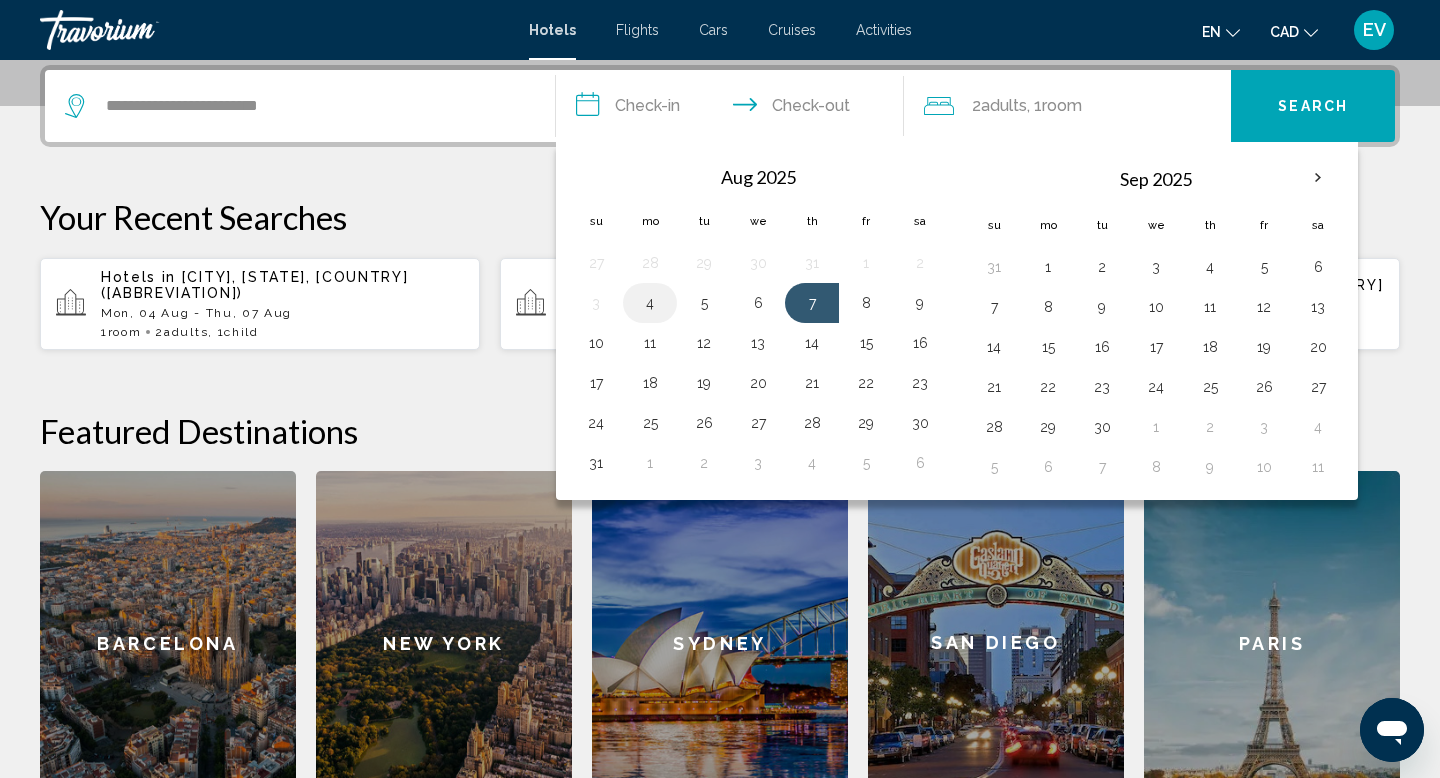 click on "4" at bounding box center (650, 303) 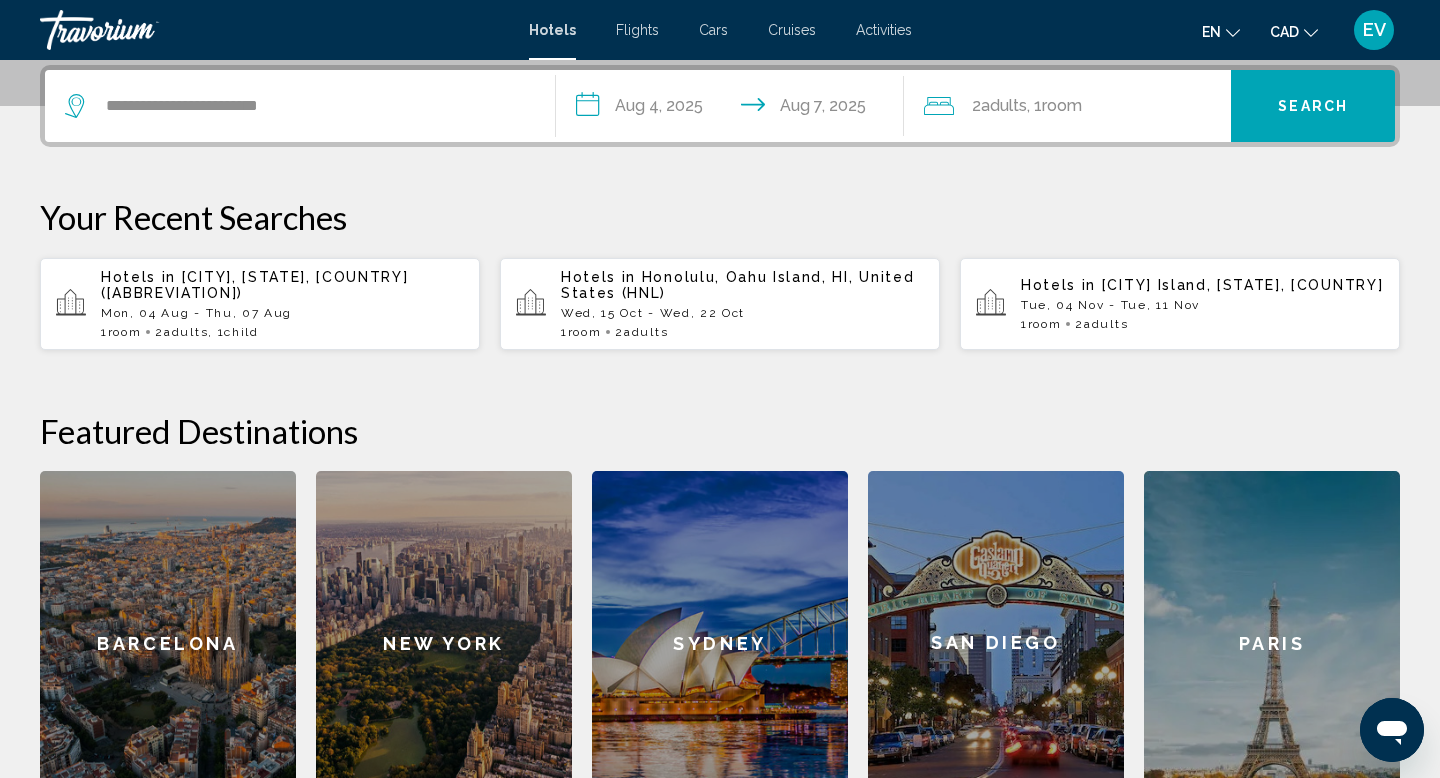 click on "Search" at bounding box center (1313, 106) 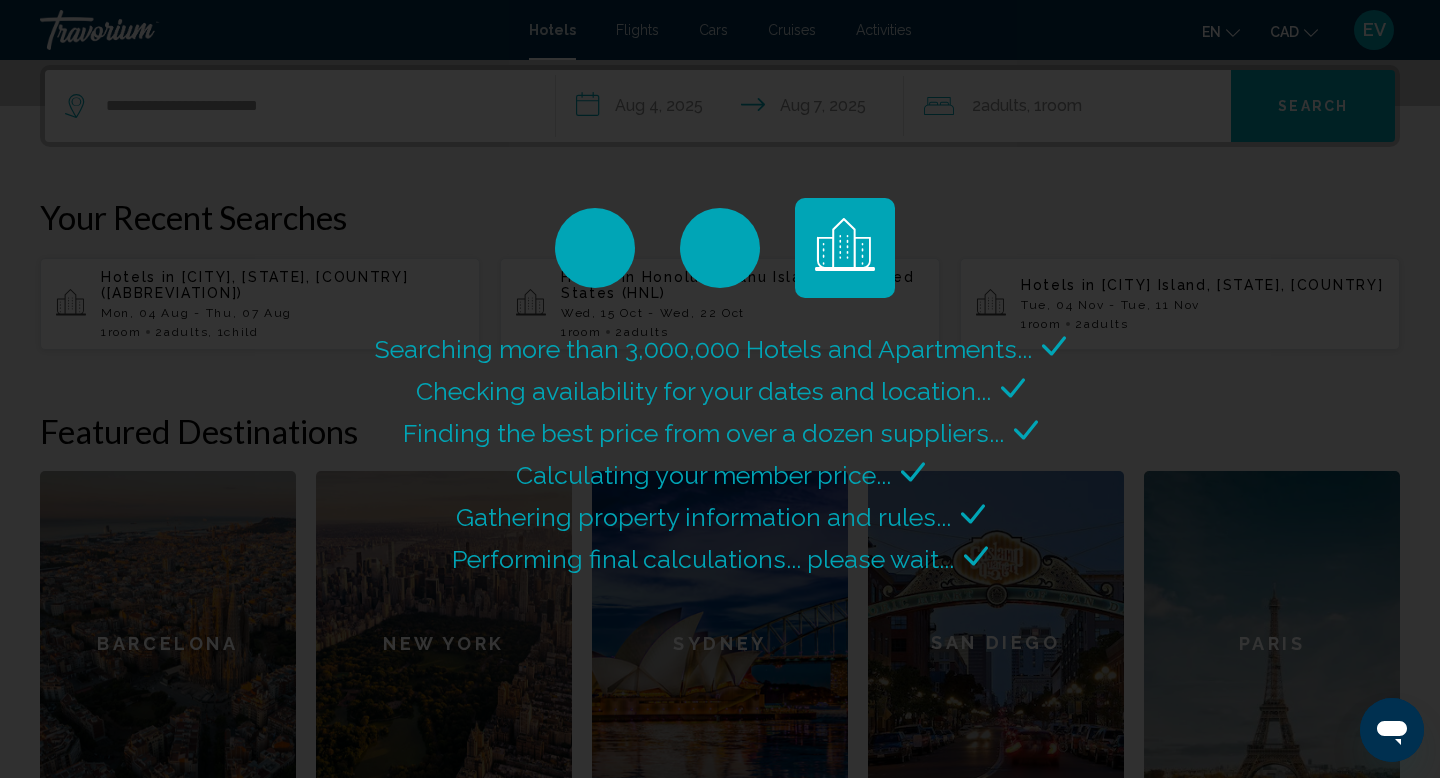 scroll, scrollTop: 0, scrollLeft: 0, axis: both 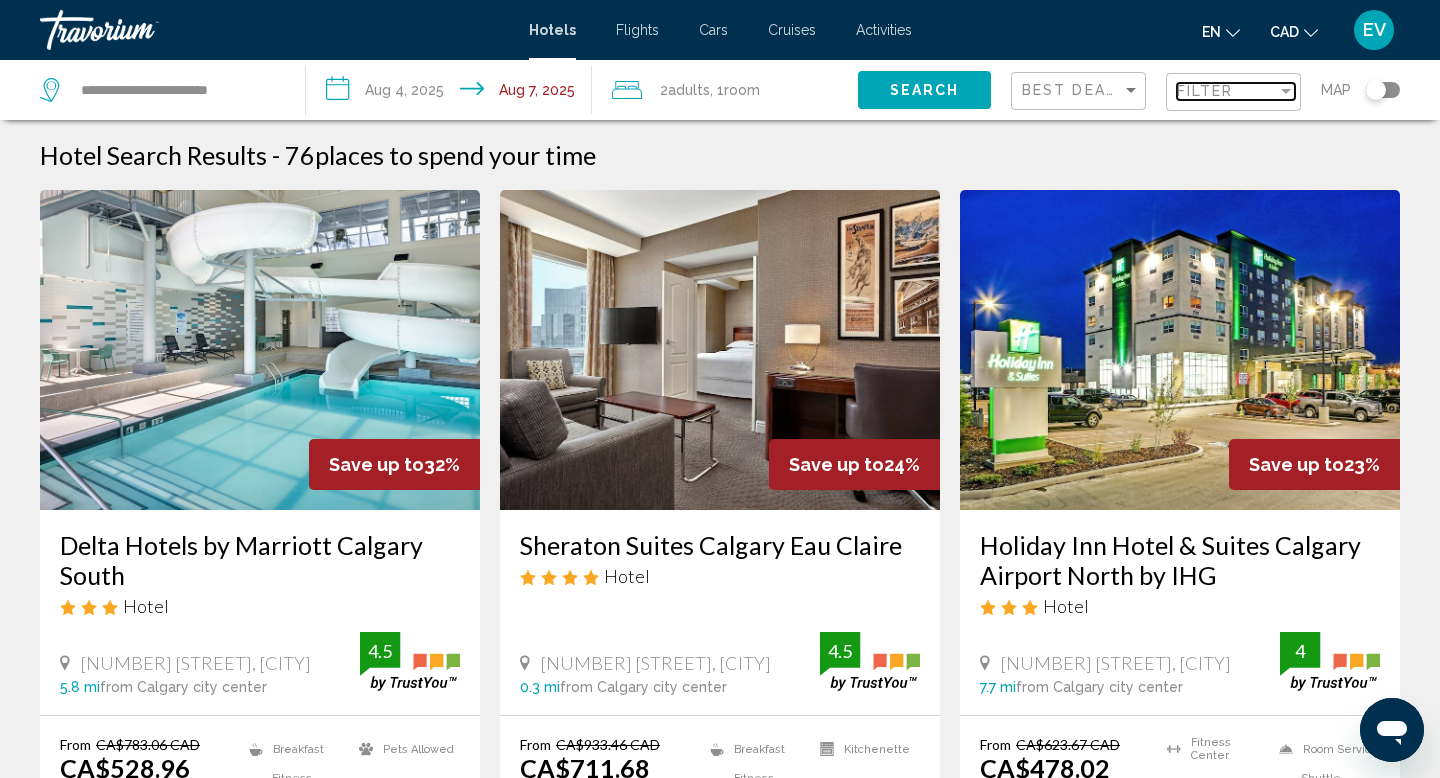 click on "Filter" at bounding box center [1227, 91] 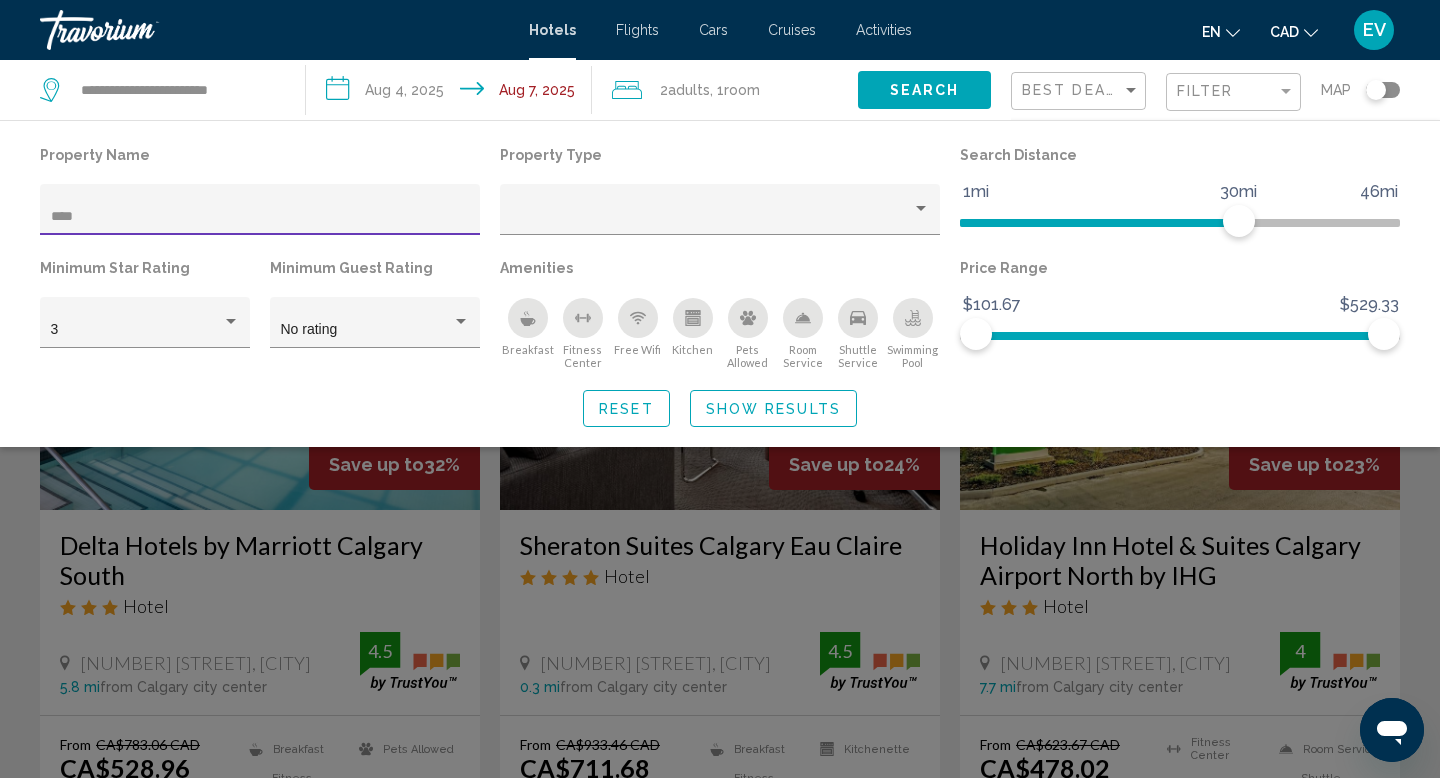 type on "*****" 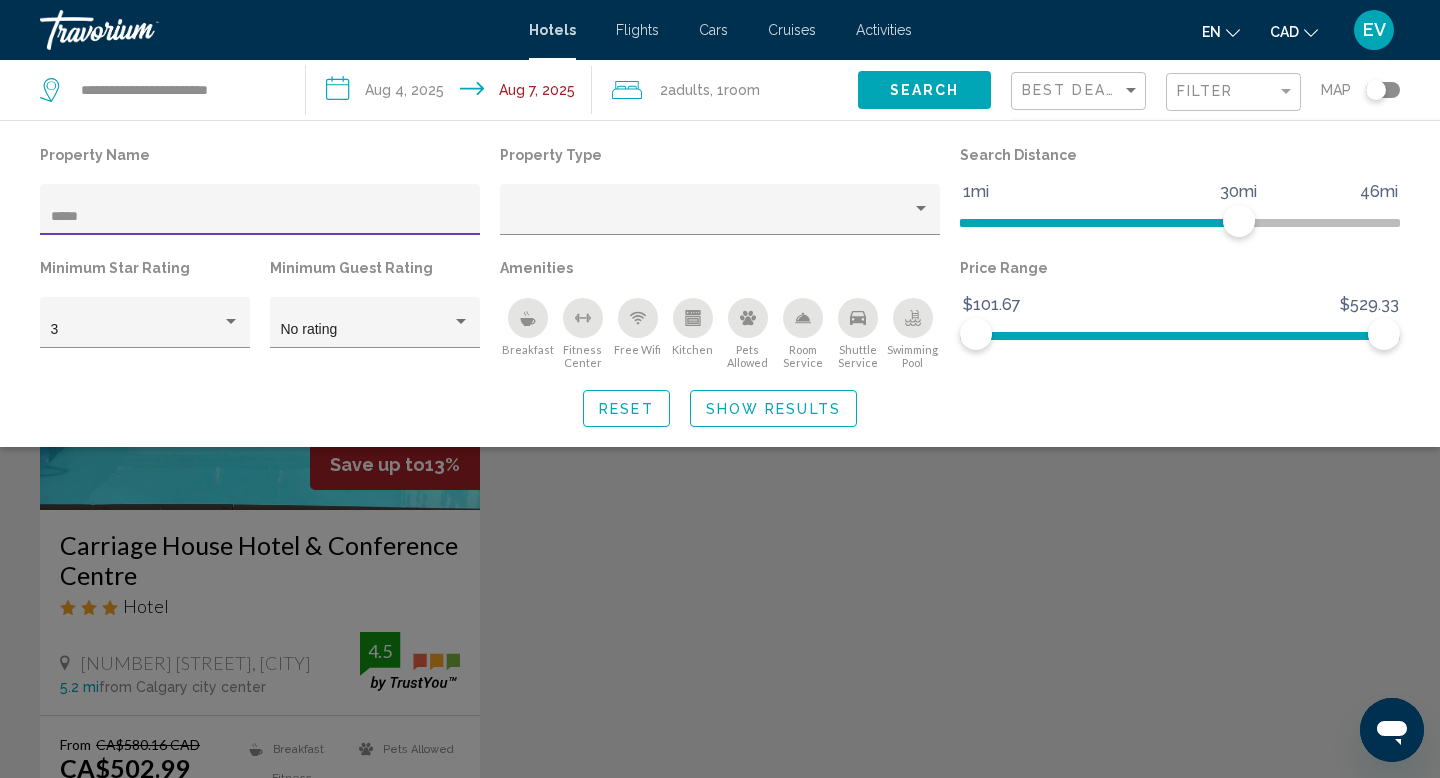 click on "Show Results" 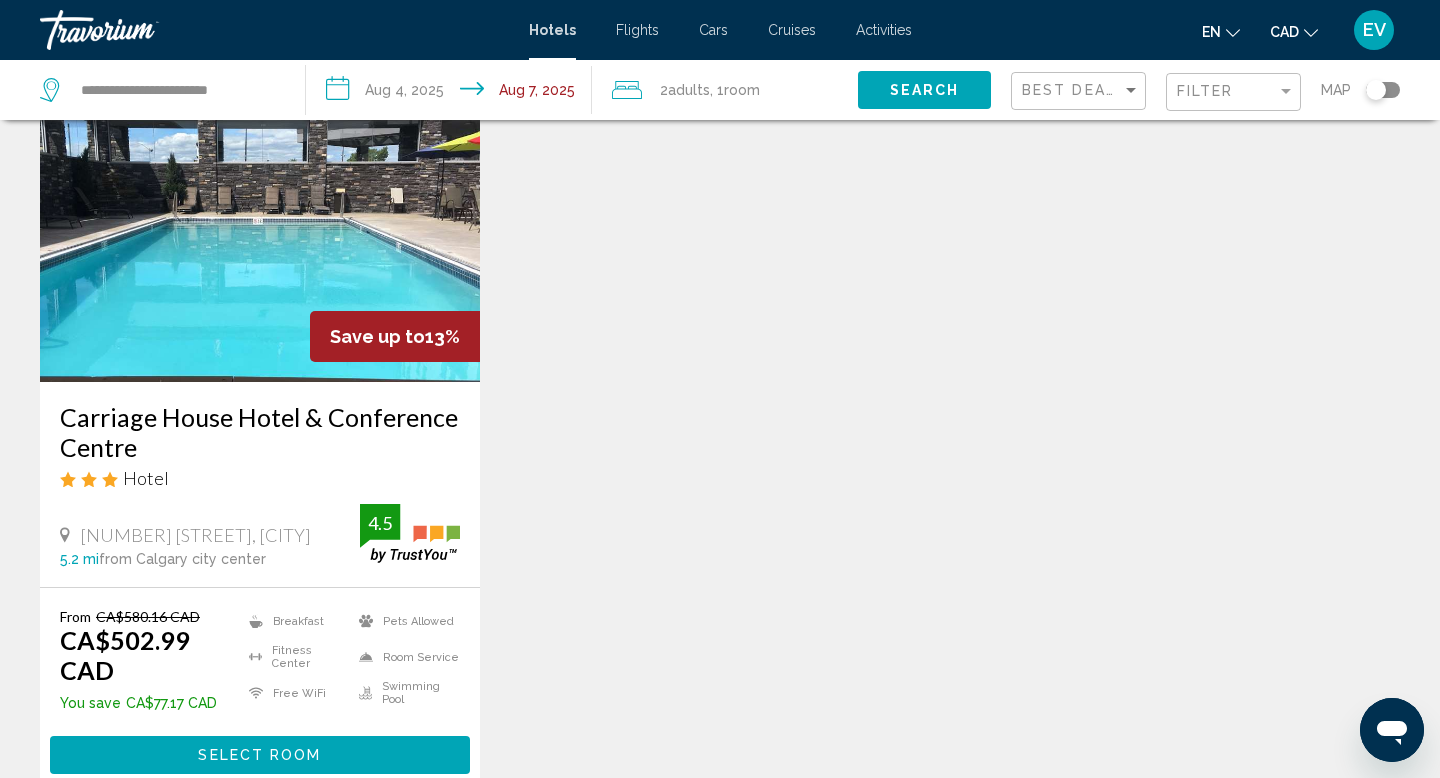 scroll, scrollTop: 139, scrollLeft: 0, axis: vertical 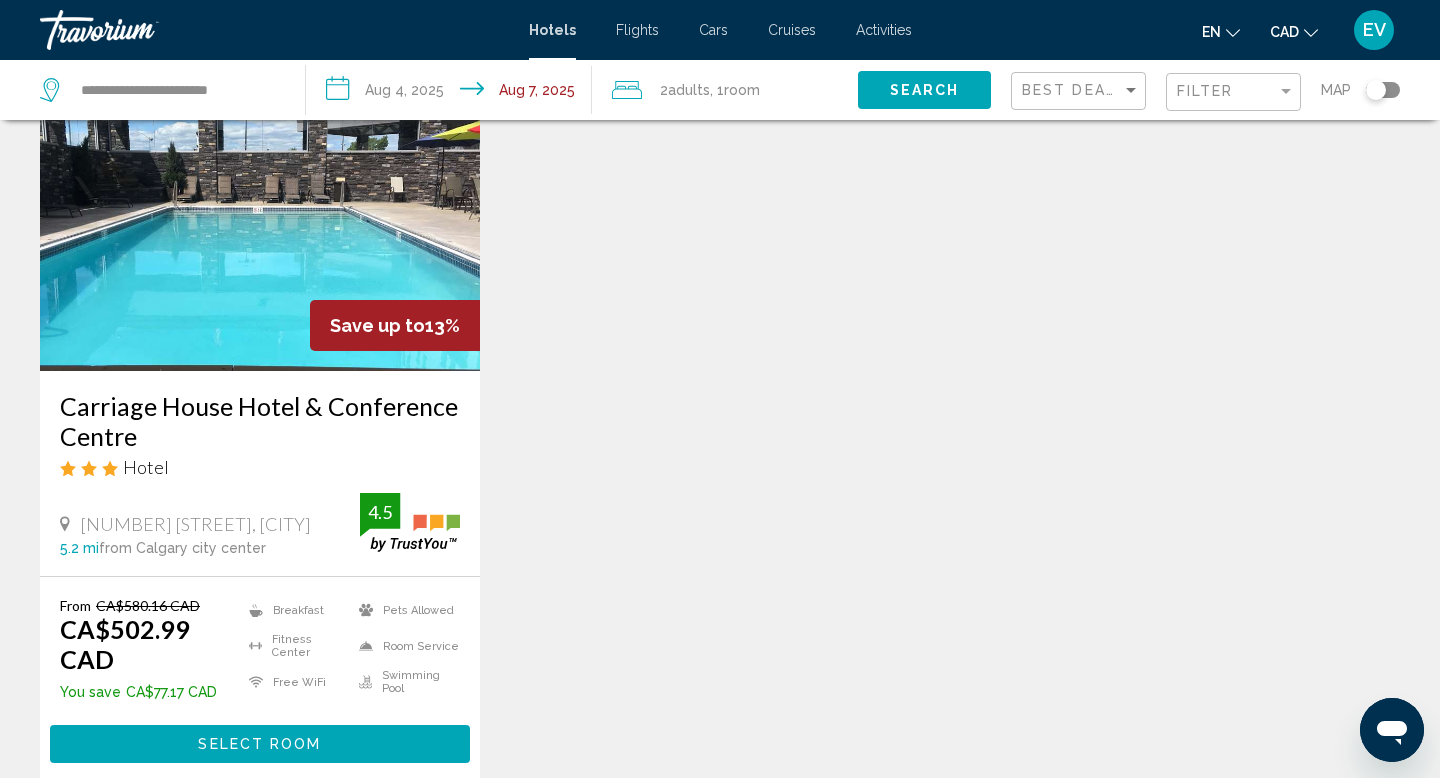 click on "Select Room" at bounding box center (260, 743) 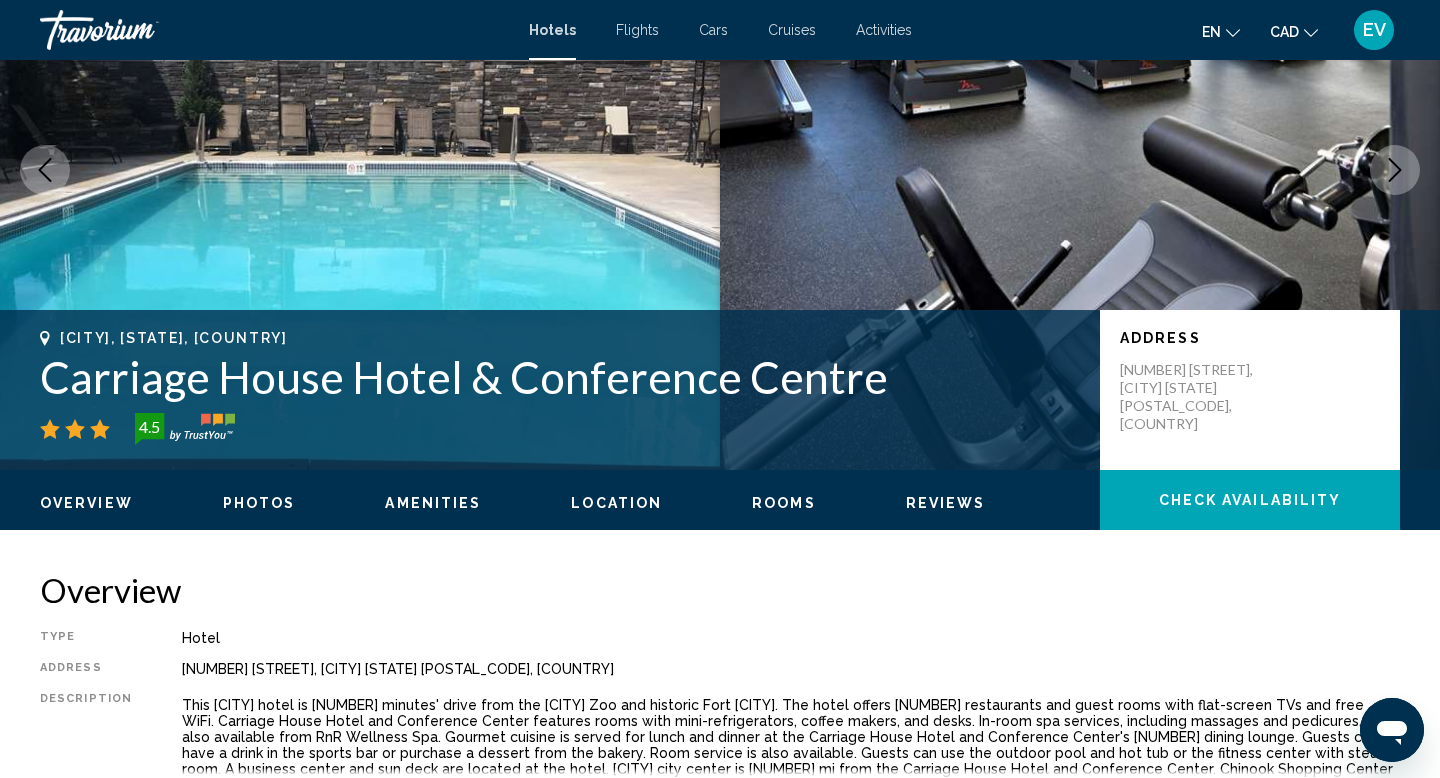 scroll, scrollTop: 0, scrollLeft: 0, axis: both 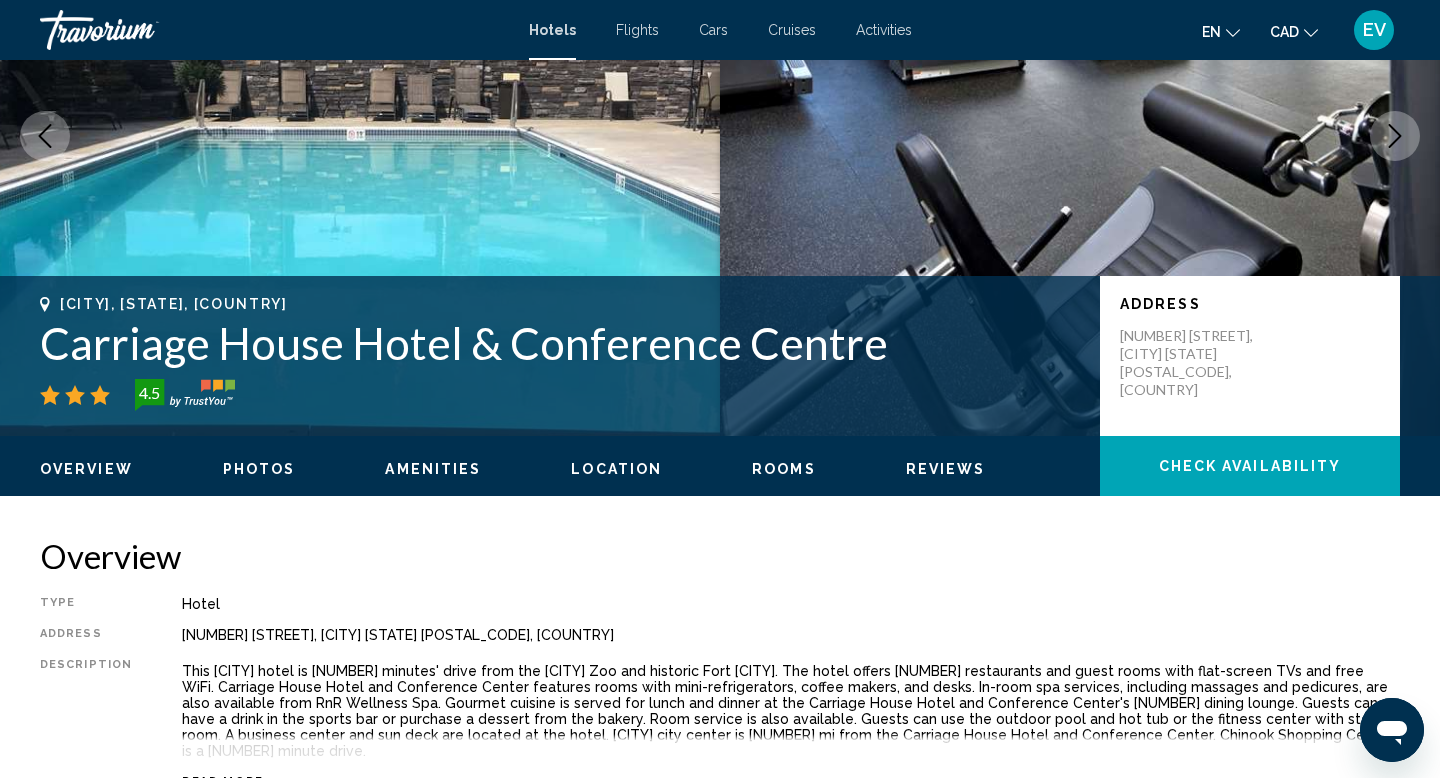 click on "EV" at bounding box center [1374, 30] 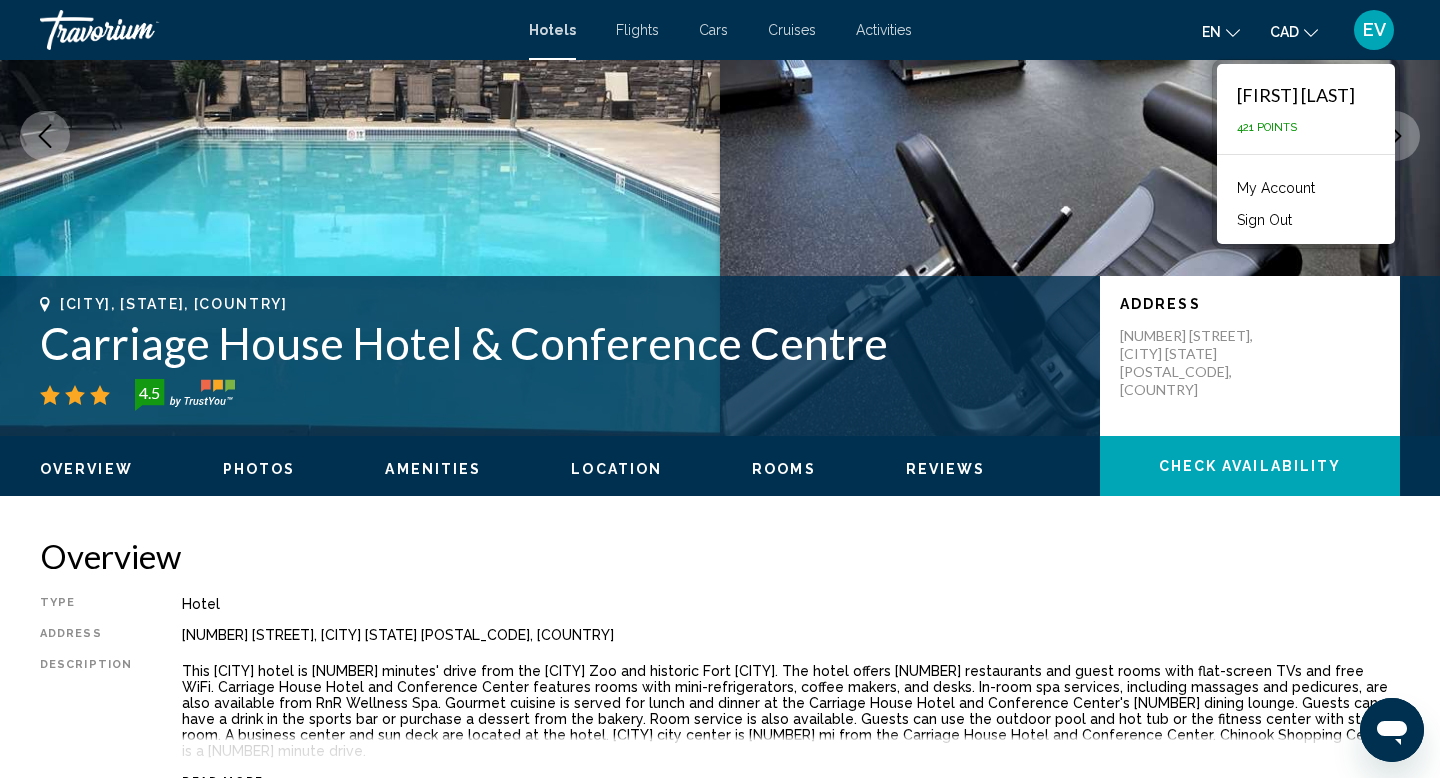 click on "My Account" at bounding box center (1276, 188) 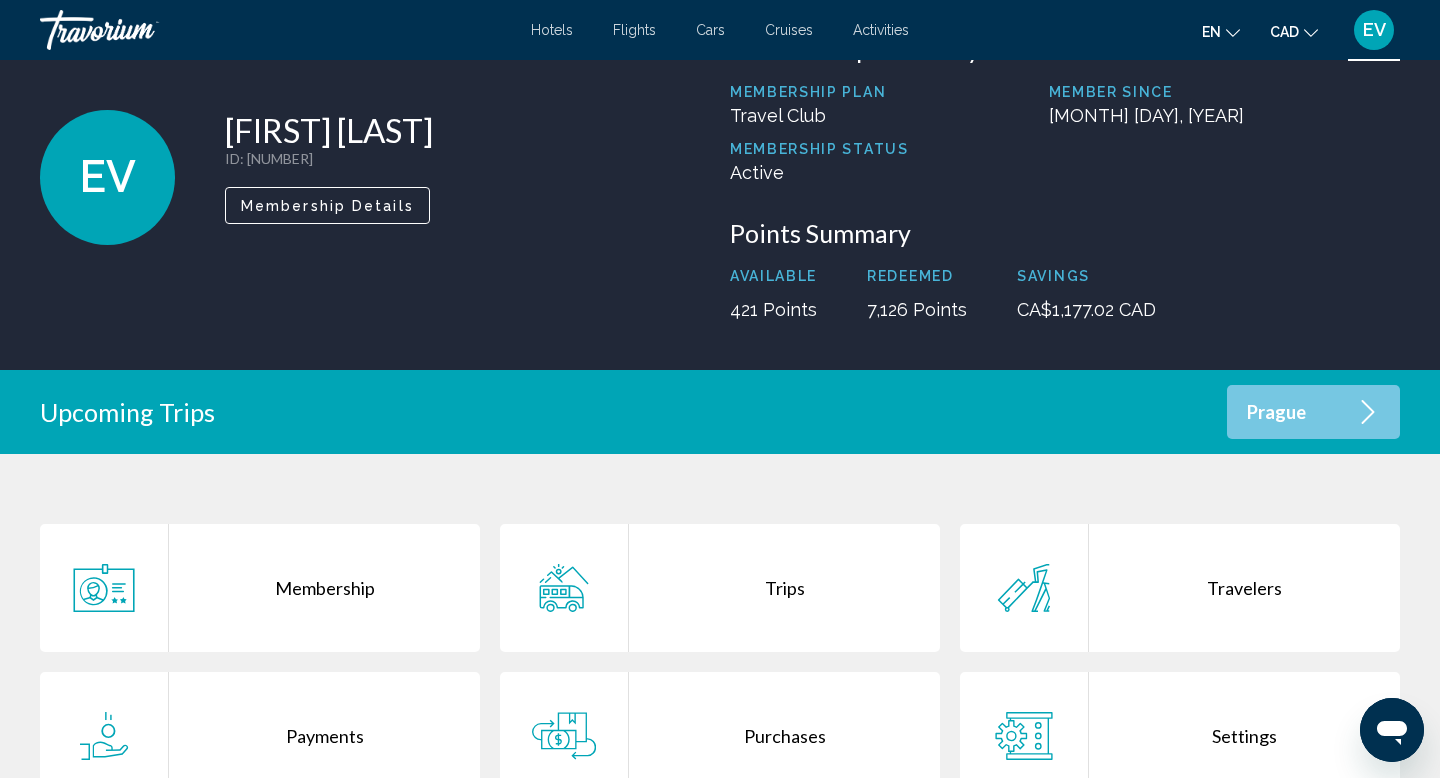 scroll, scrollTop: 77, scrollLeft: 0, axis: vertical 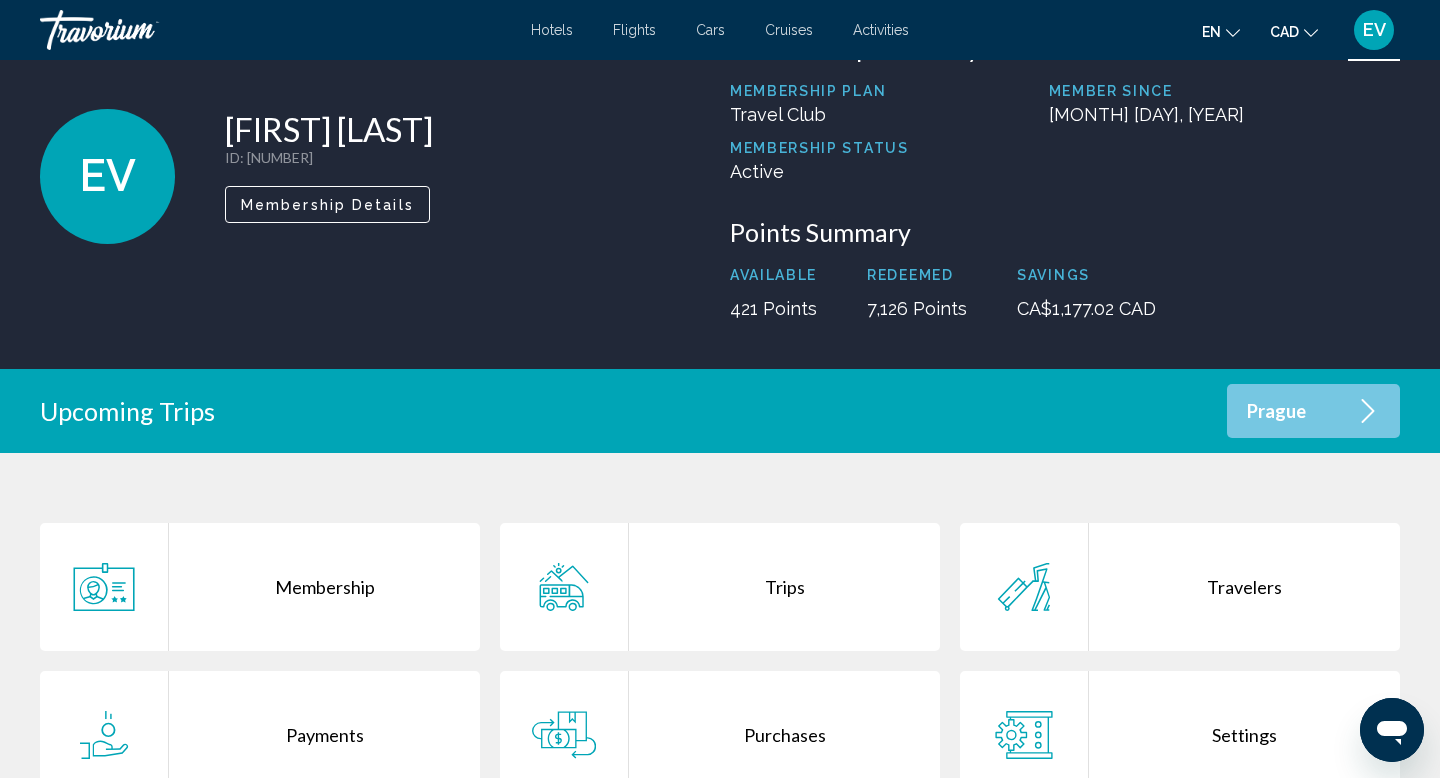 click on "Trips" at bounding box center [784, 587] 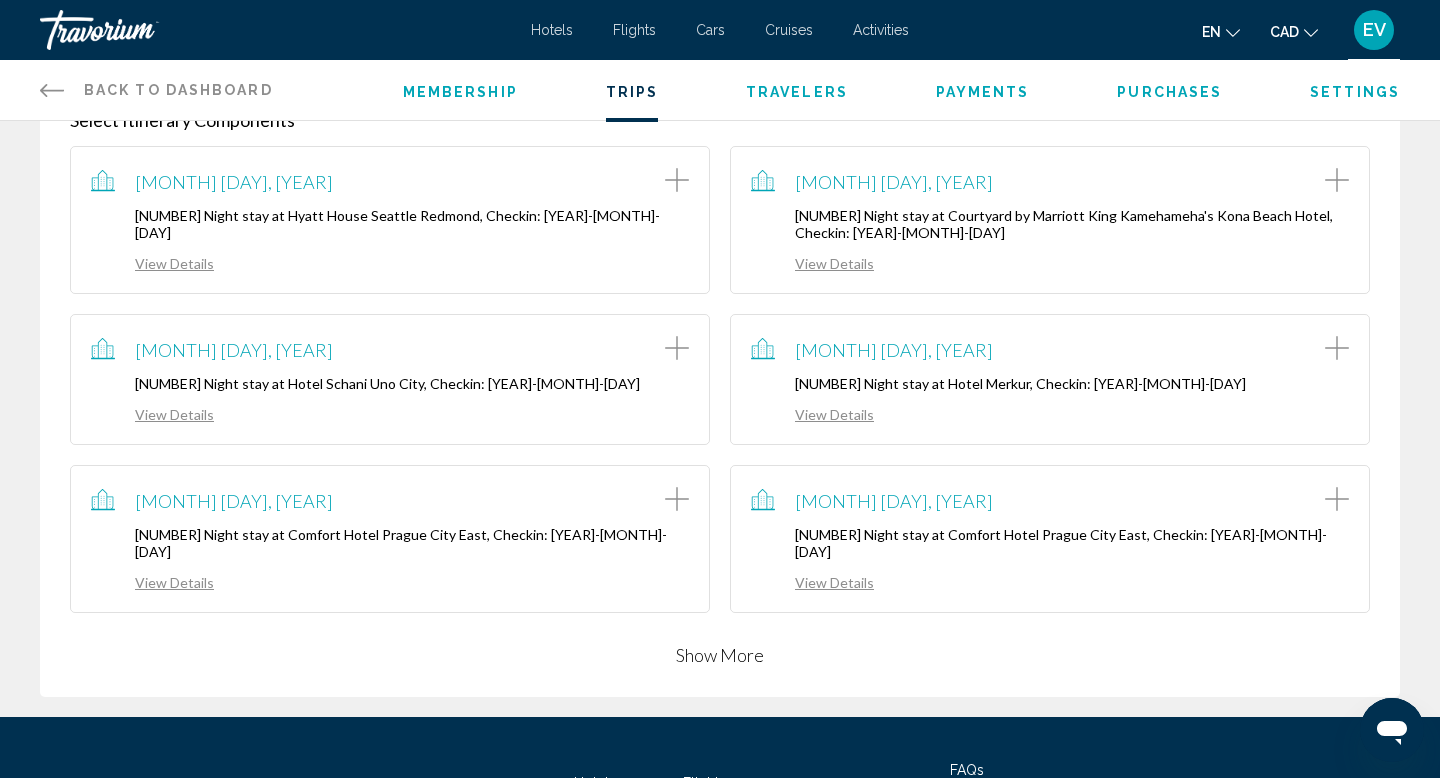 scroll, scrollTop: 513, scrollLeft: 0, axis: vertical 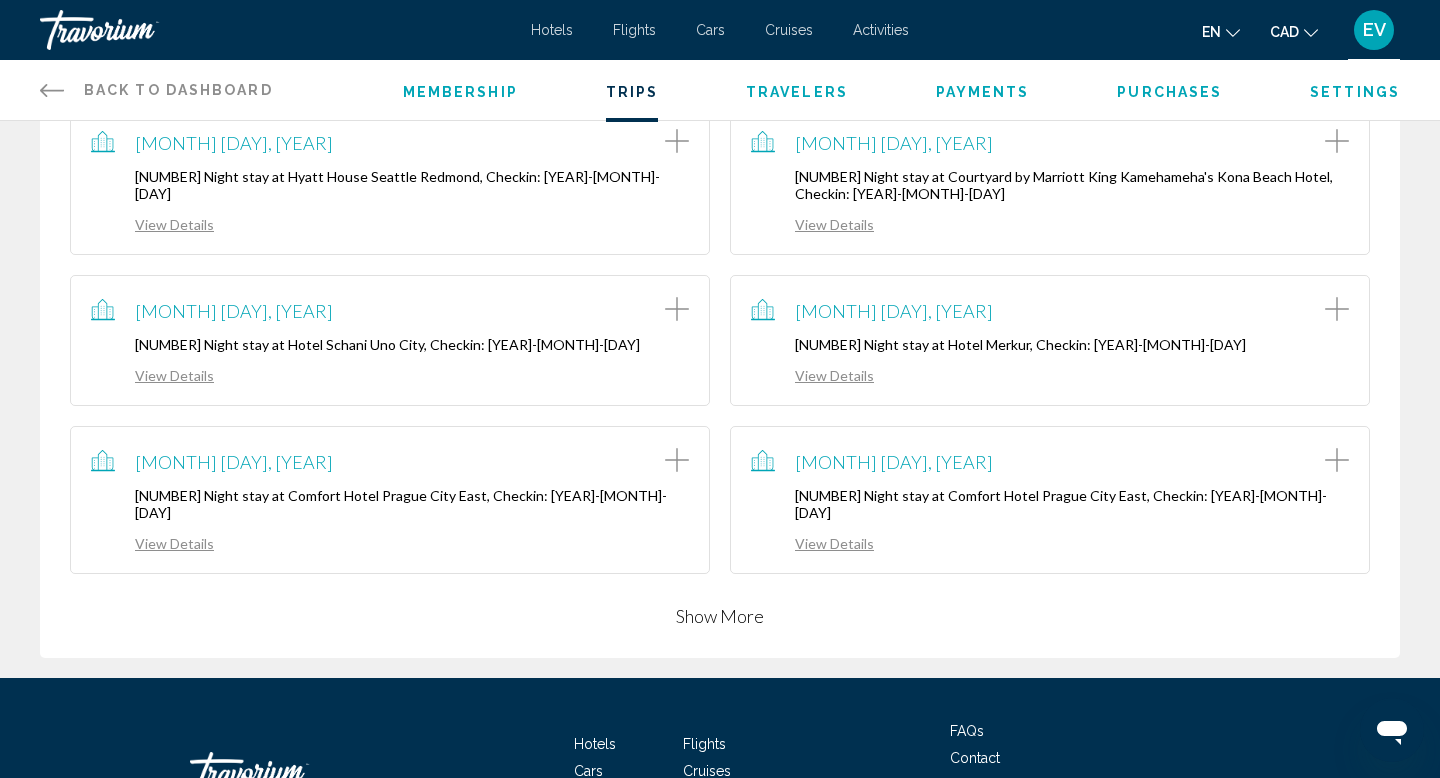 click on "Show More" at bounding box center [720, 616] 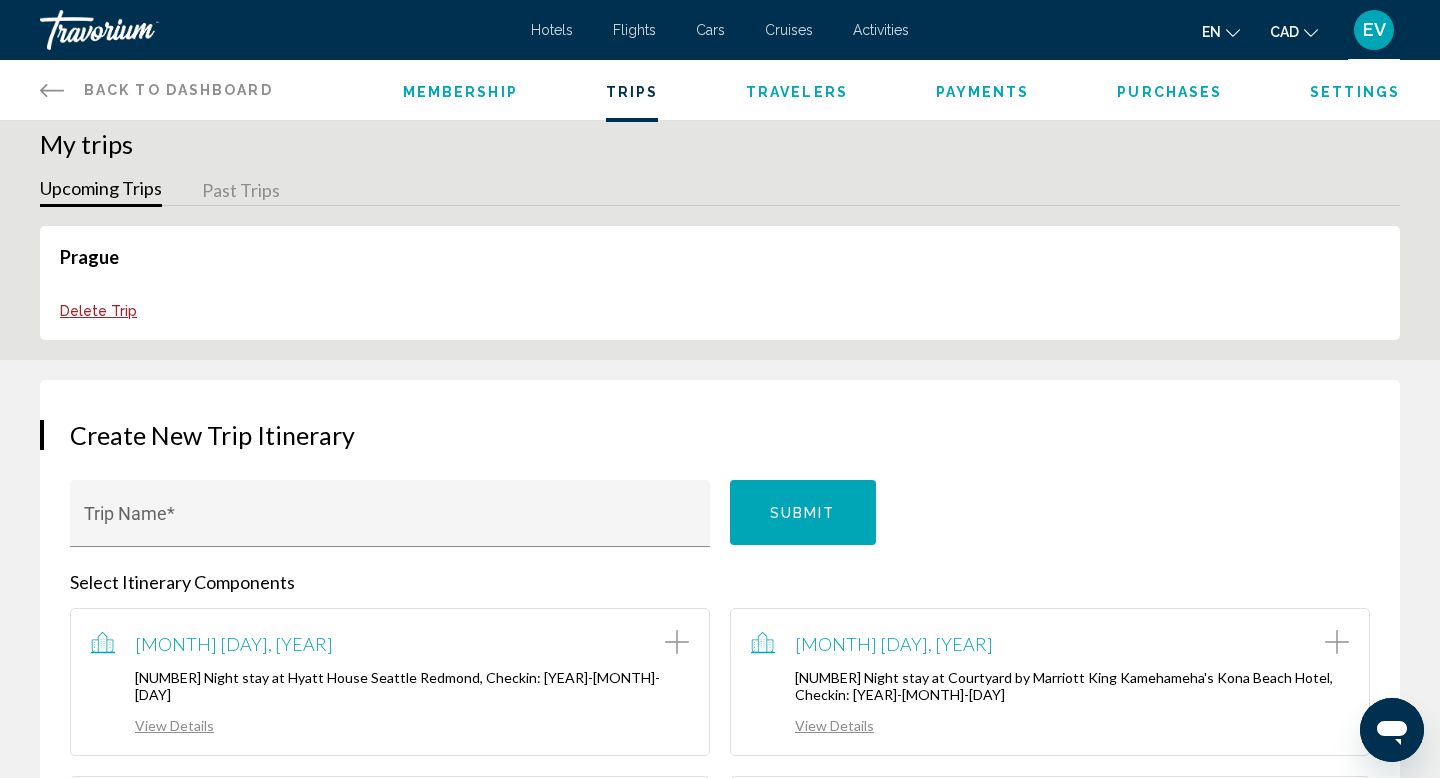 scroll, scrollTop: 15, scrollLeft: 0, axis: vertical 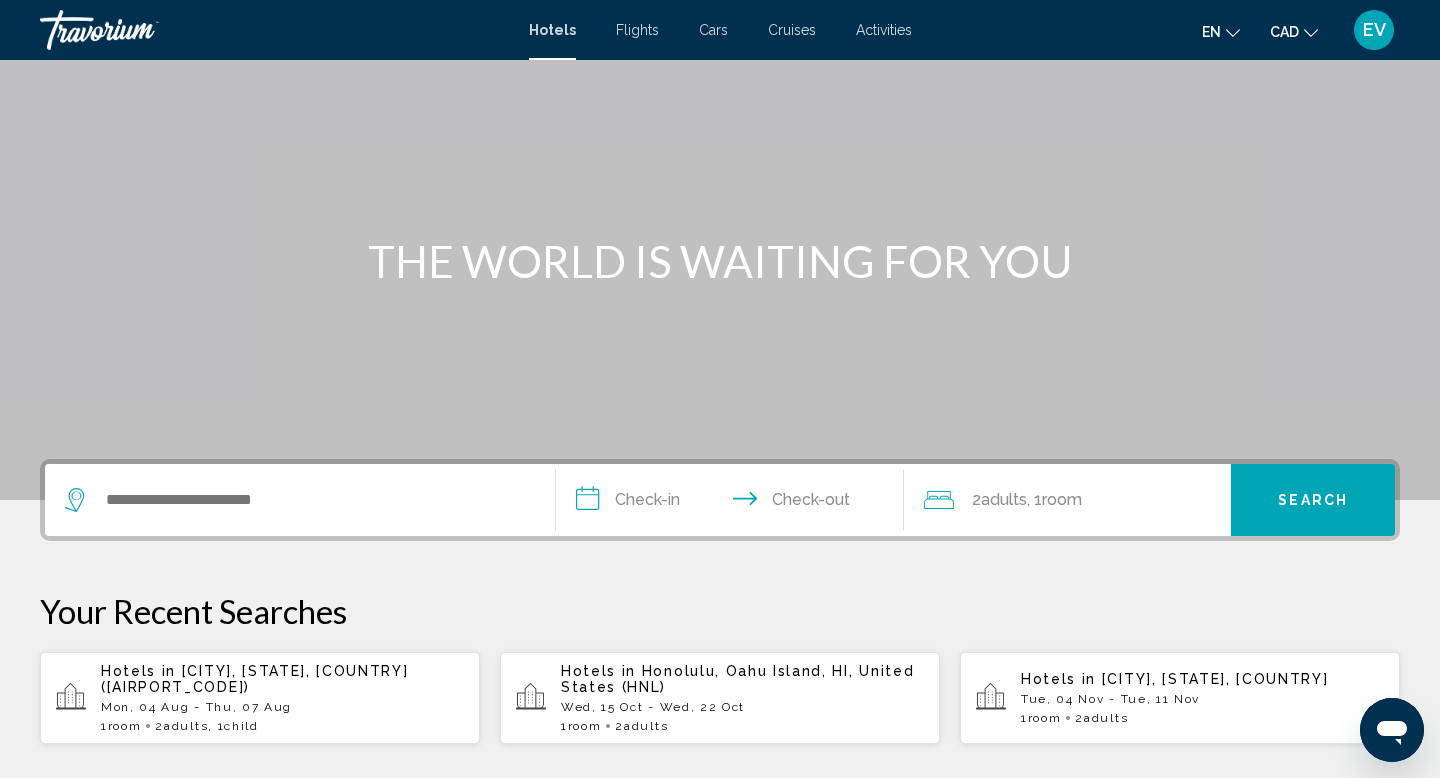 click at bounding box center (300, 500) 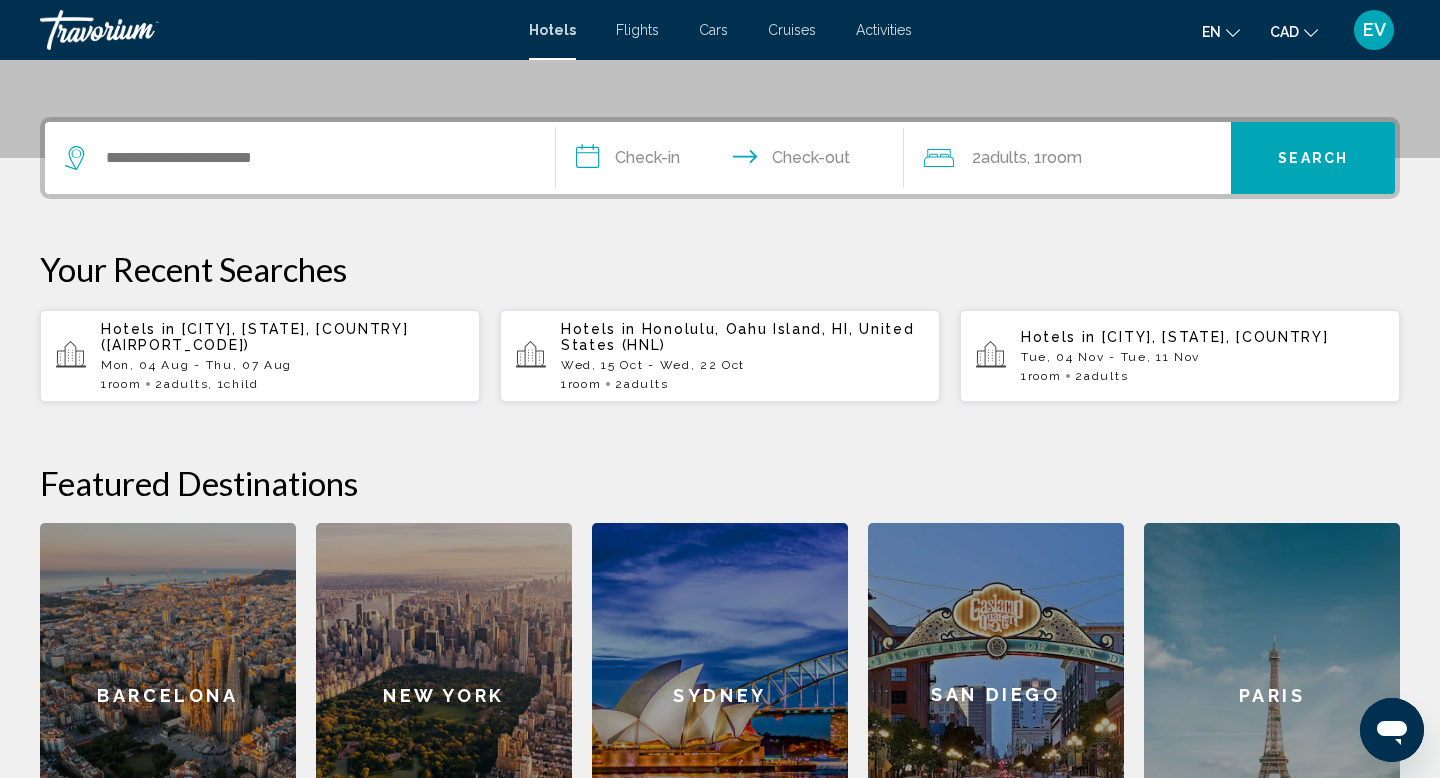 scroll, scrollTop: 494, scrollLeft: 0, axis: vertical 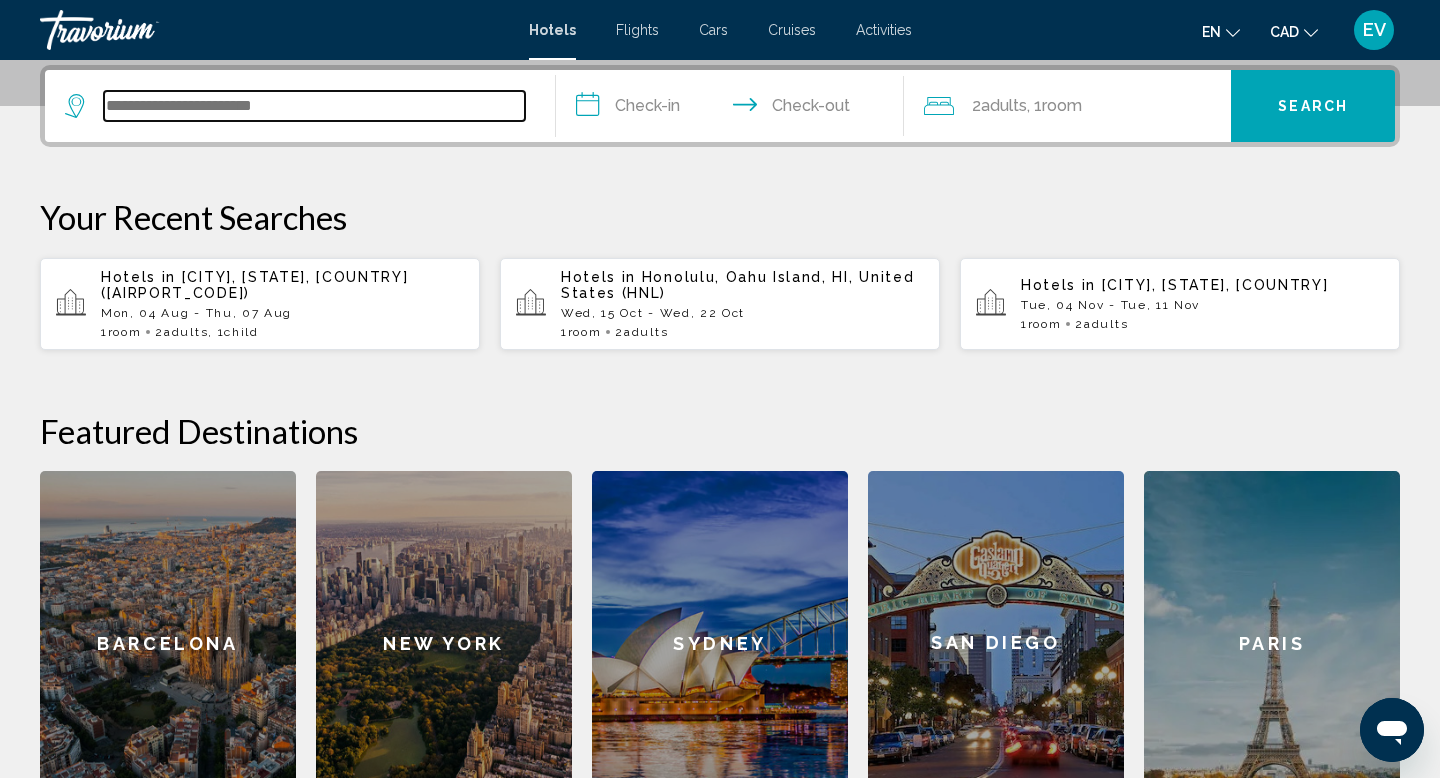 click at bounding box center (314, 106) 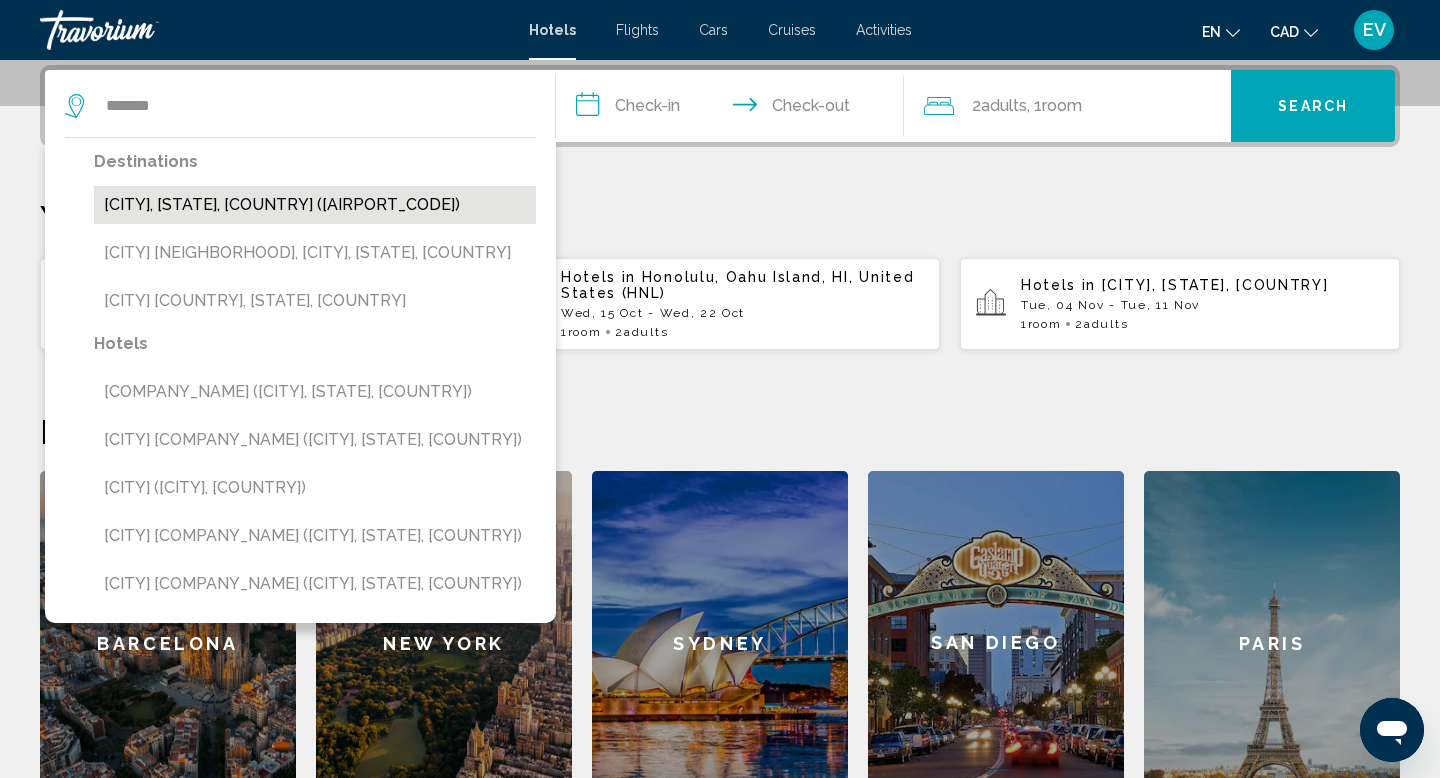 click on "[CITY], [STATE], [COUNTRY] ([AIRPORT_CODE])" at bounding box center [315, 205] 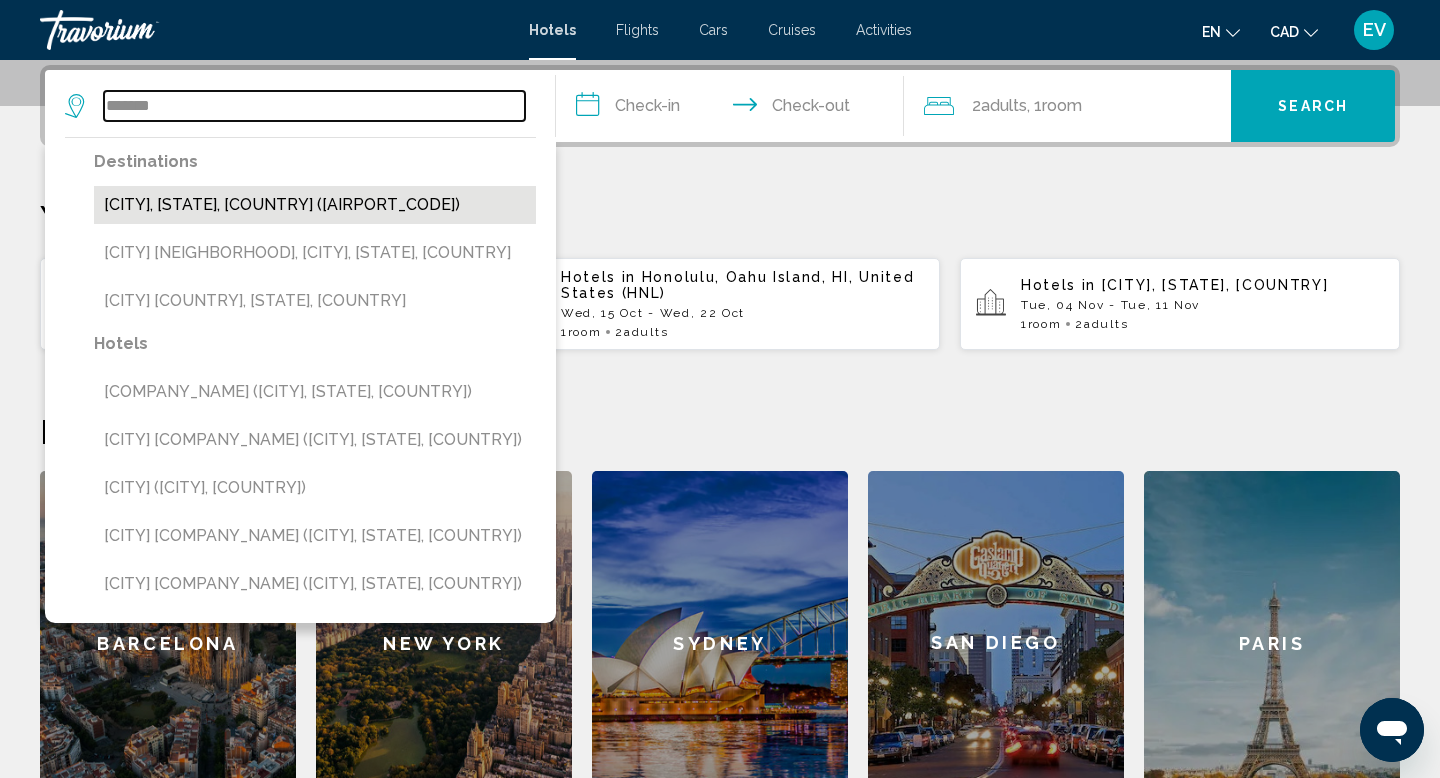 type on "**********" 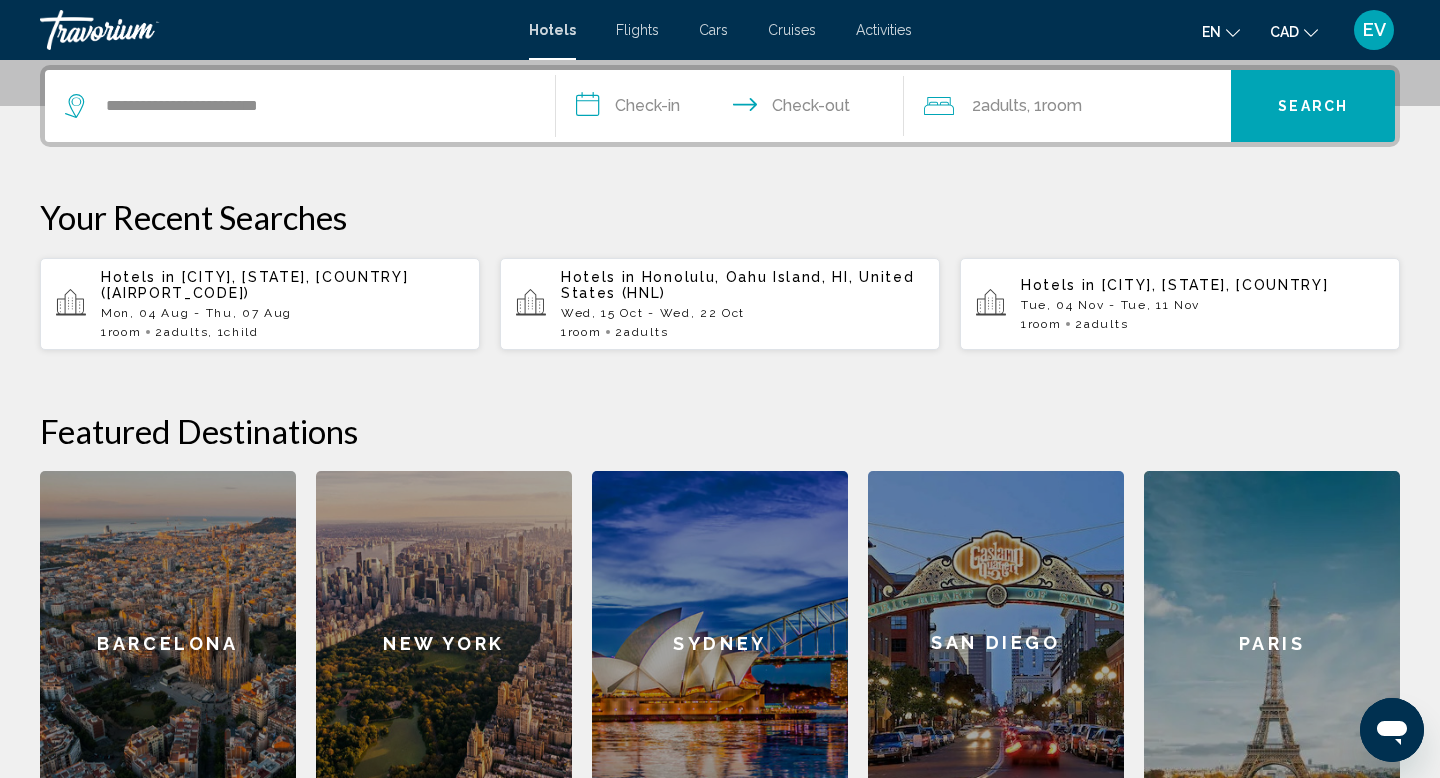 click on "**********" at bounding box center (734, 109) 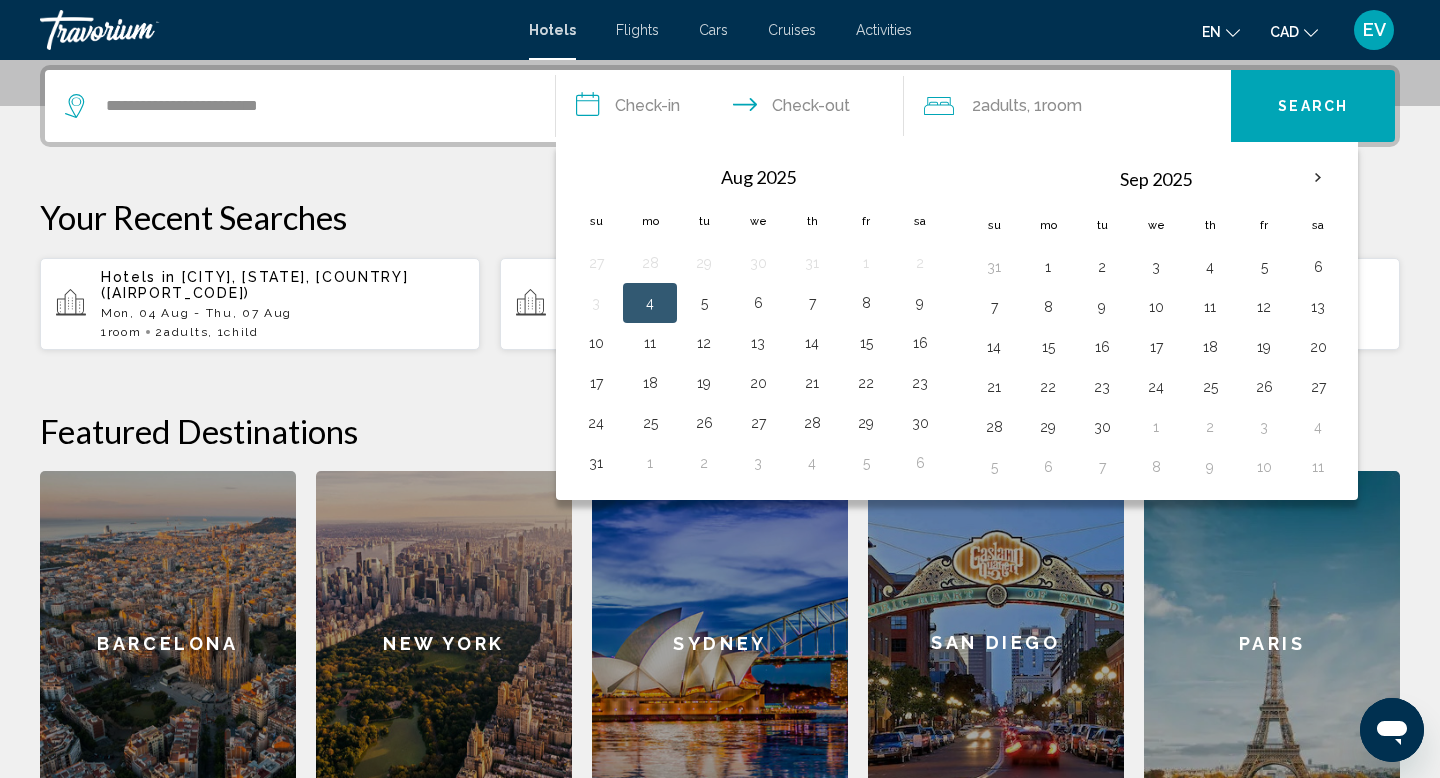 click on "4" at bounding box center (650, 303) 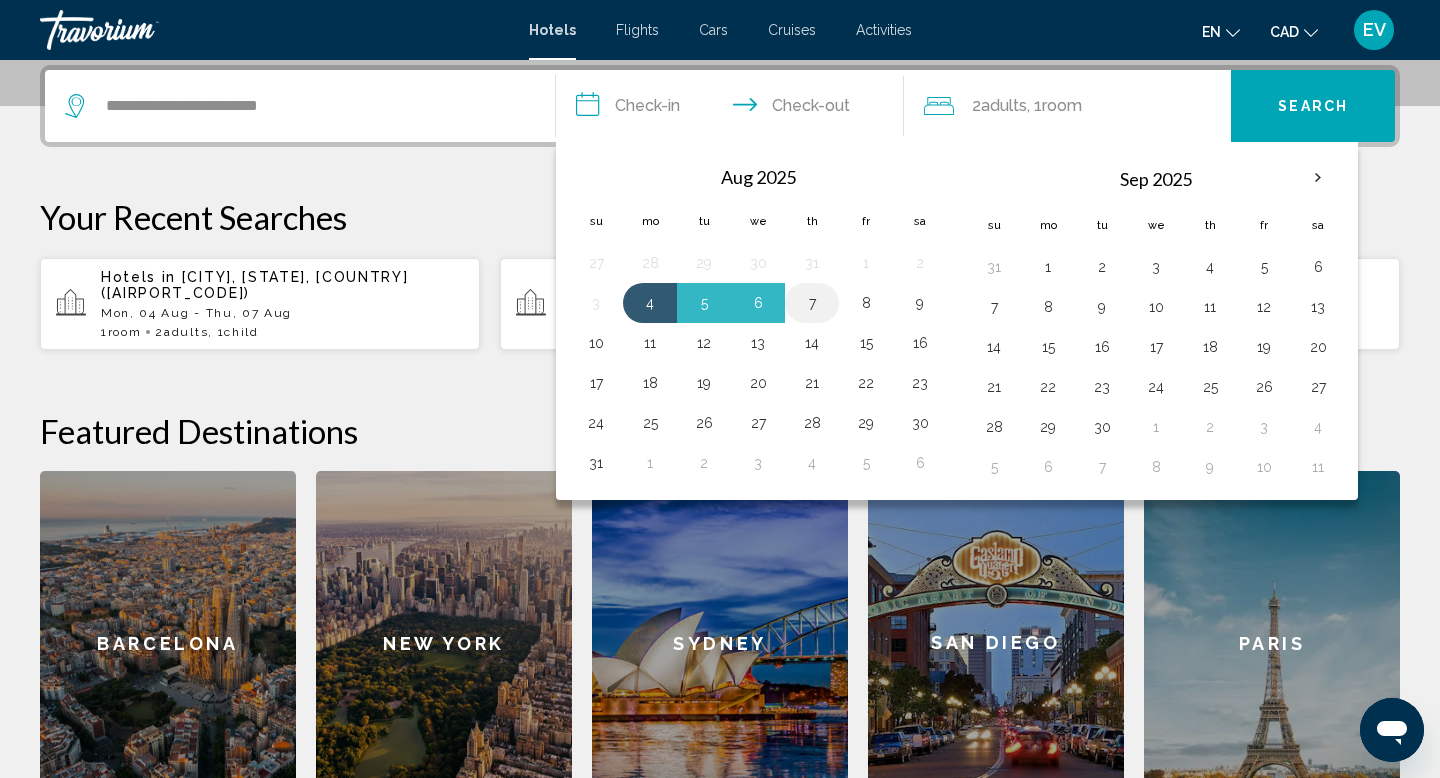 click on "7" at bounding box center (812, 303) 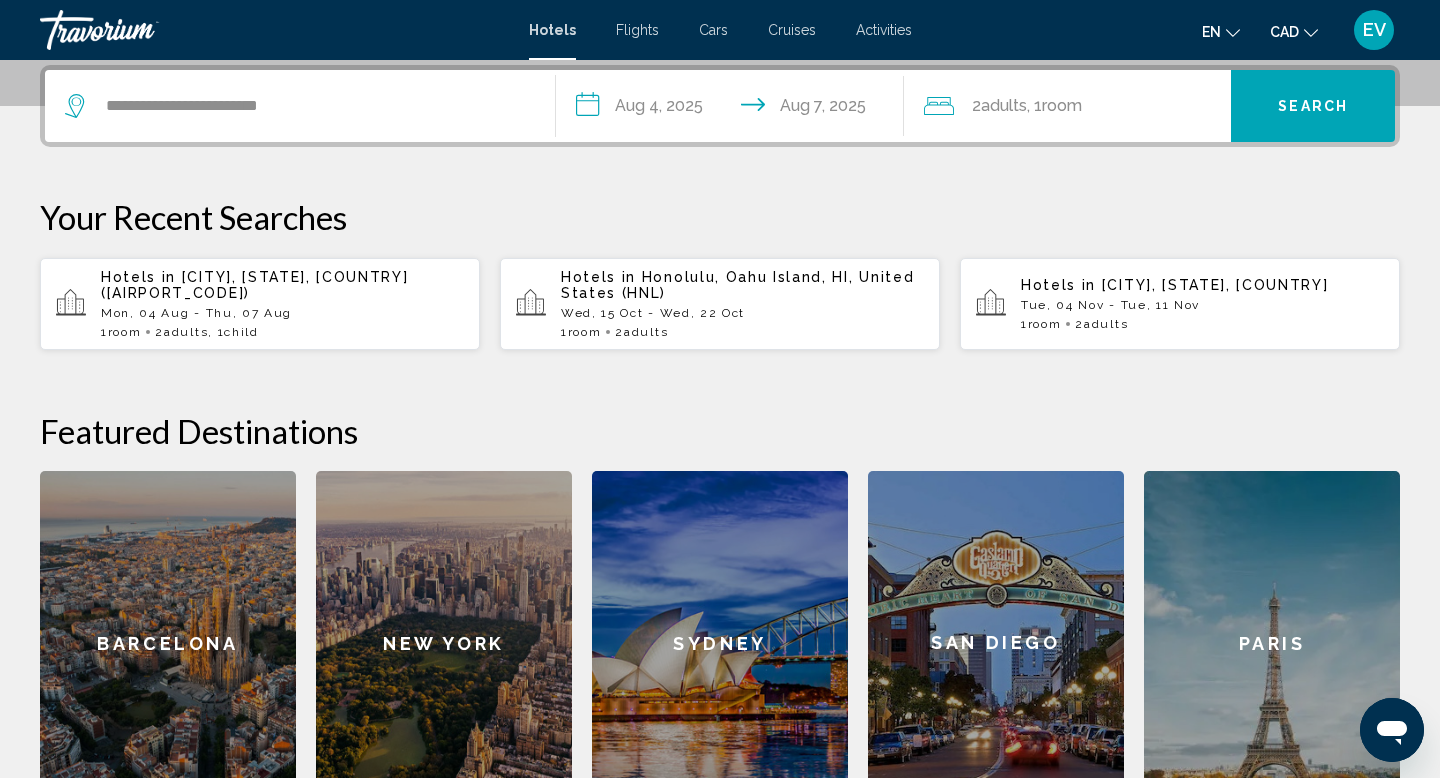 click on "Search" at bounding box center [1313, 106] 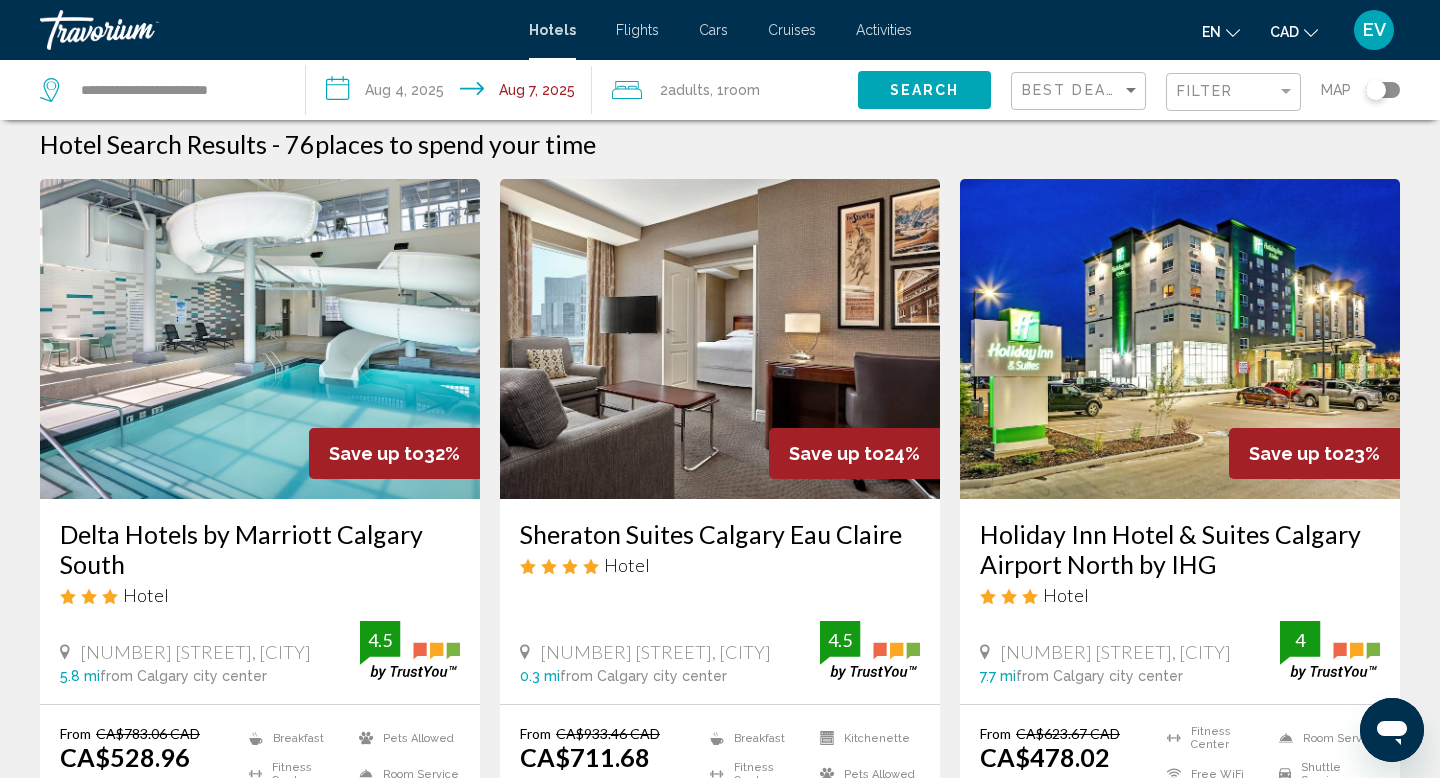 scroll, scrollTop: 8, scrollLeft: 0, axis: vertical 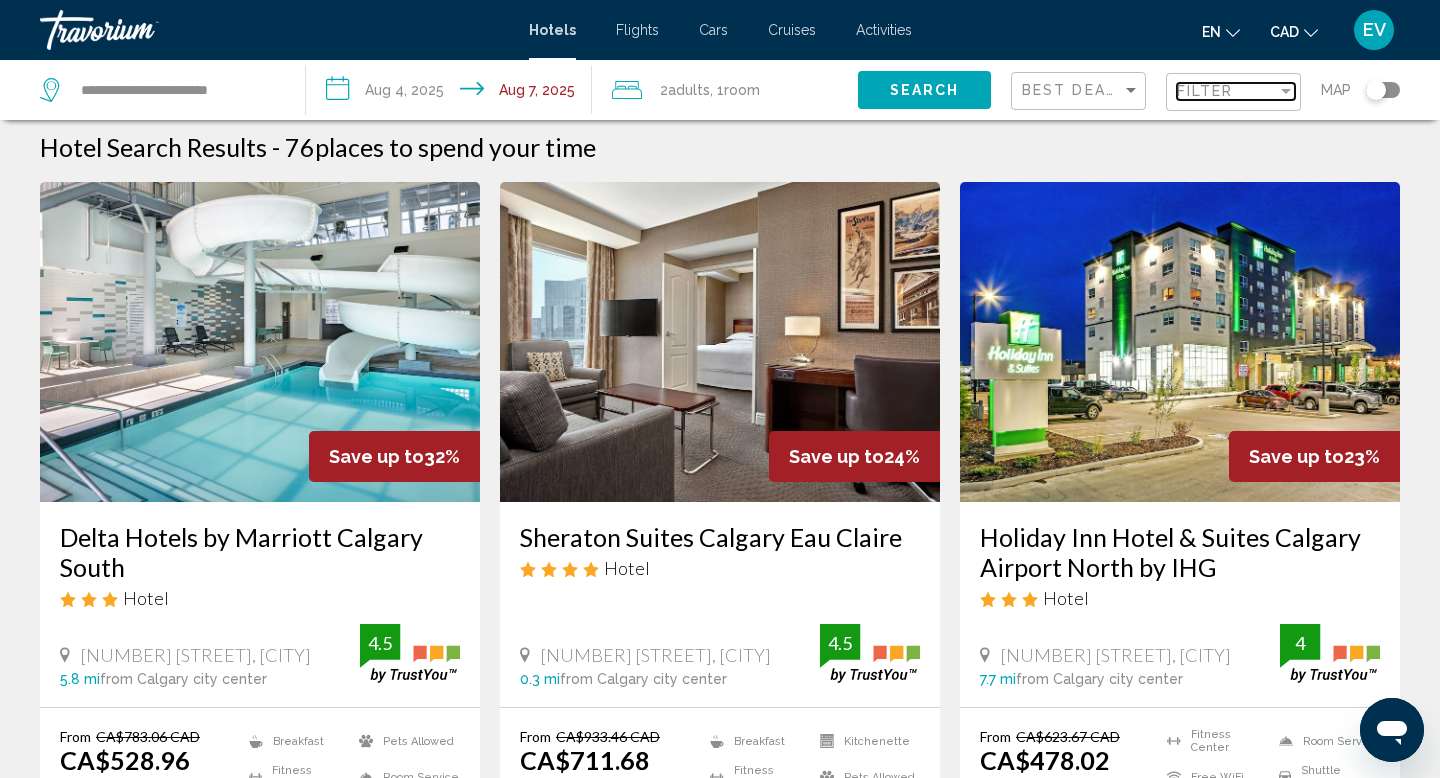 click on "Filter" at bounding box center [1227, 91] 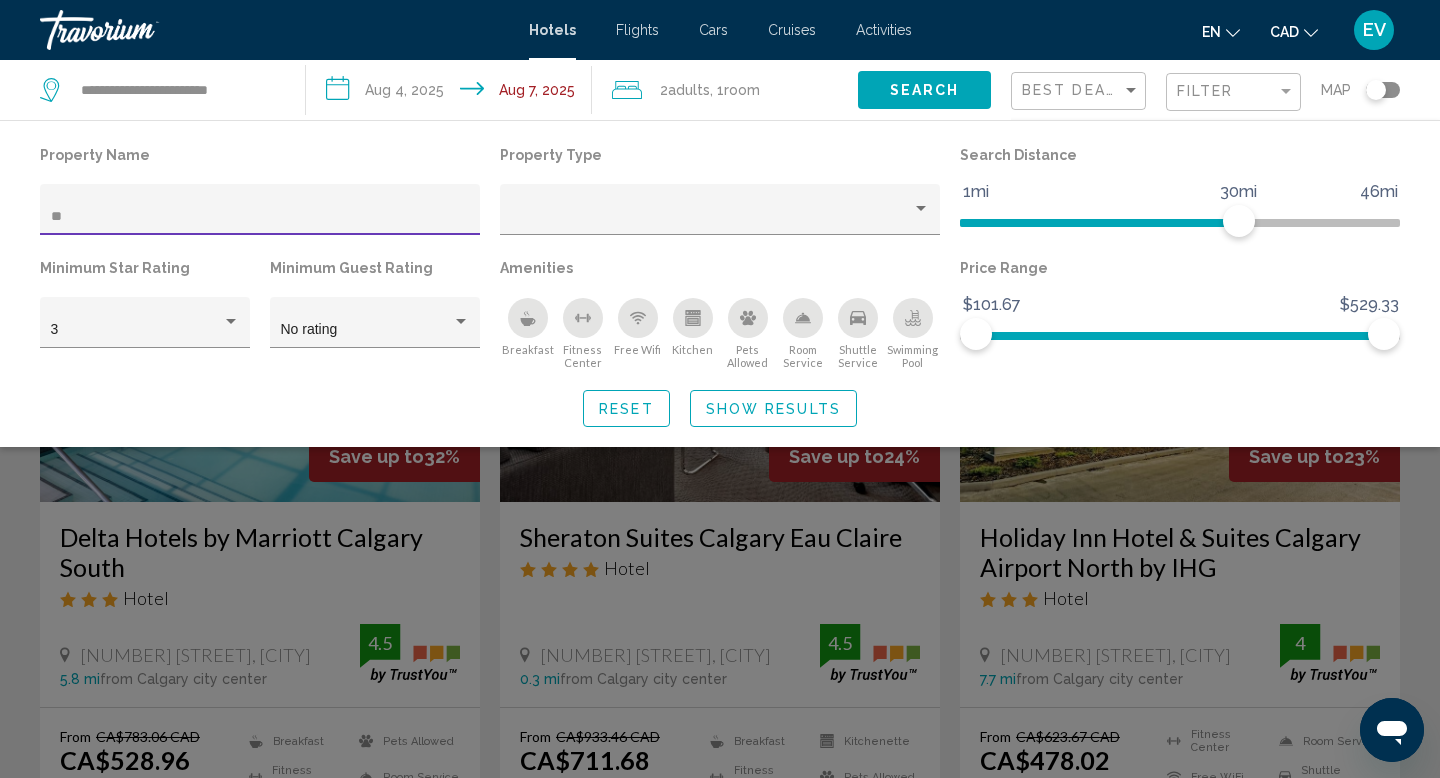 type on "***" 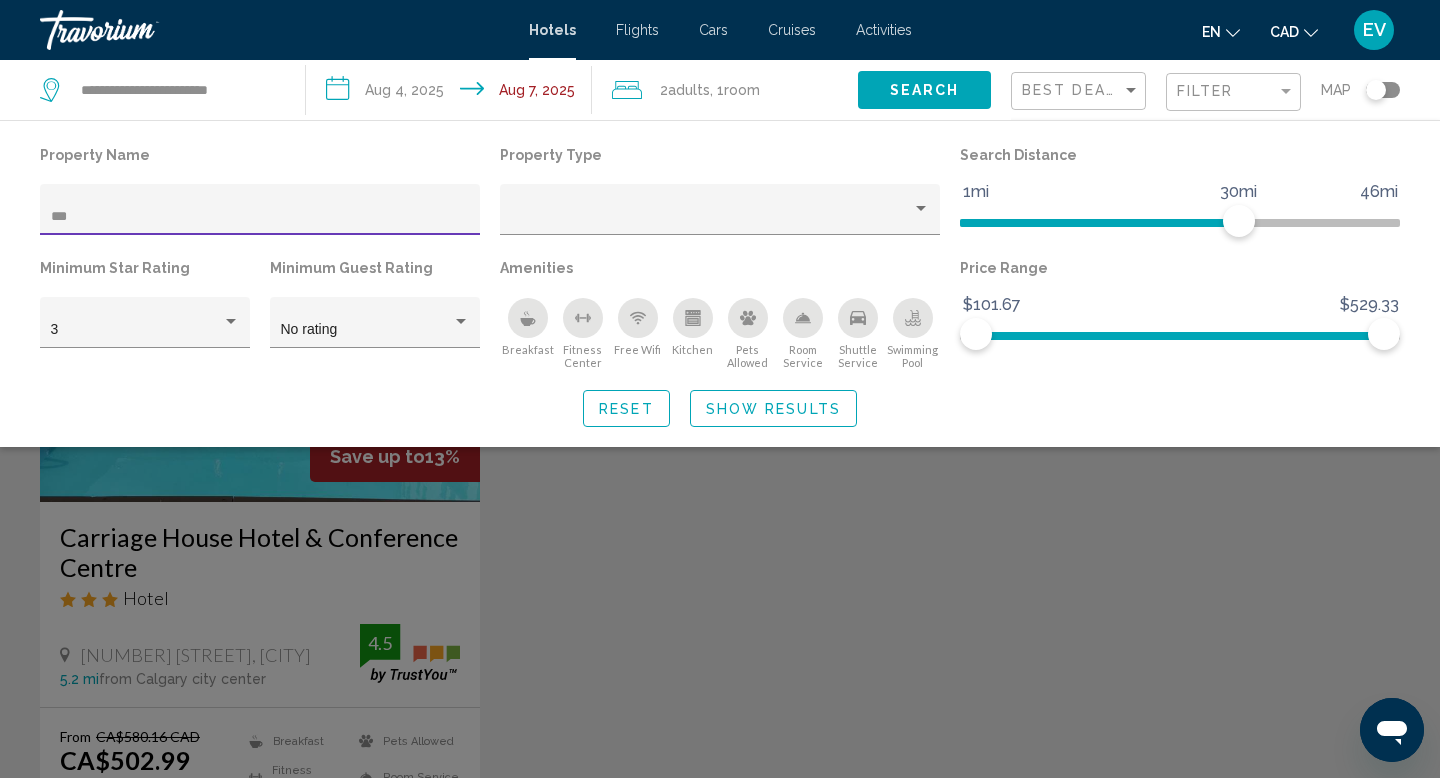 click on "Show Results" 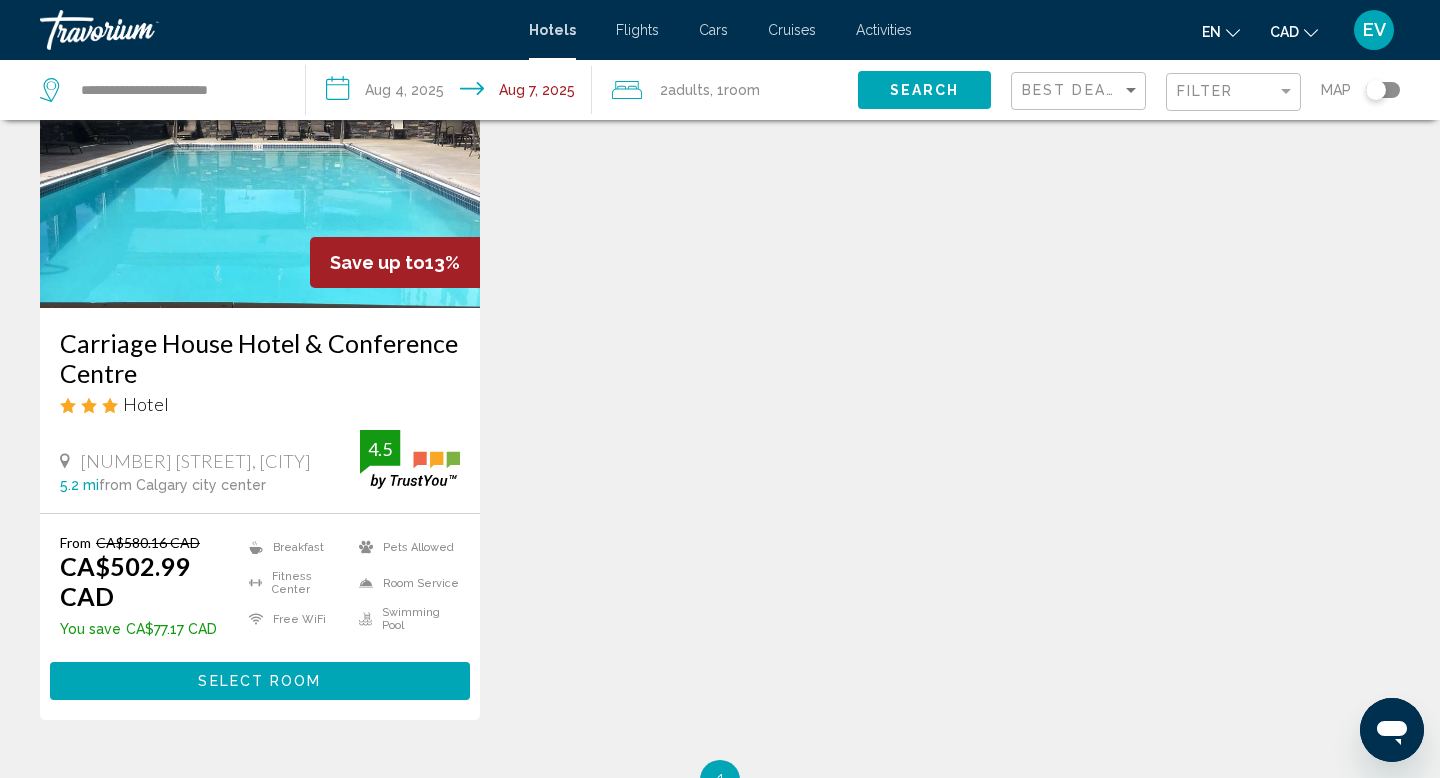 scroll, scrollTop: 237, scrollLeft: 0, axis: vertical 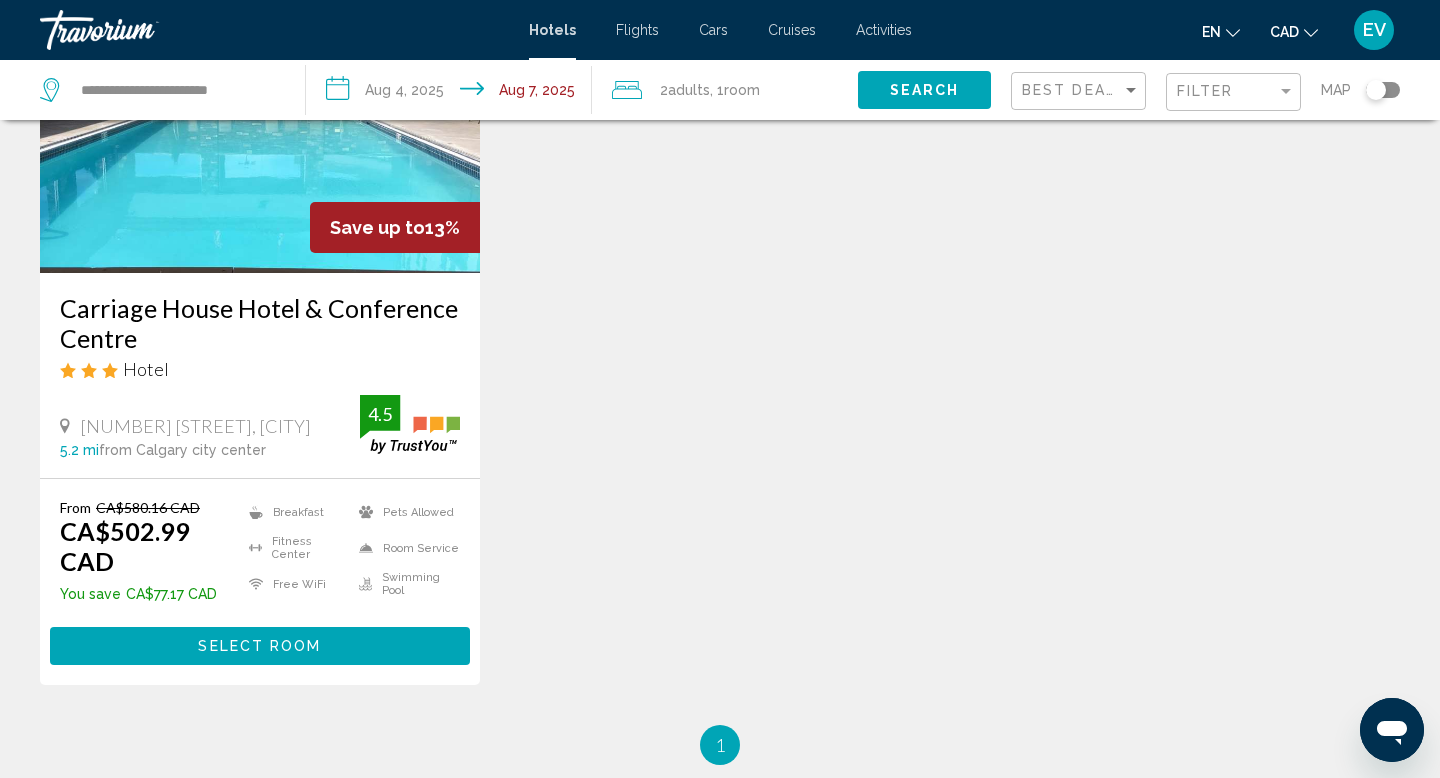 click on "Select Room" at bounding box center (260, 645) 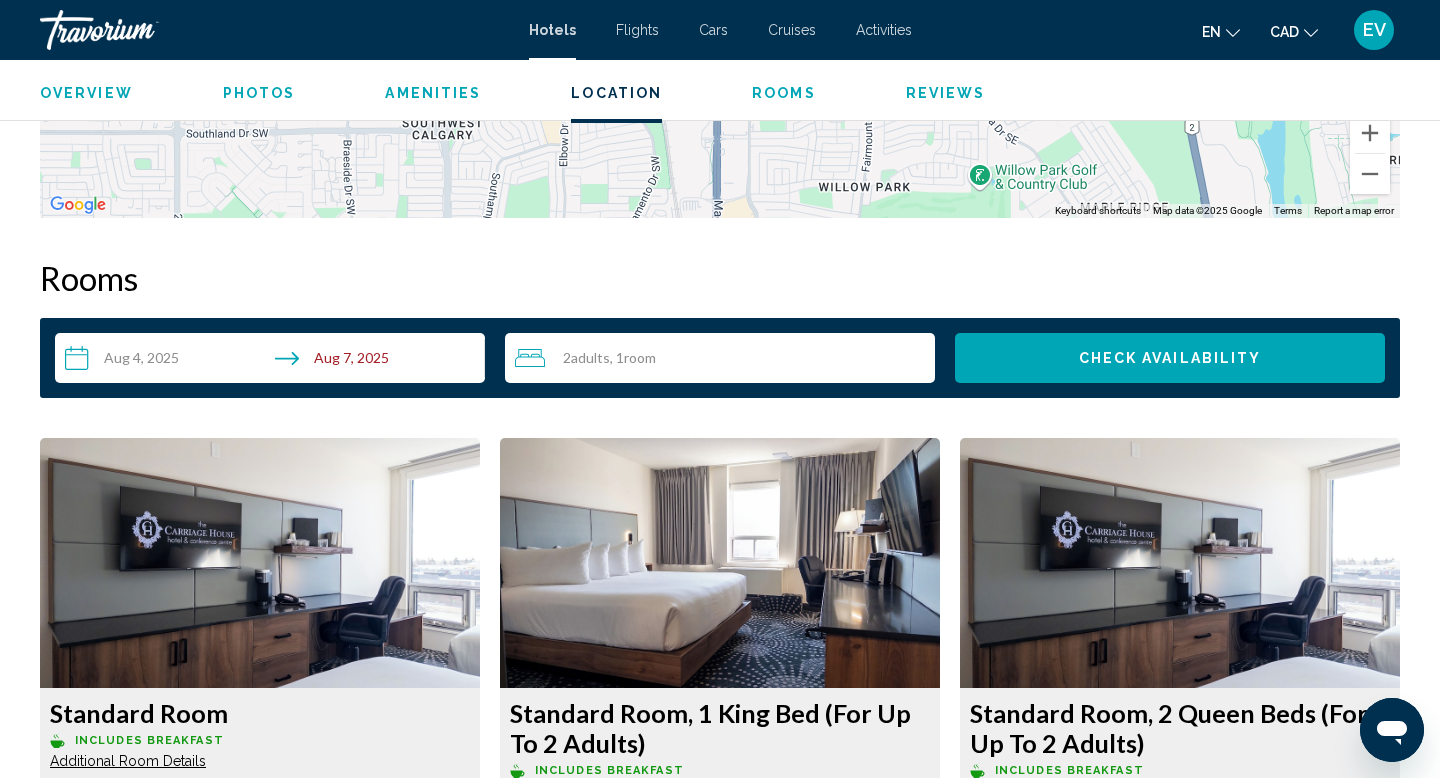 scroll, scrollTop: 2252, scrollLeft: 0, axis: vertical 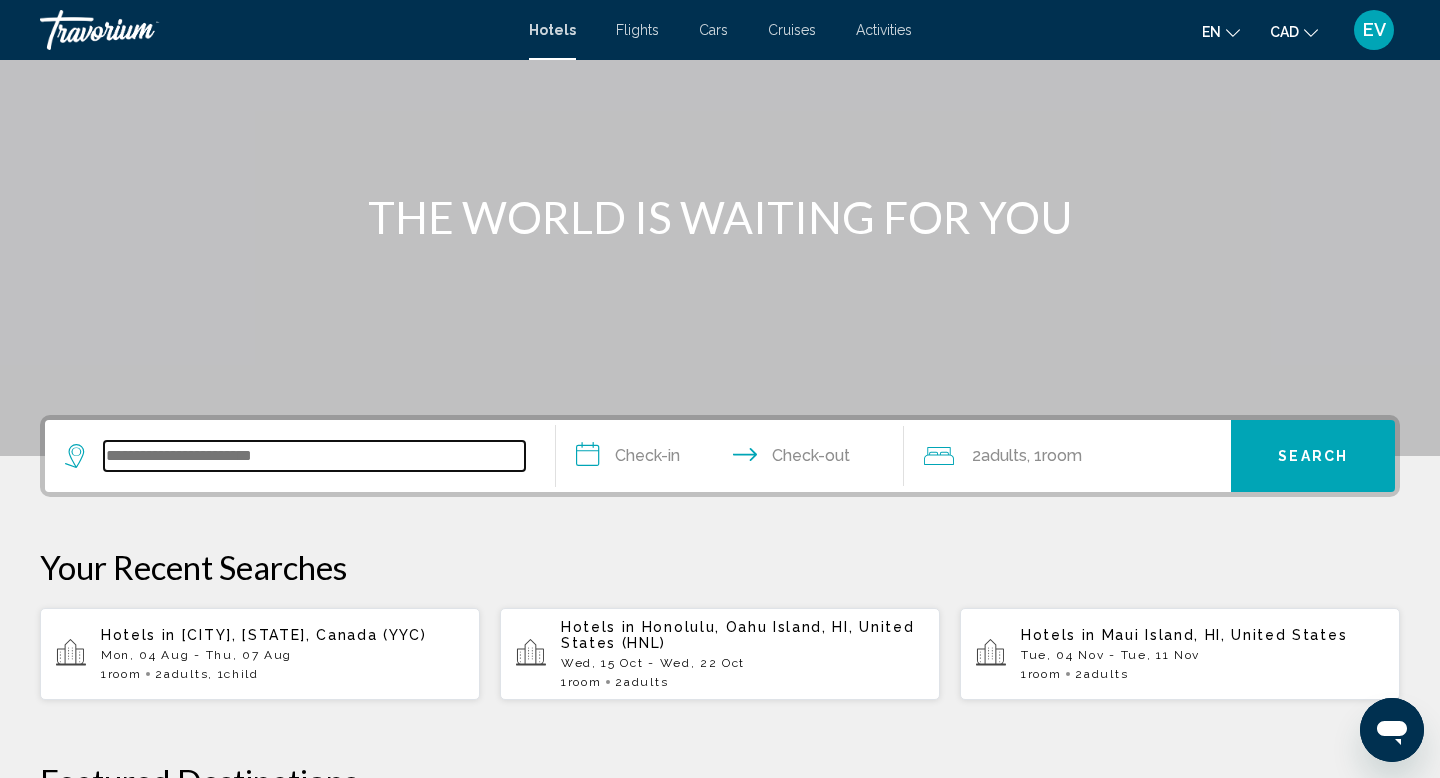 click at bounding box center [314, 456] 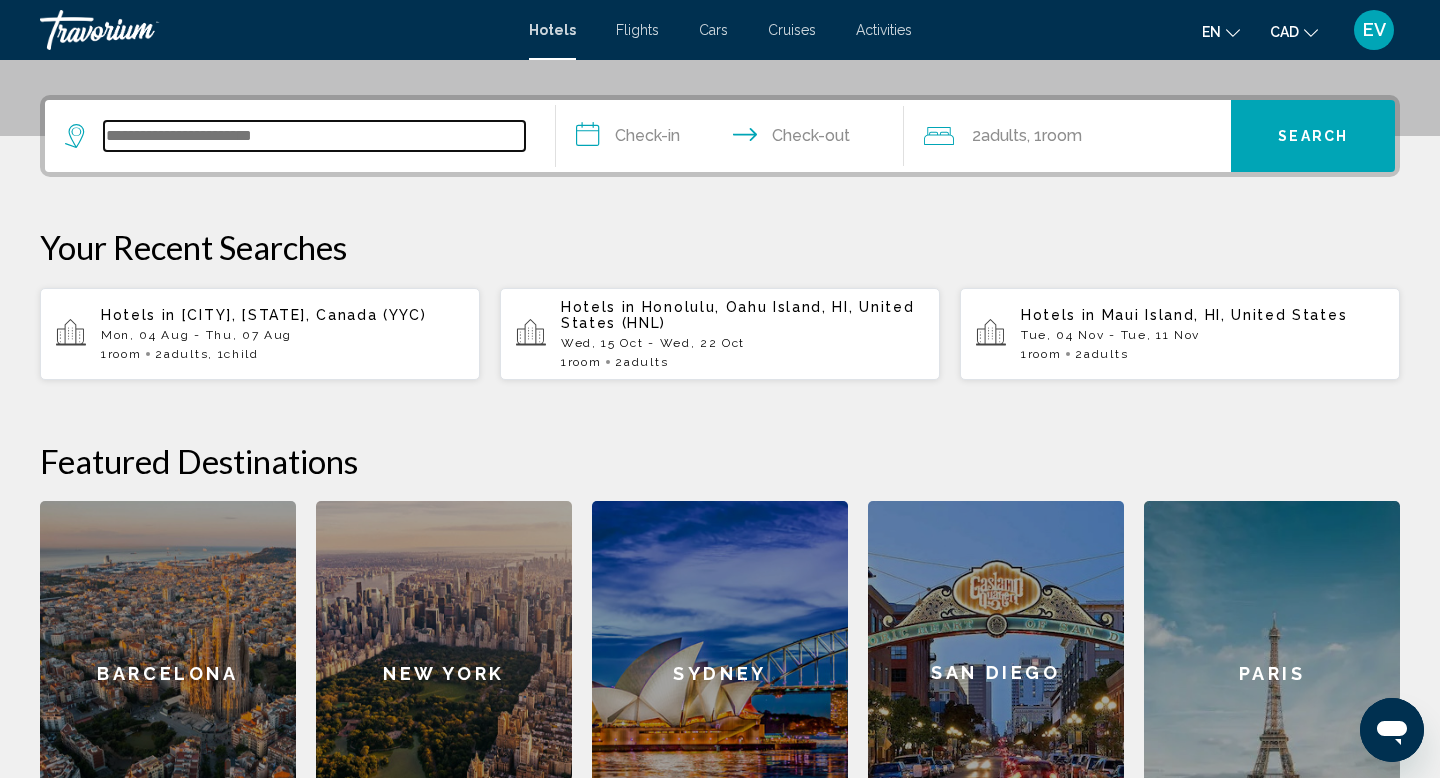 scroll, scrollTop: 494, scrollLeft: 0, axis: vertical 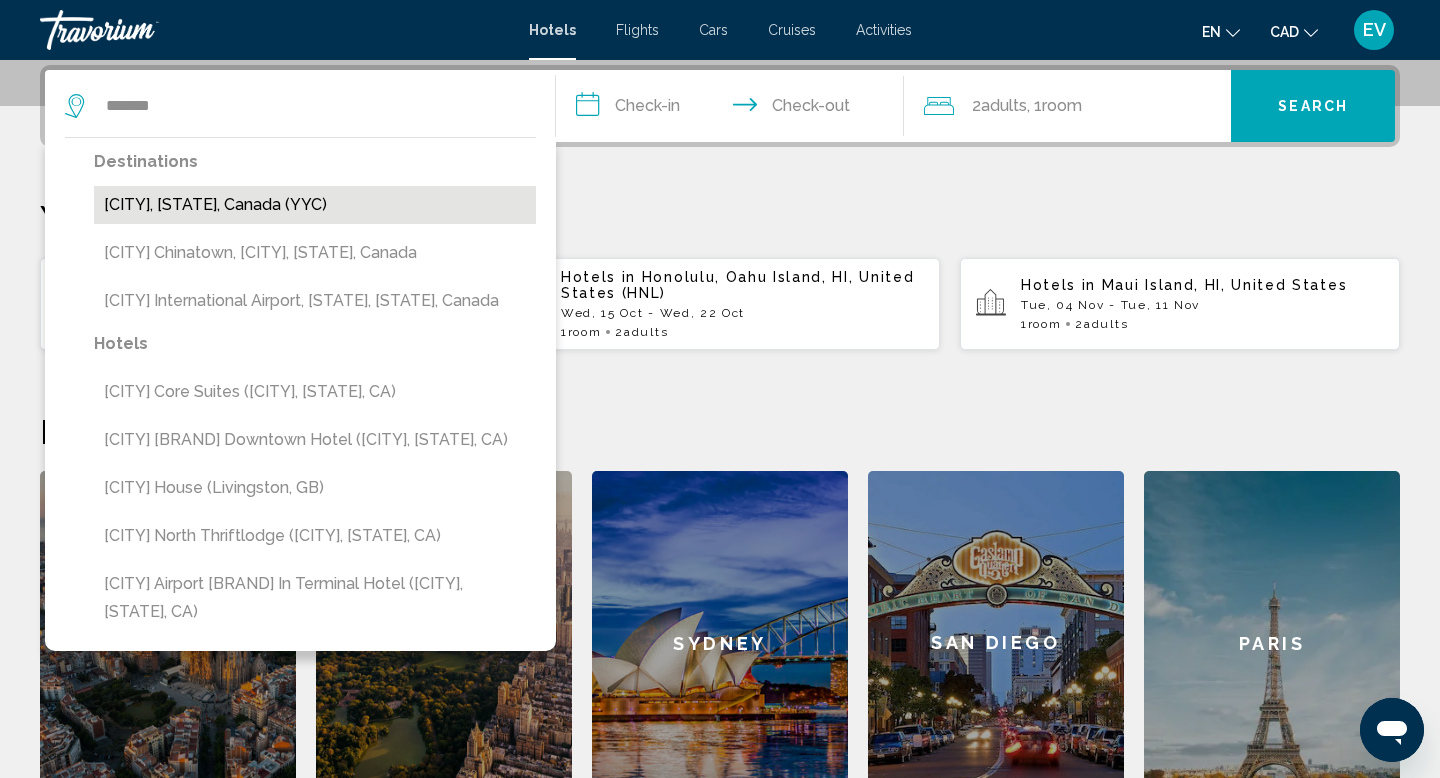 click on "[CITY], [STATE], Canada (YYC)" at bounding box center (315, 205) 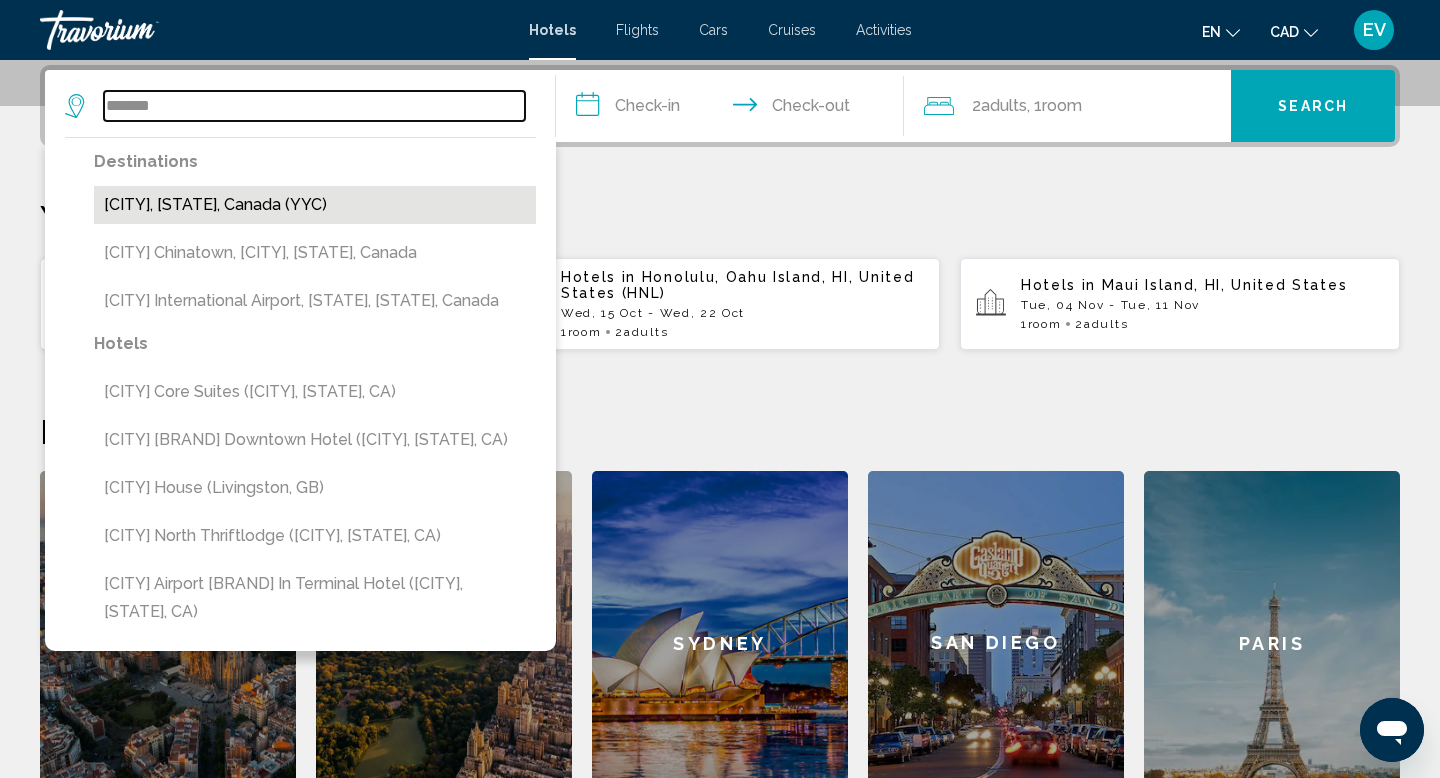 type on "**********" 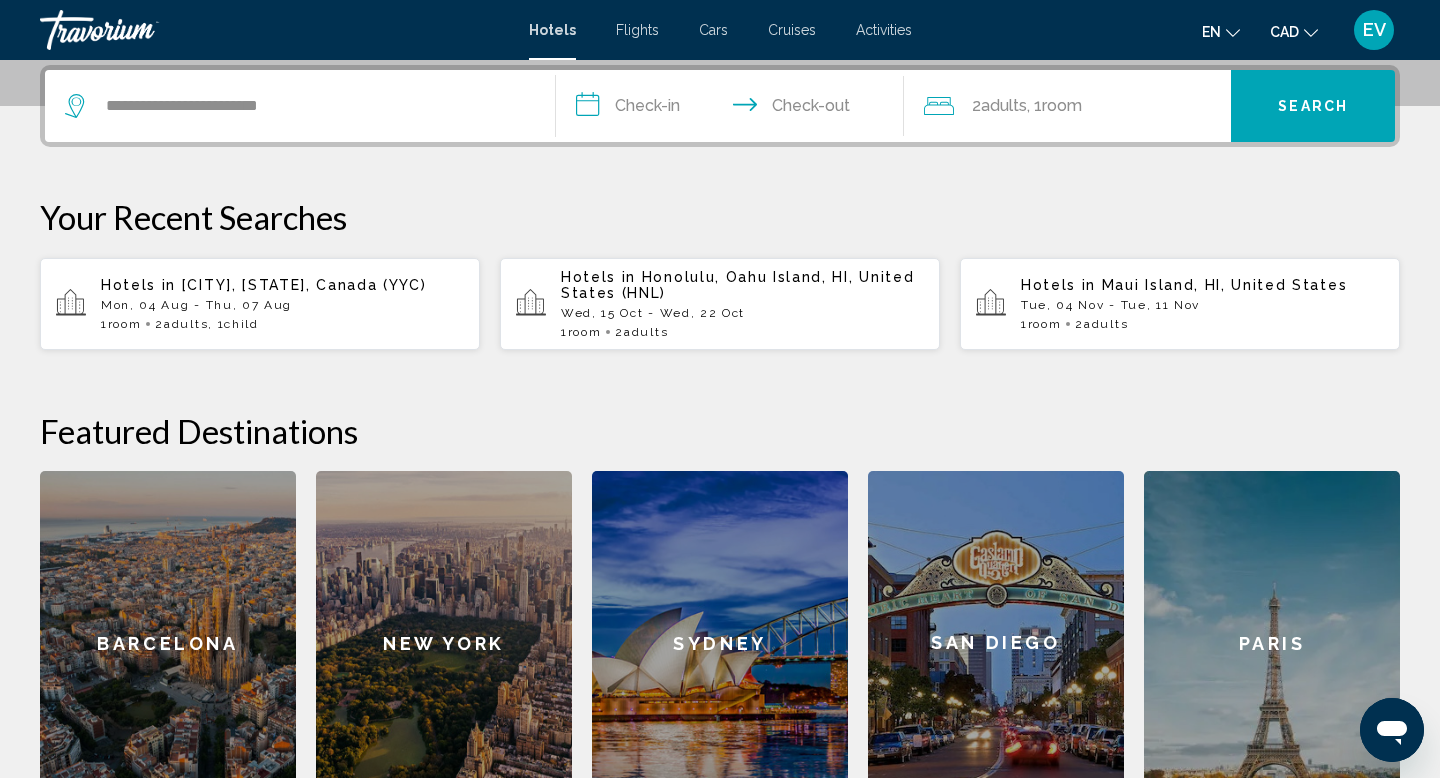 click on "**********" at bounding box center (734, 109) 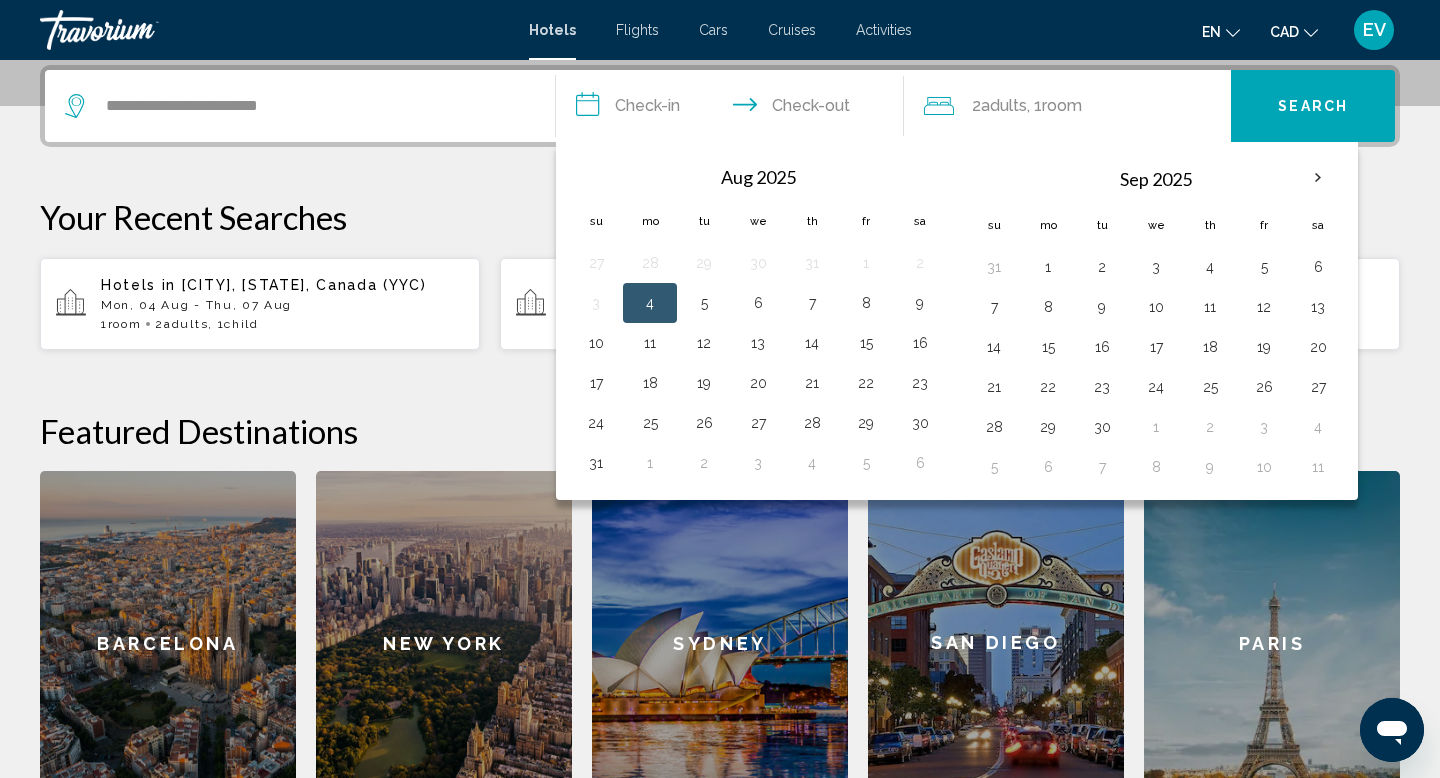 click on "4" at bounding box center [650, 303] 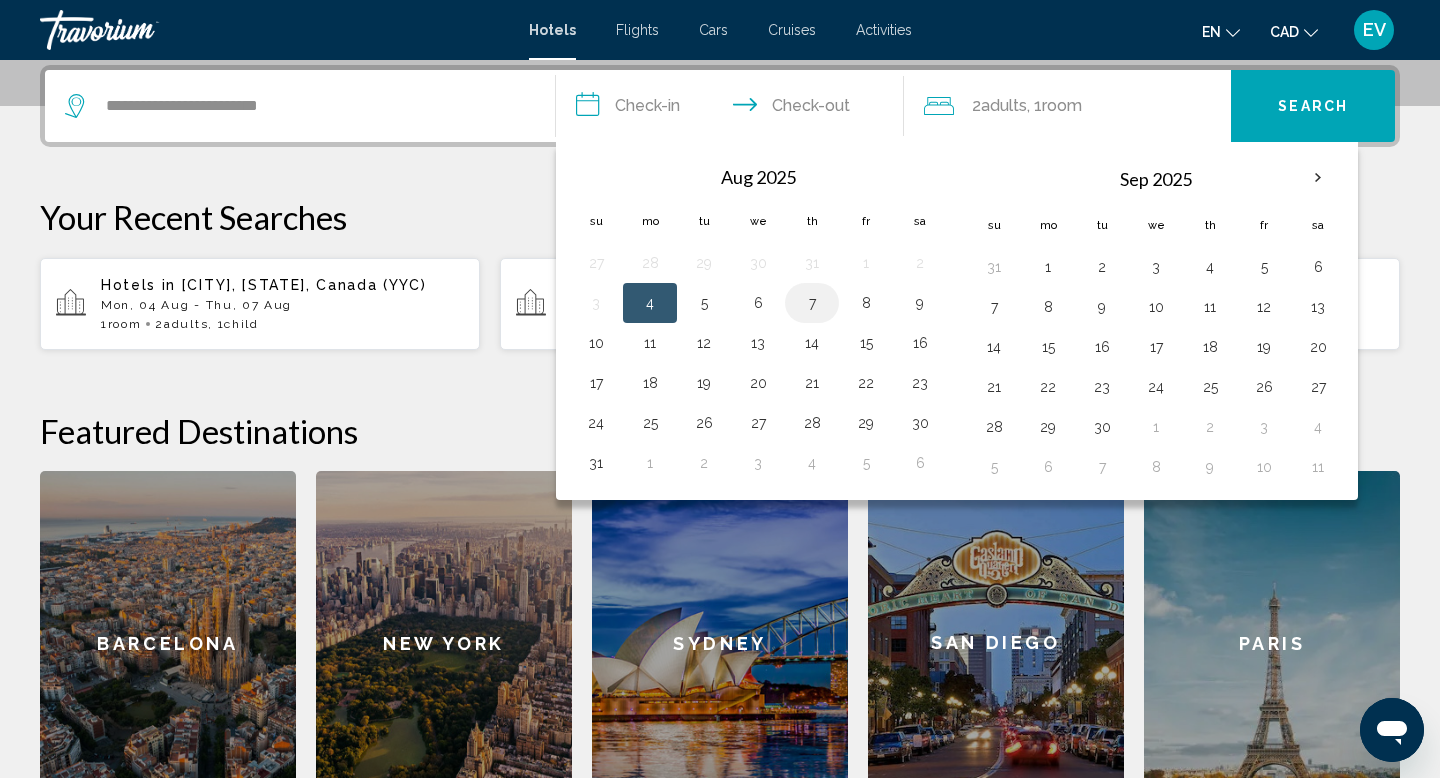 click on "7" at bounding box center [812, 303] 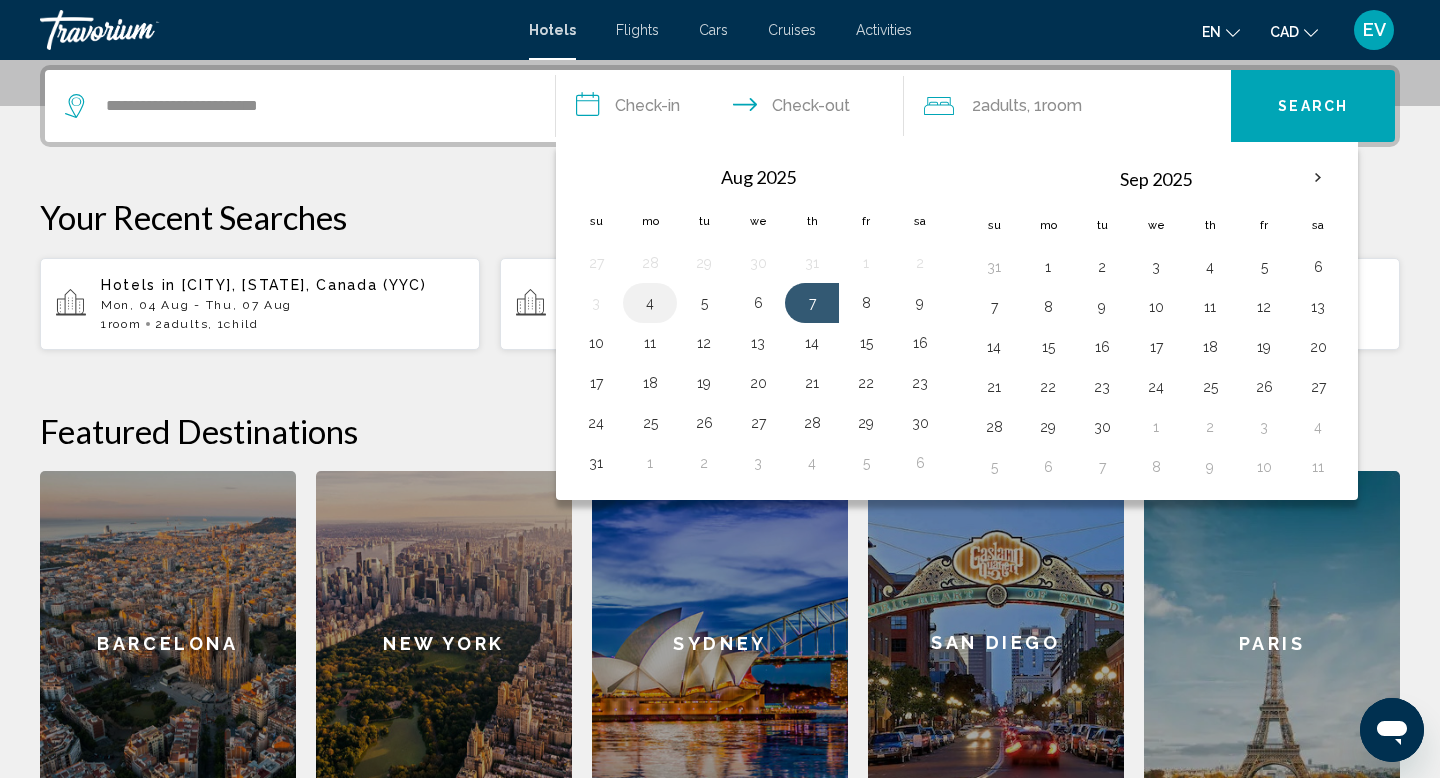 click on "4" at bounding box center [650, 303] 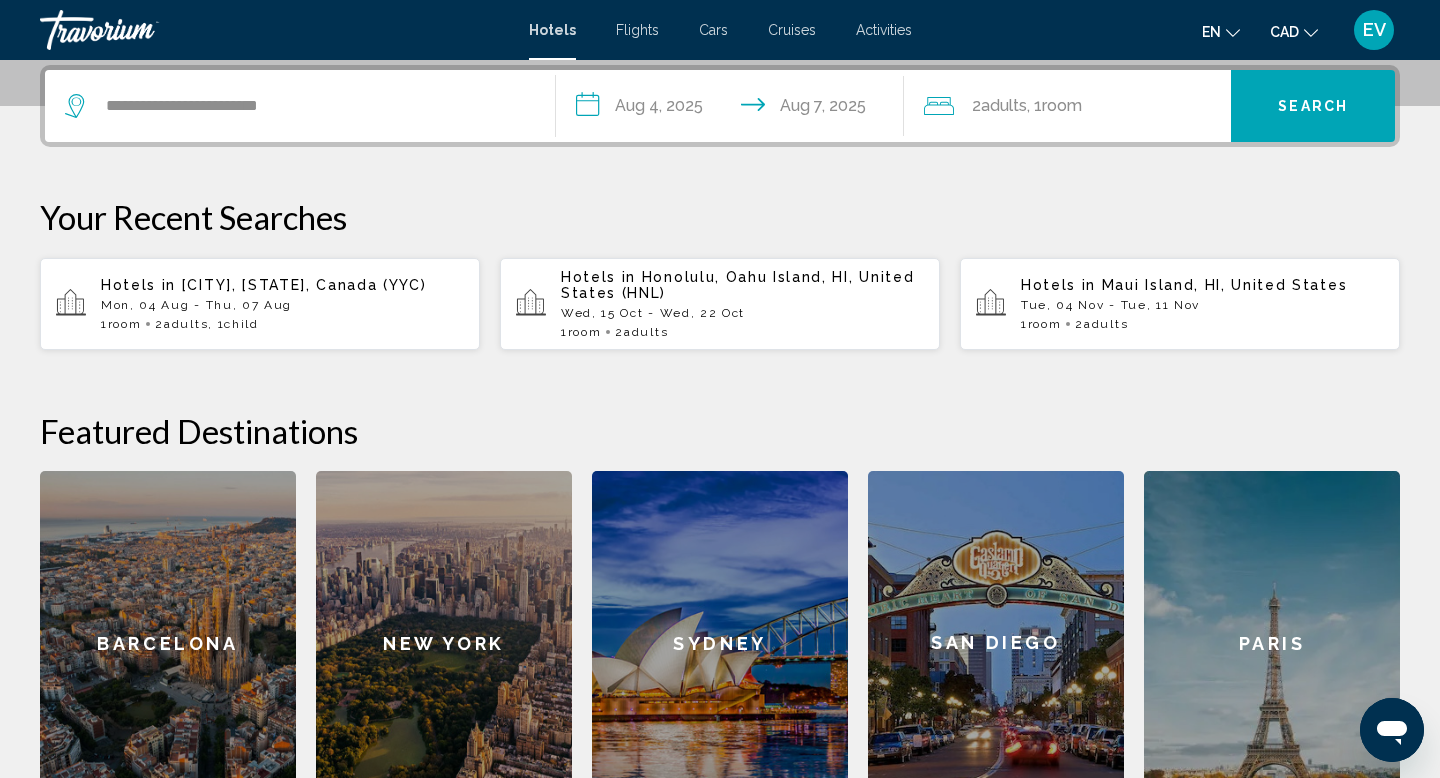 click on "Search" at bounding box center [1313, 107] 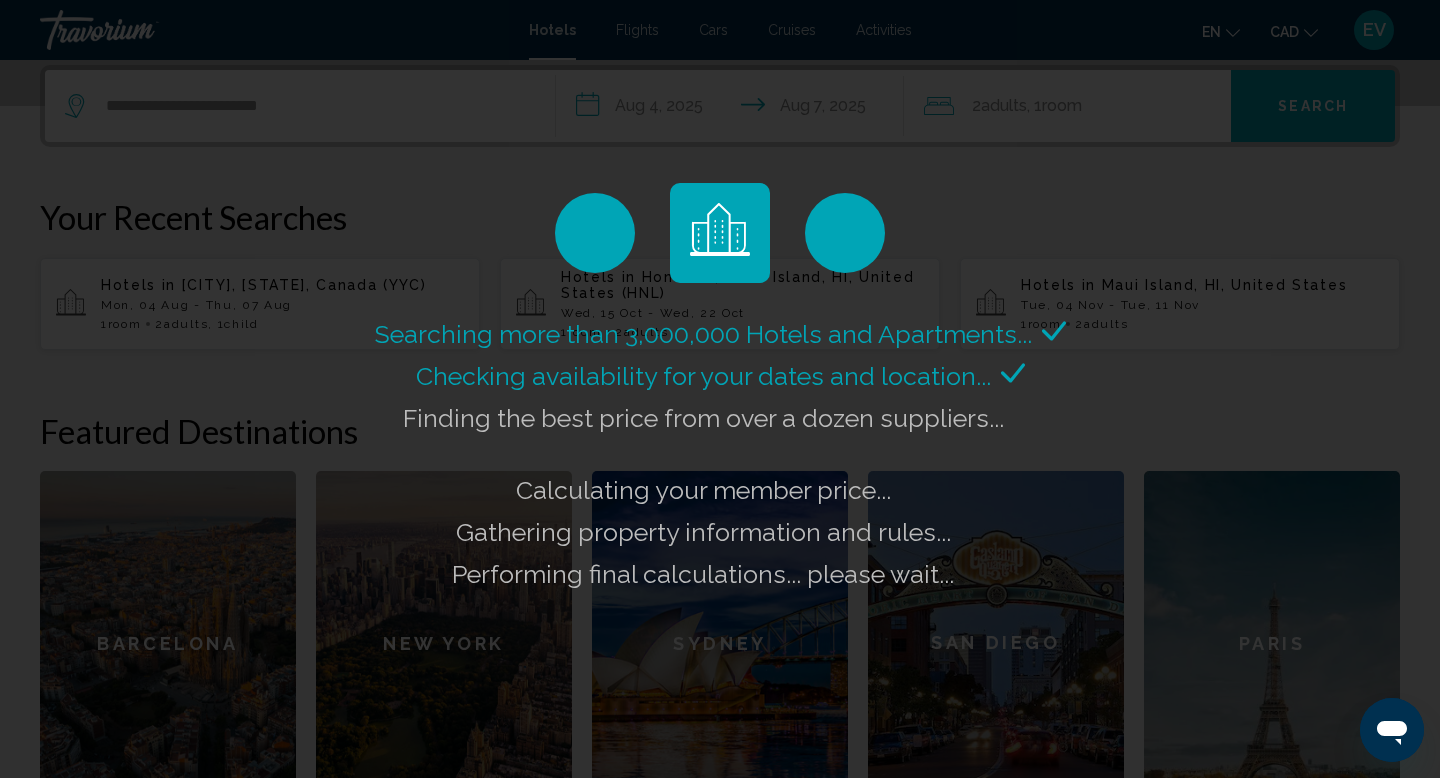 click on "Calculating your member price..." 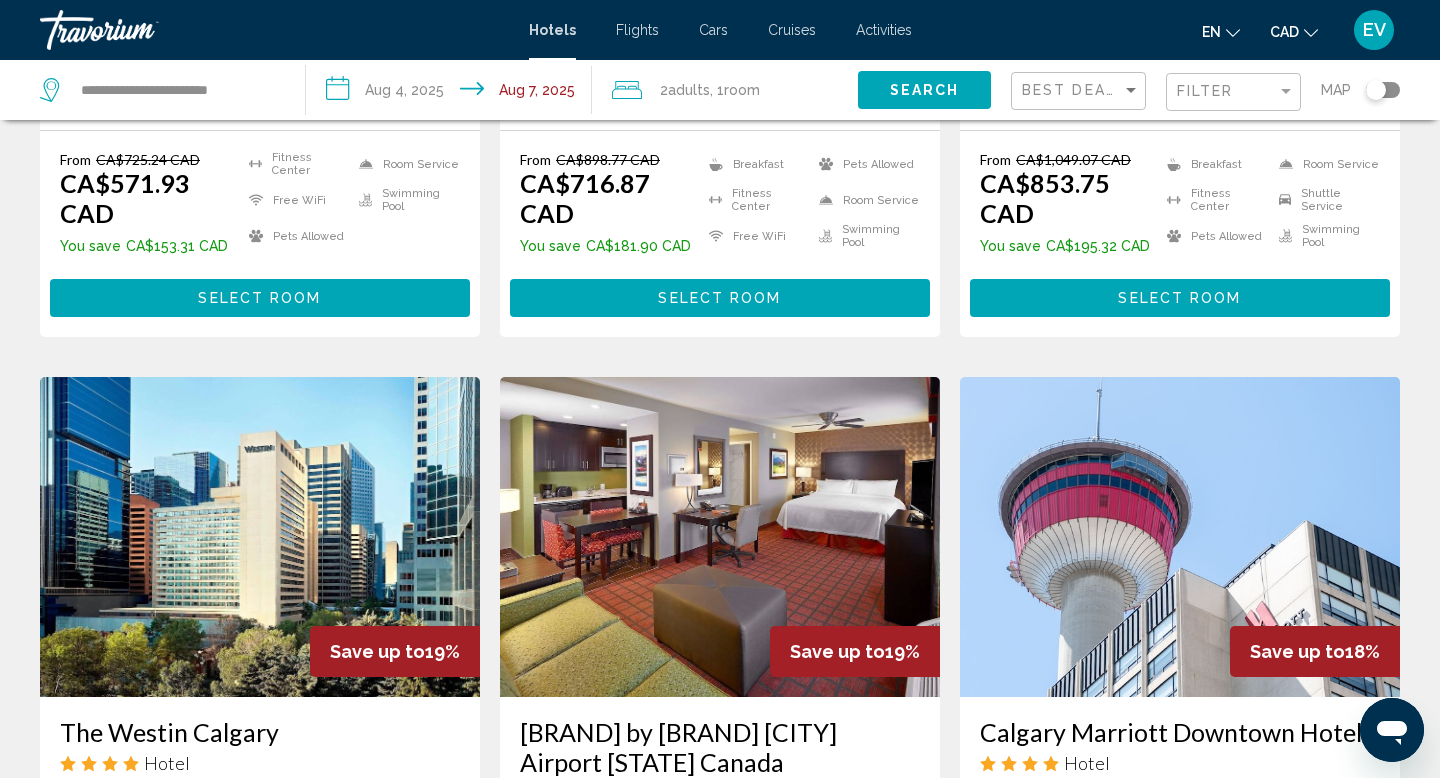 scroll, scrollTop: 1482, scrollLeft: 0, axis: vertical 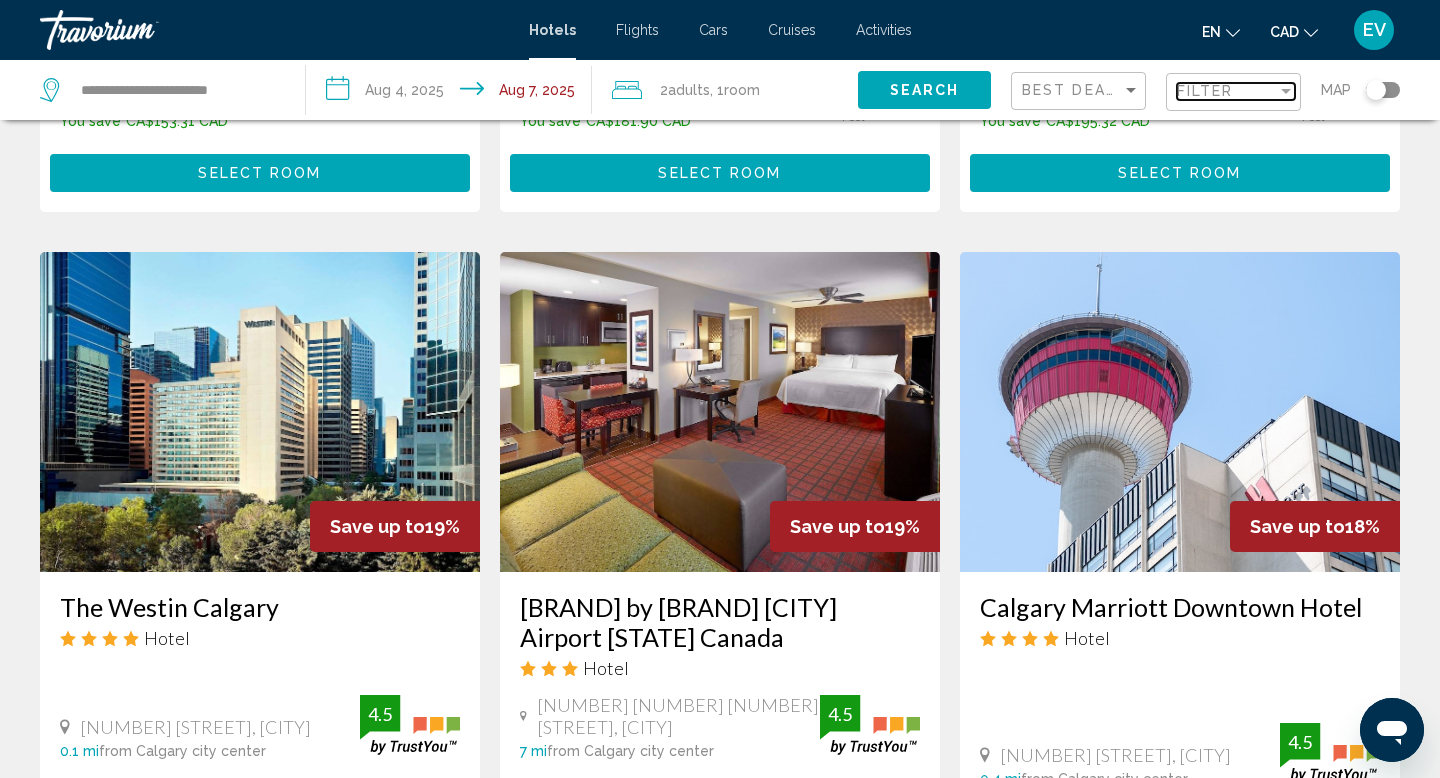 click on "Filter" at bounding box center (1227, 91) 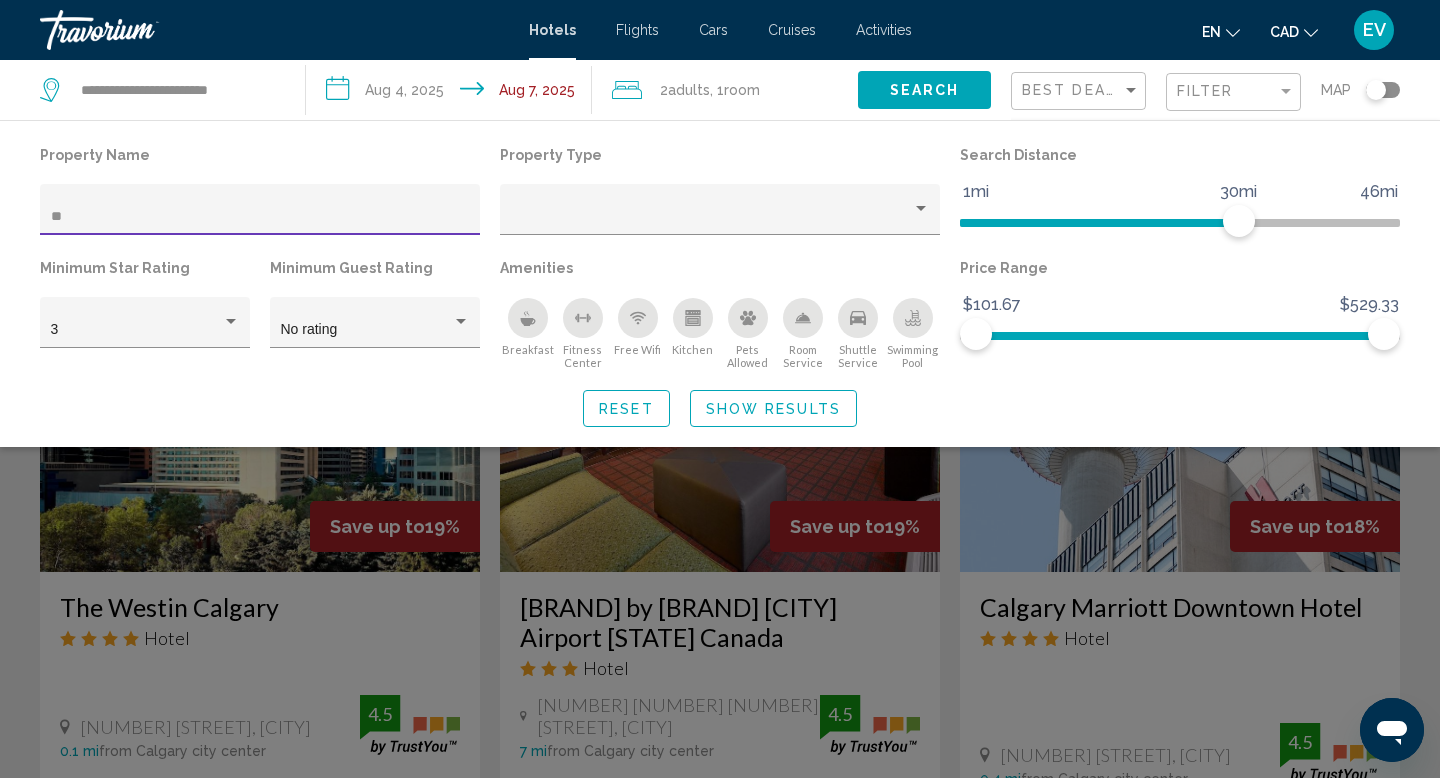 type on "***" 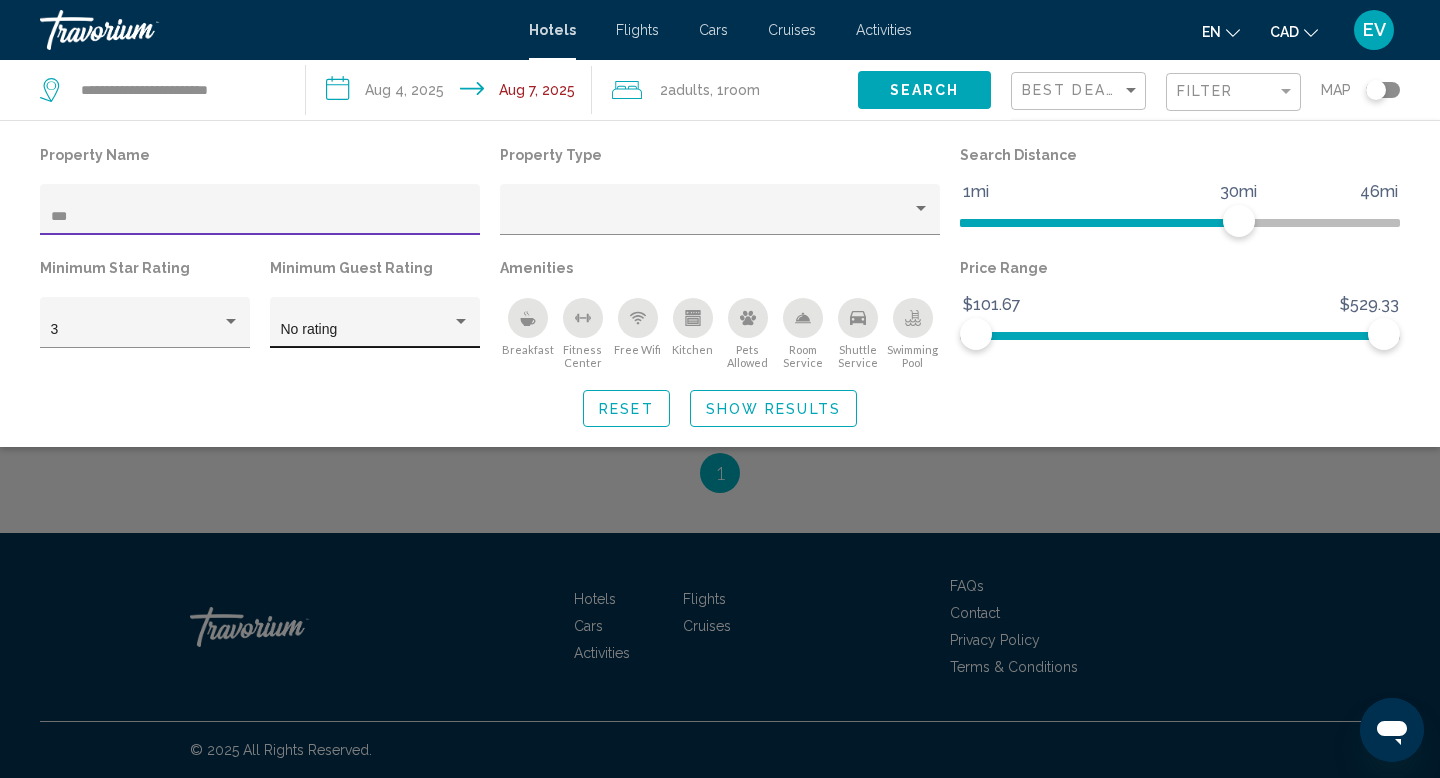 scroll, scrollTop: 508, scrollLeft: 0, axis: vertical 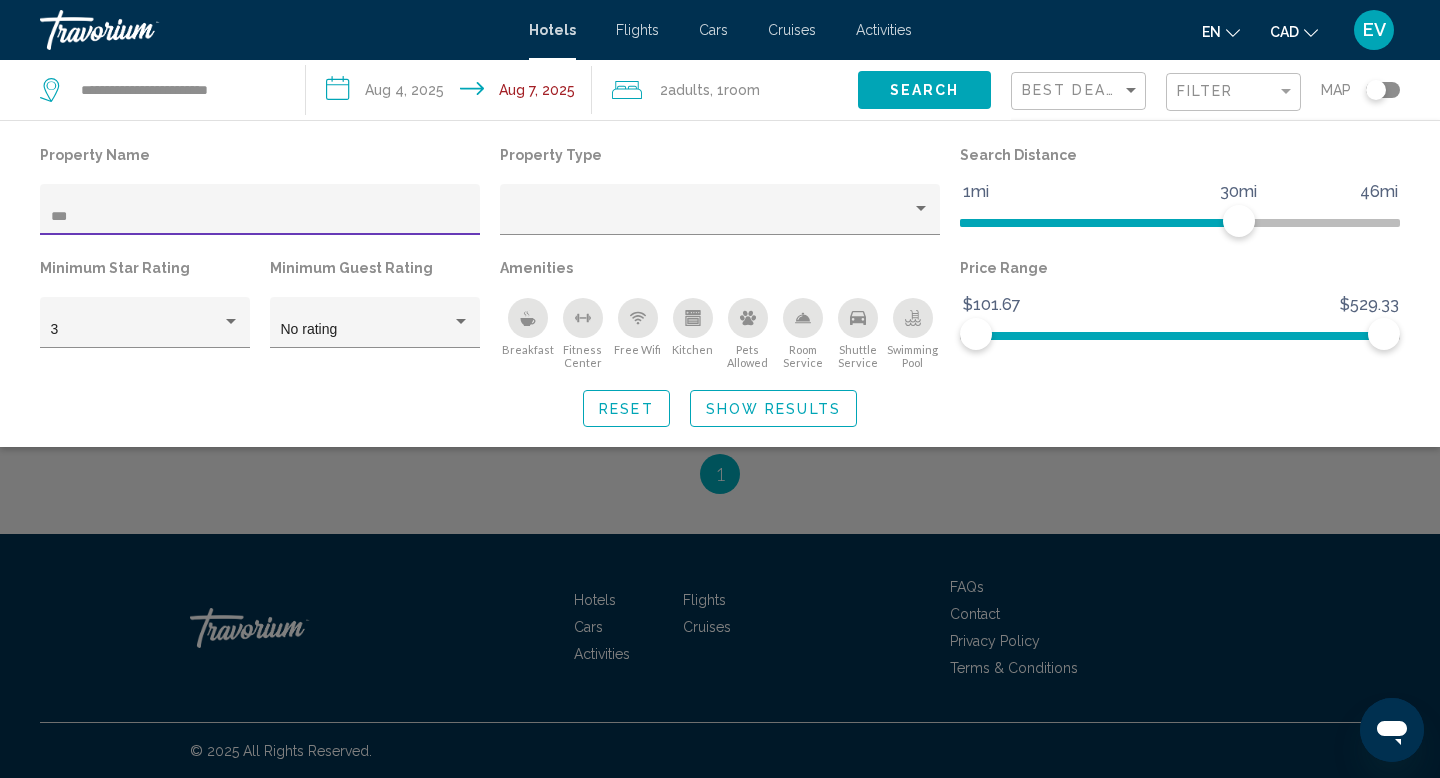 click on "Show Results" 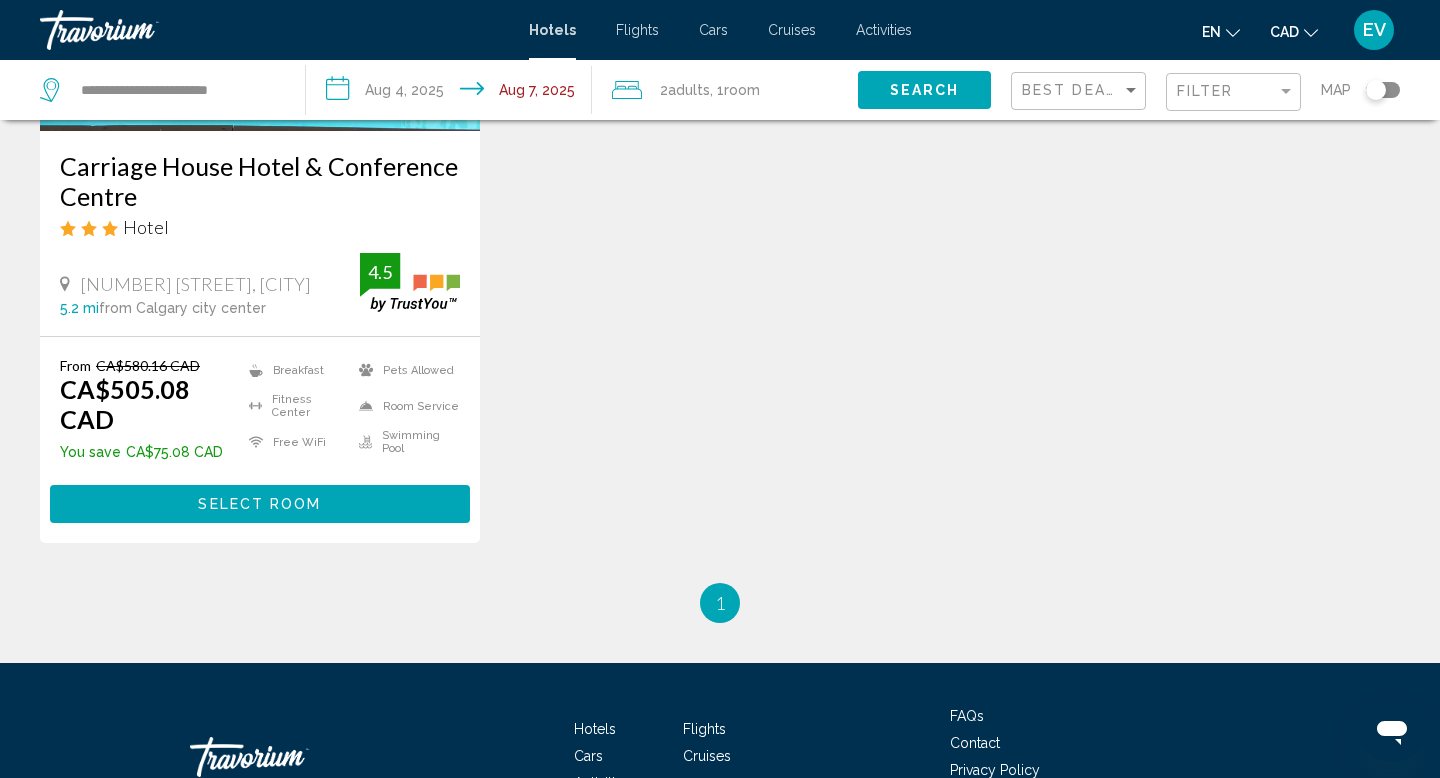 scroll, scrollTop: 341, scrollLeft: 0, axis: vertical 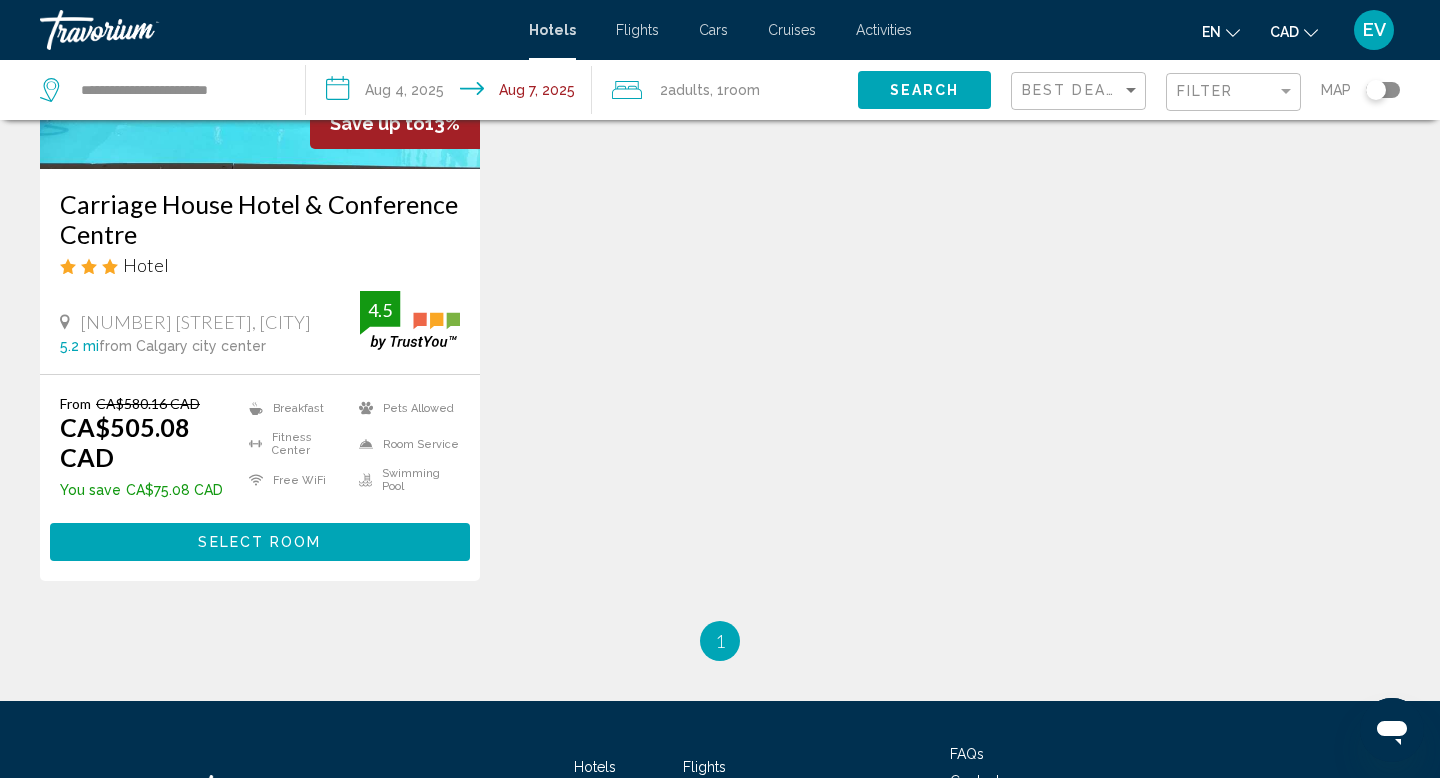 click on "Select Room" at bounding box center (260, 541) 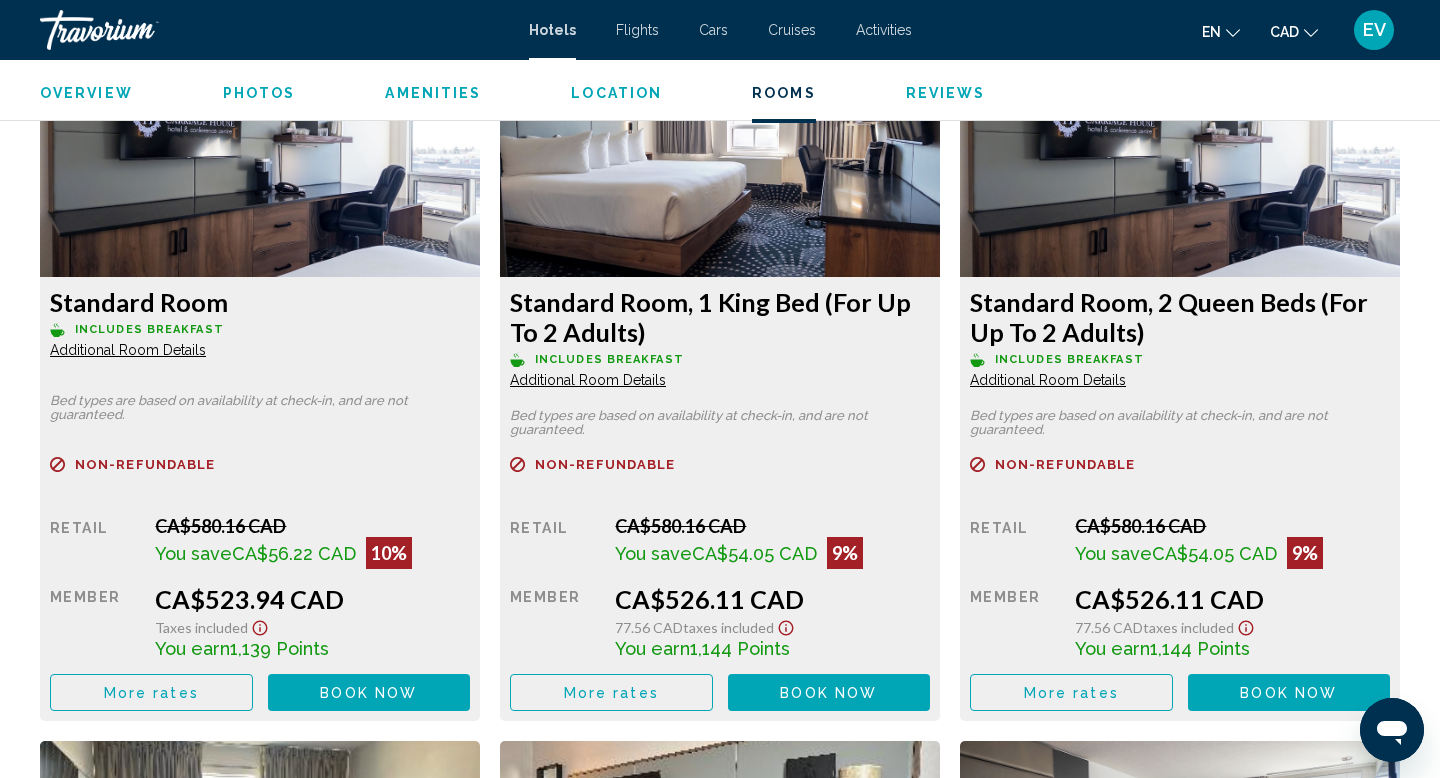 scroll, scrollTop: 2783, scrollLeft: 0, axis: vertical 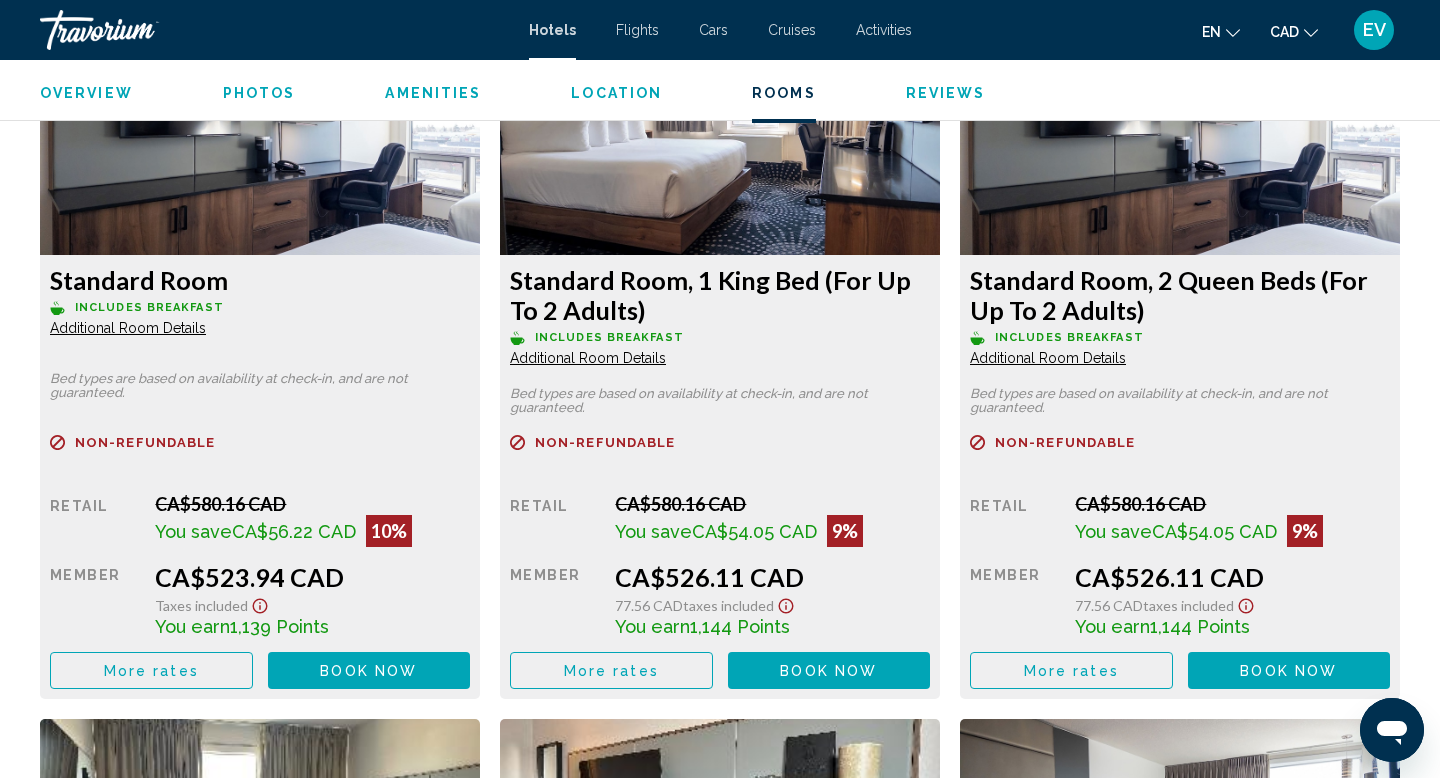click on "Book now" at bounding box center (368, 671) 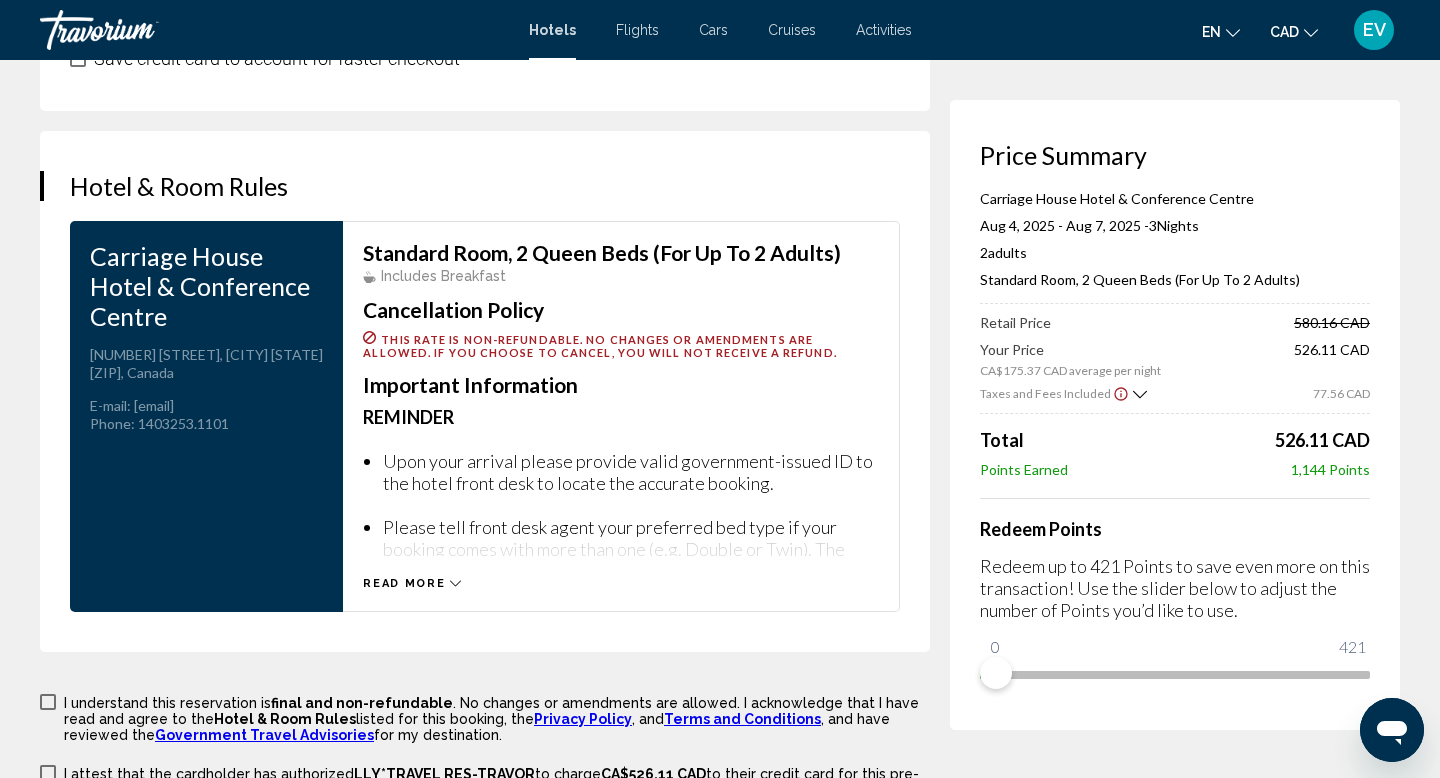 scroll, scrollTop: 2573, scrollLeft: 0, axis: vertical 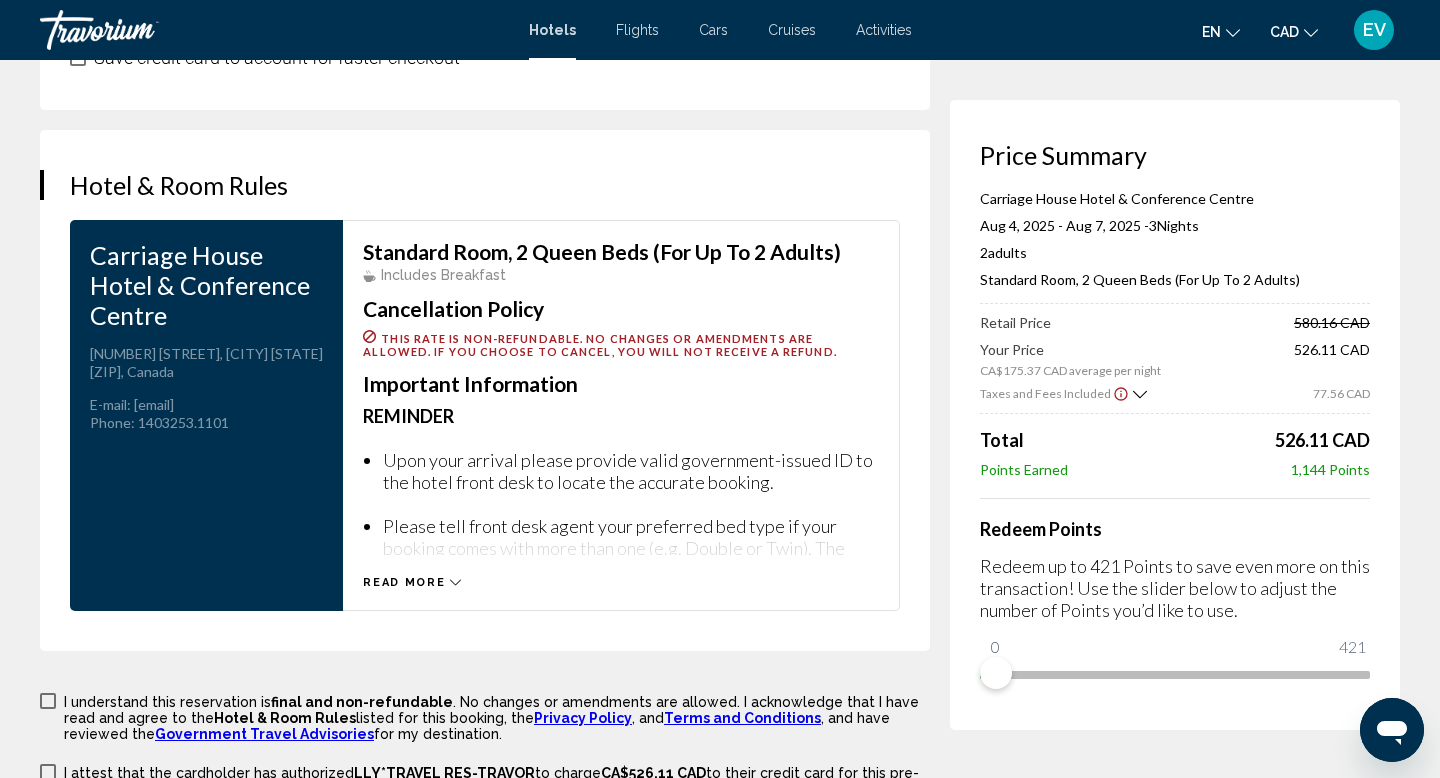 click on "Read more" at bounding box center [404, 582] 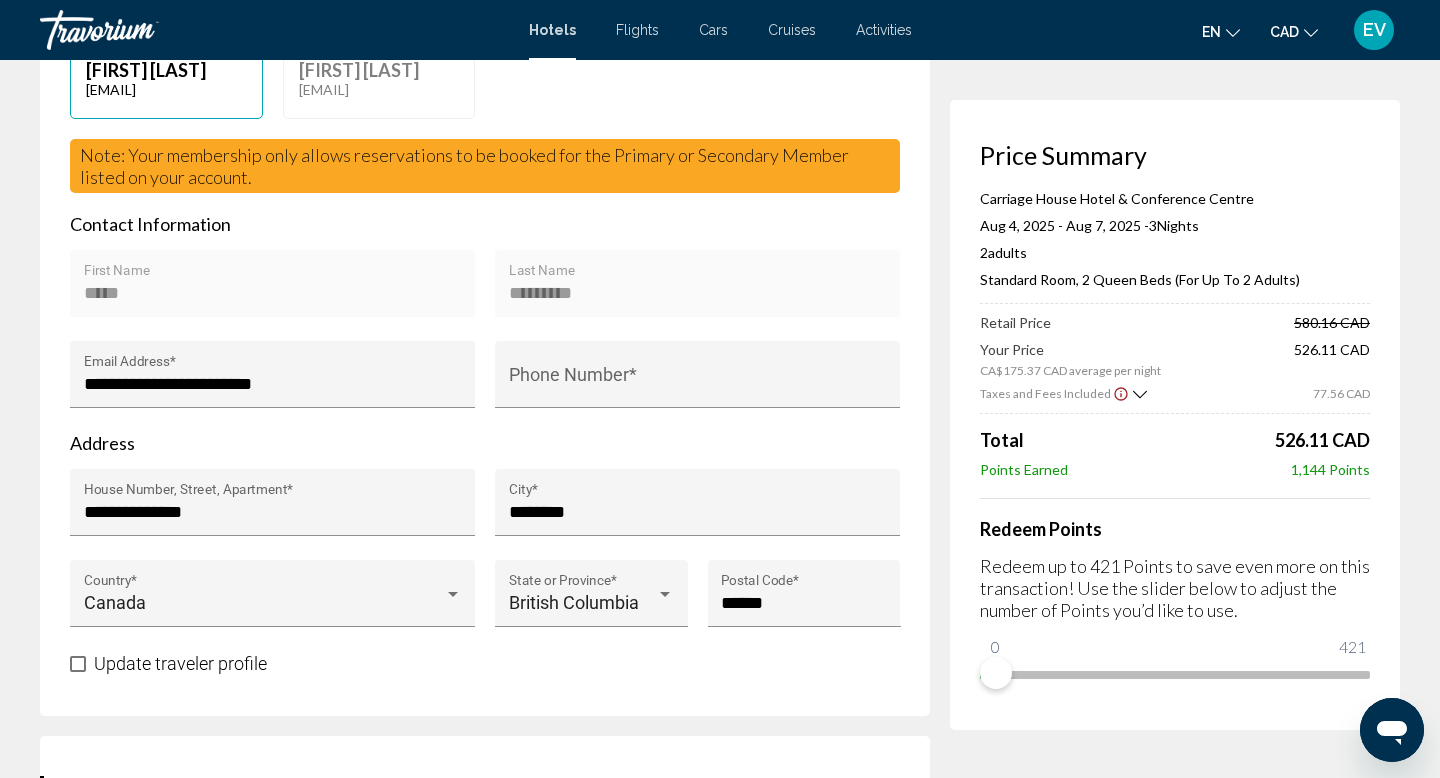 scroll, scrollTop: 479, scrollLeft: 0, axis: vertical 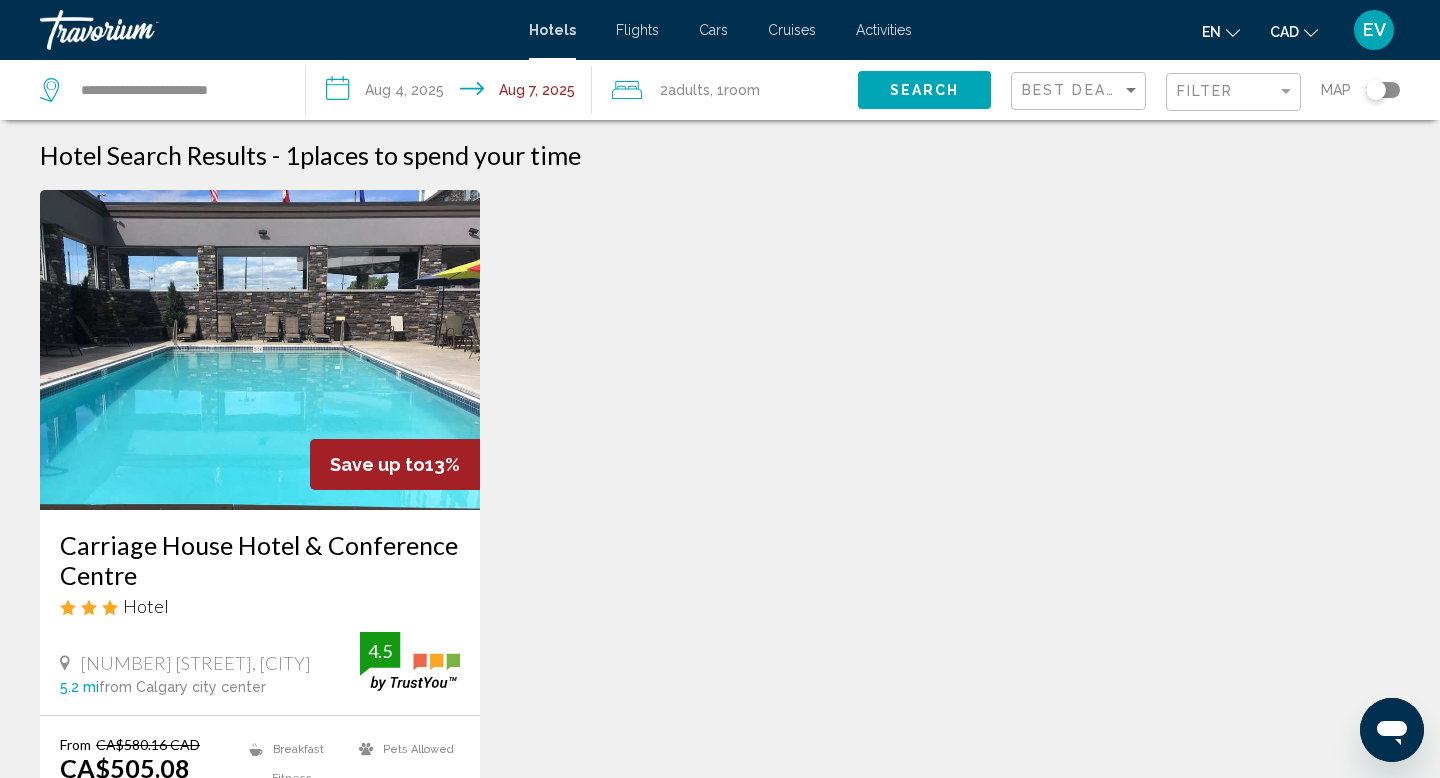 click on "Search" 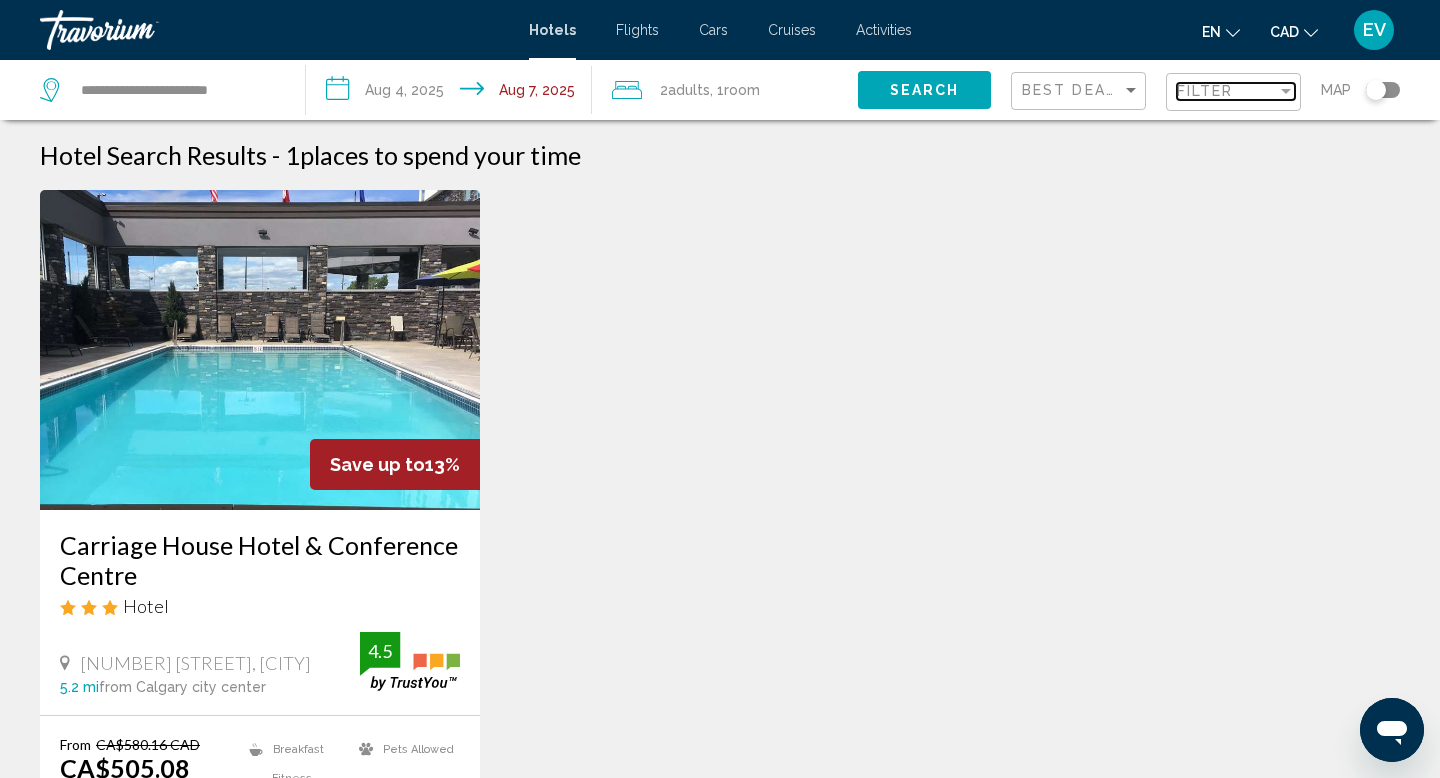 click on "Filter" at bounding box center [1227, 91] 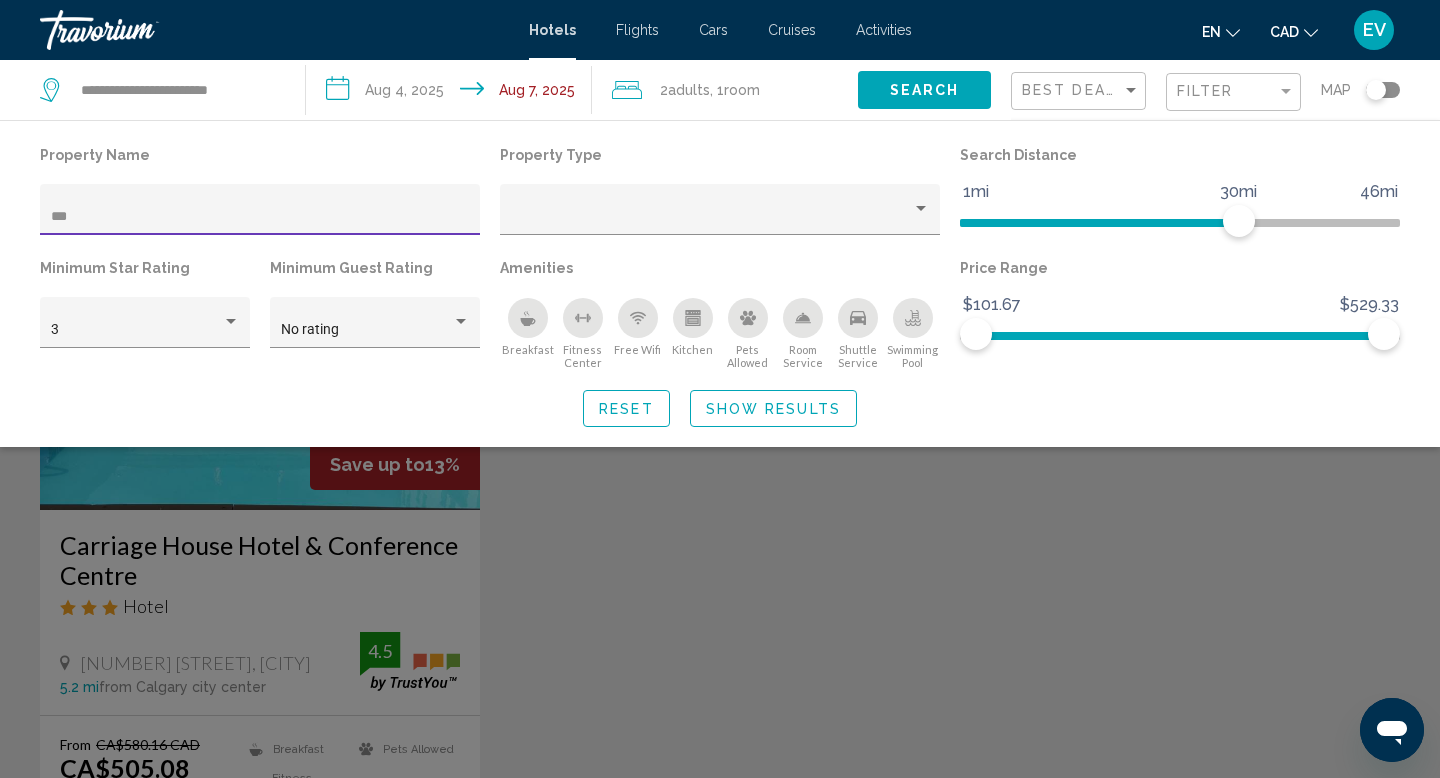 click on "***" at bounding box center [260, 217] 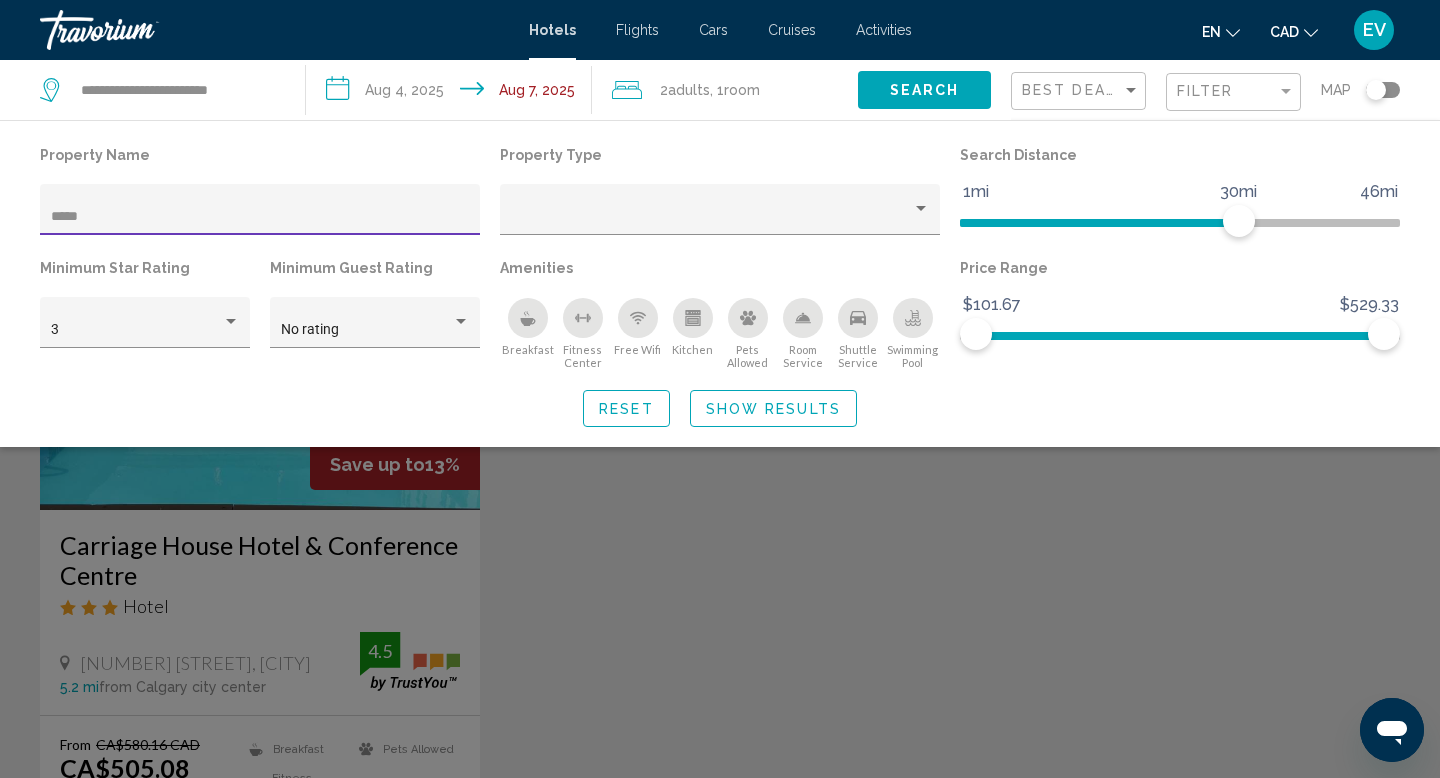 type on "******" 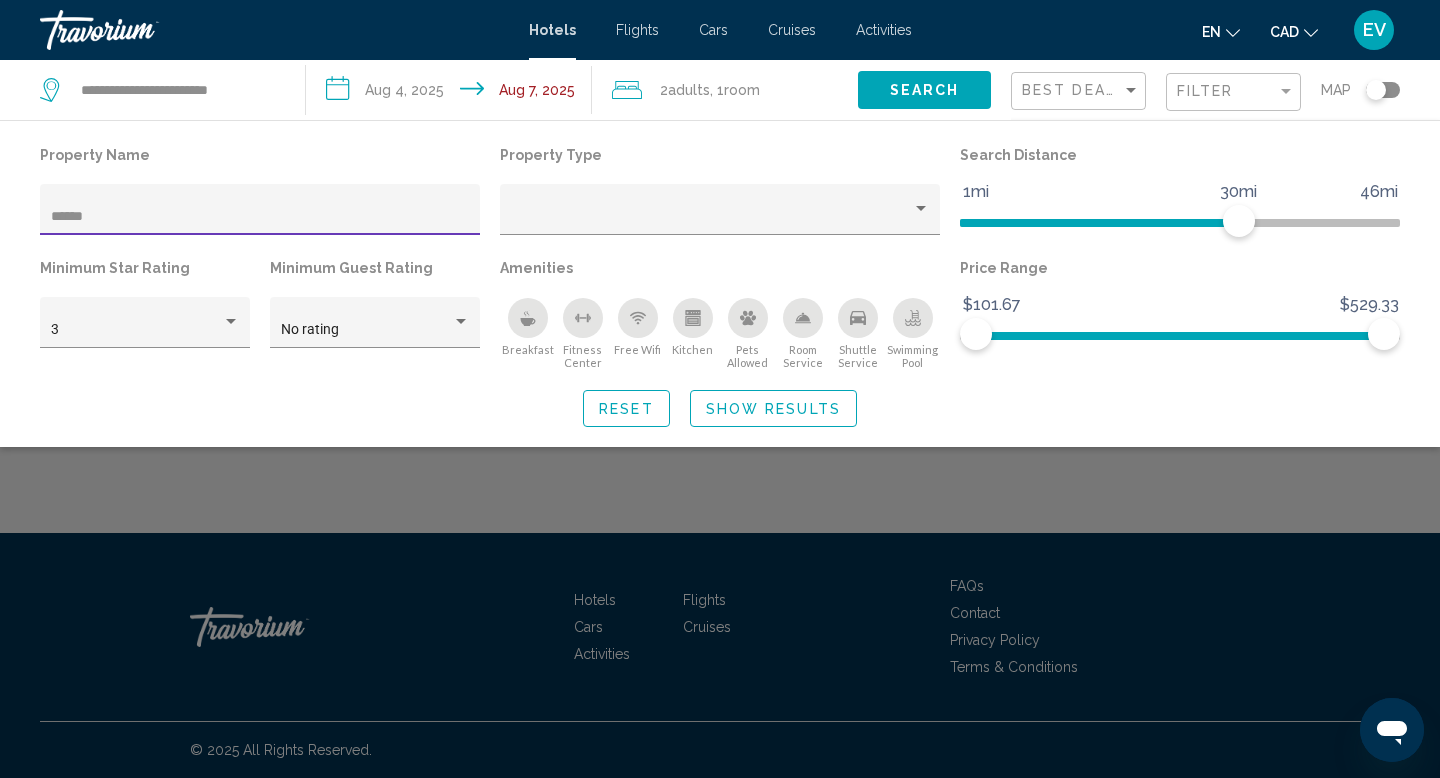 click on "Show Results" 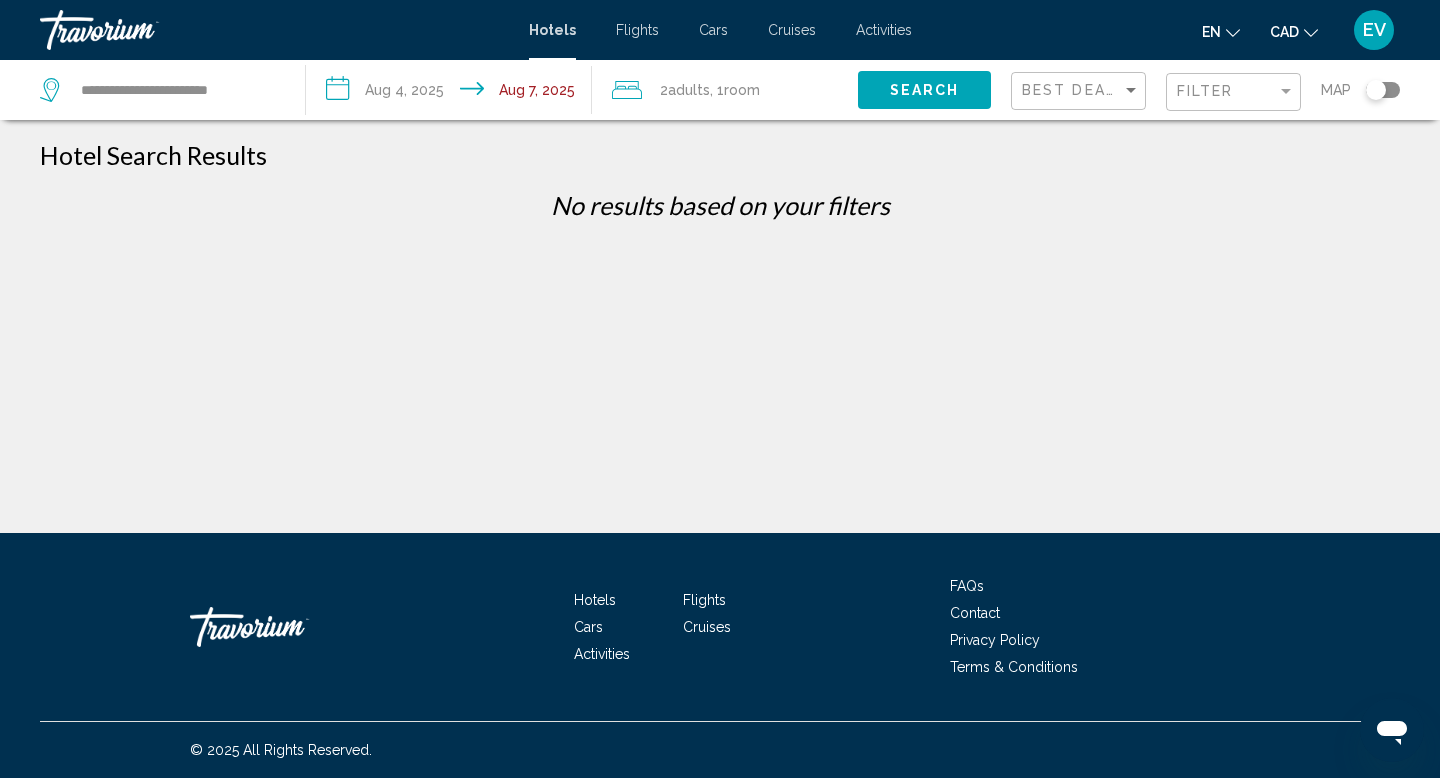 click on "Filter" 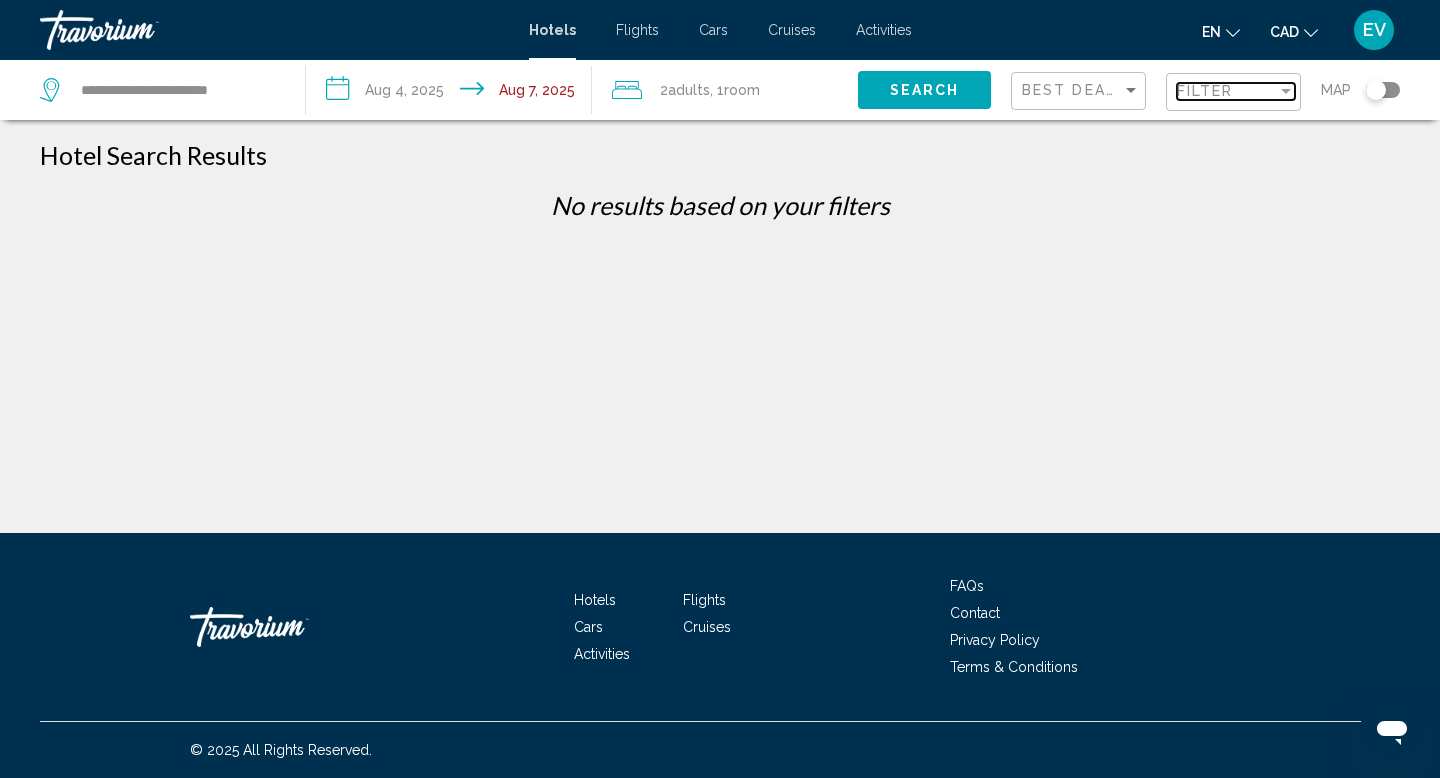 click on "Filter" at bounding box center [1205, 91] 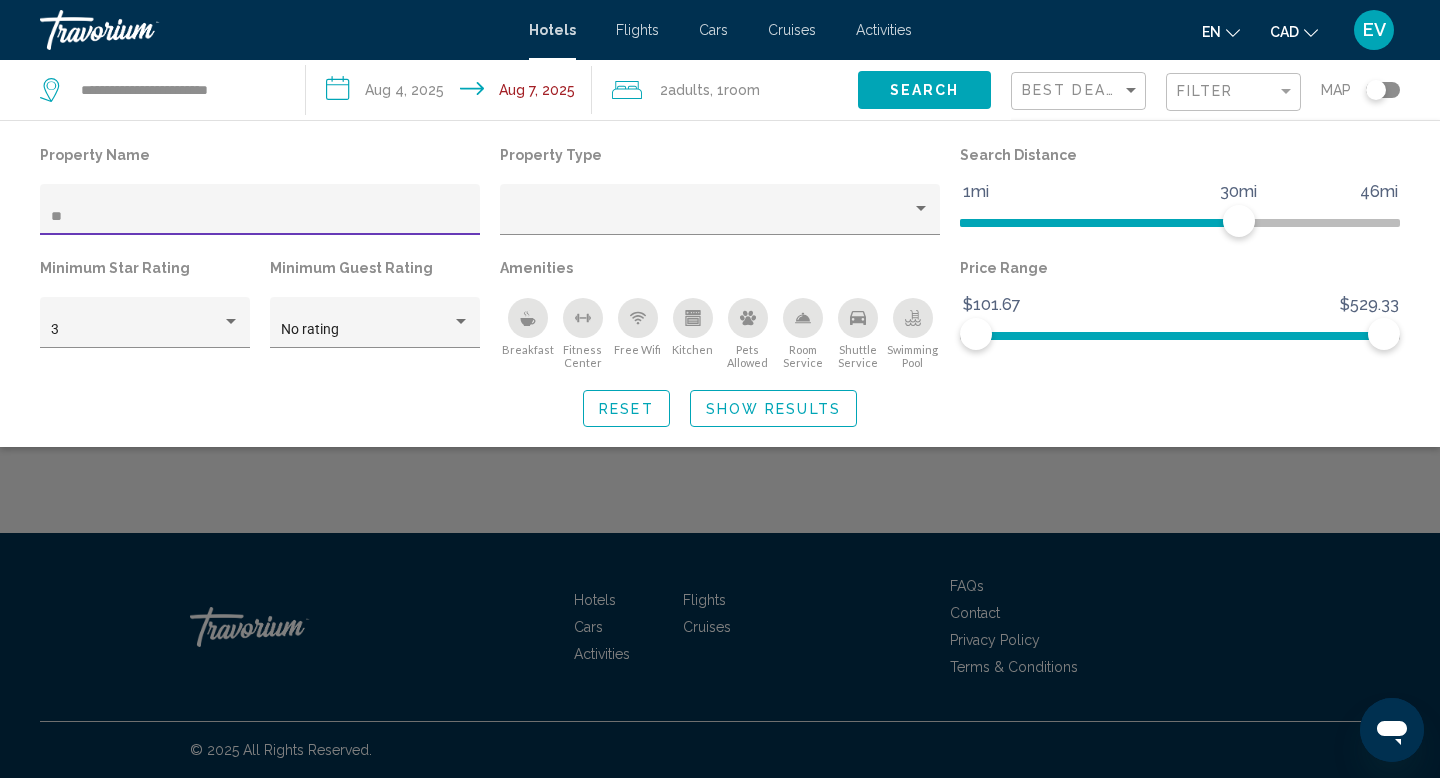 type on "*" 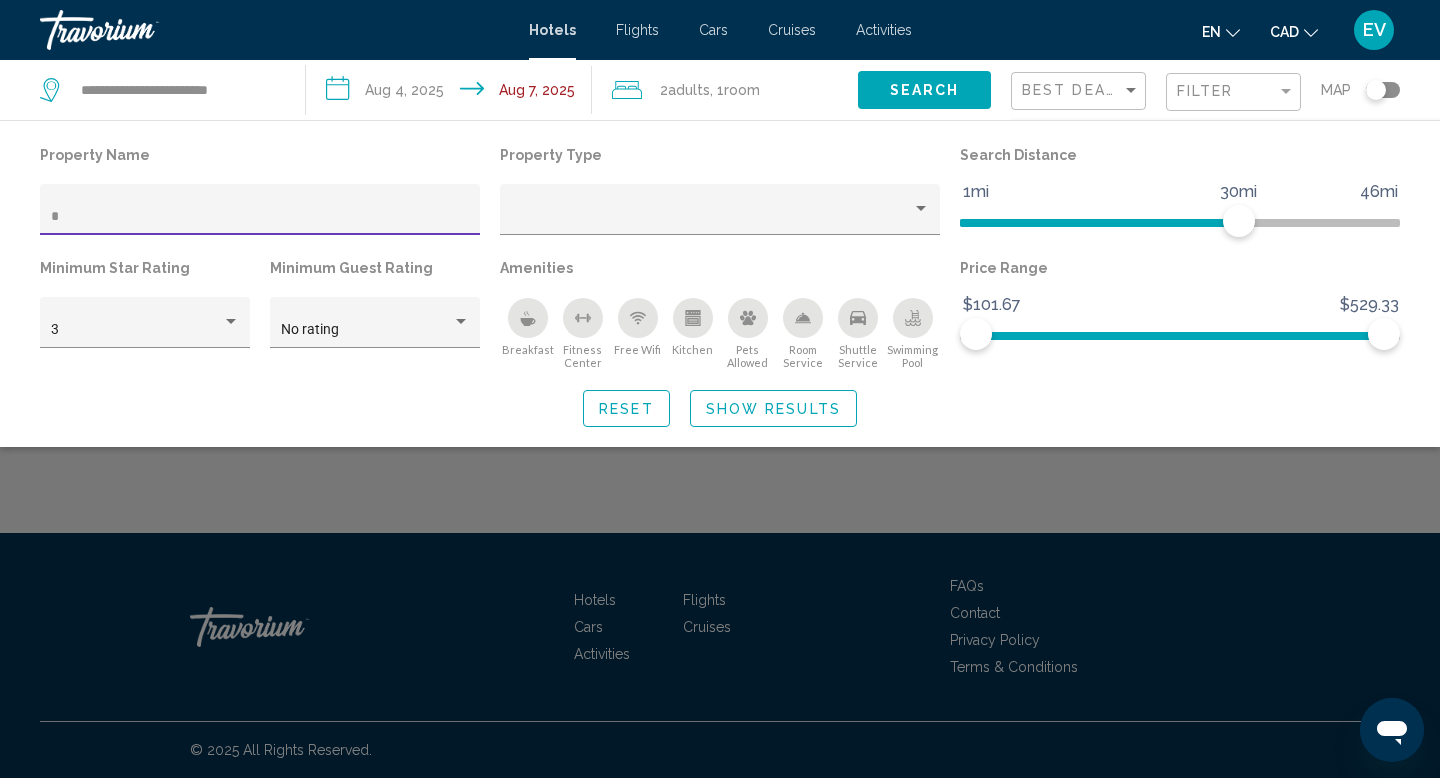 type 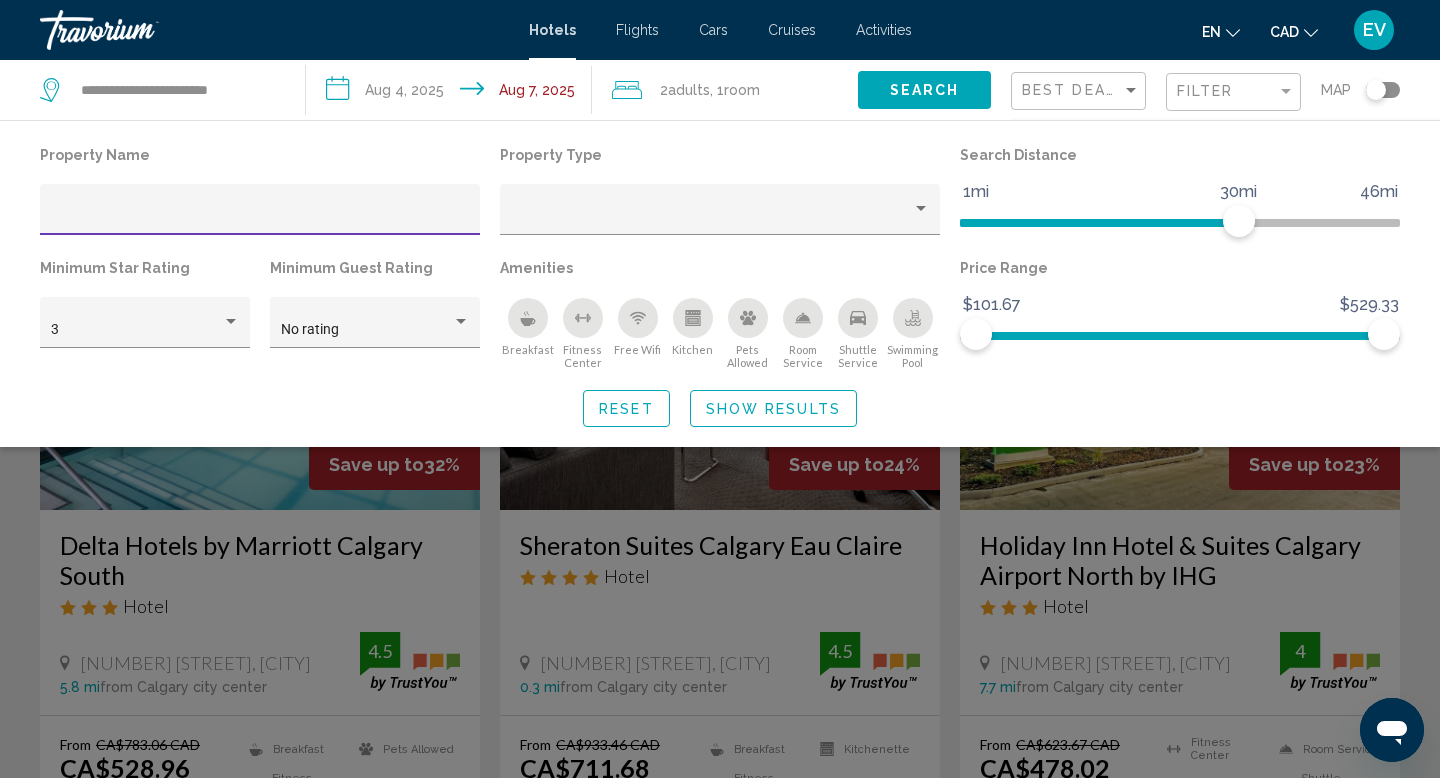 click on "Show Results" 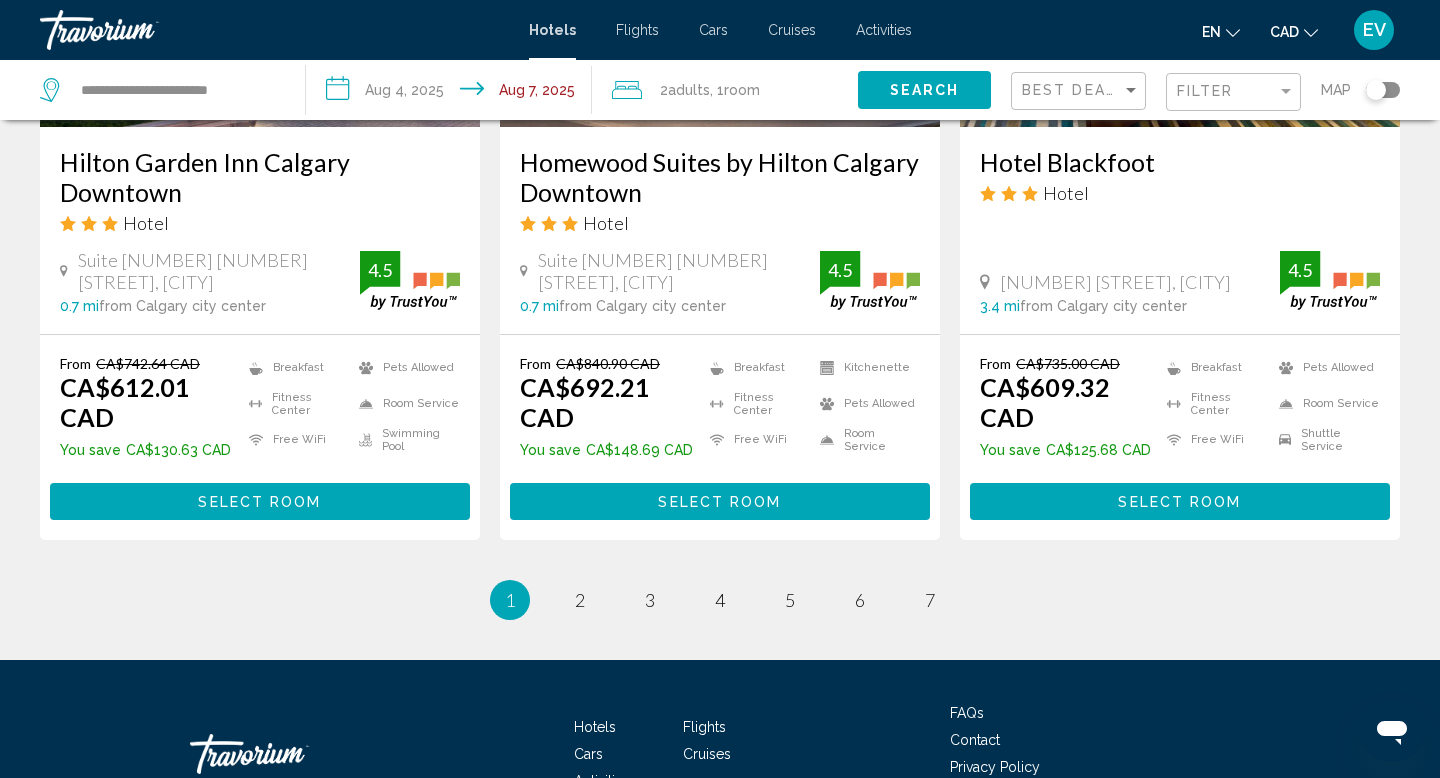 scroll, scrollTop: 2711, scrollLeft: 0, axis: vertical 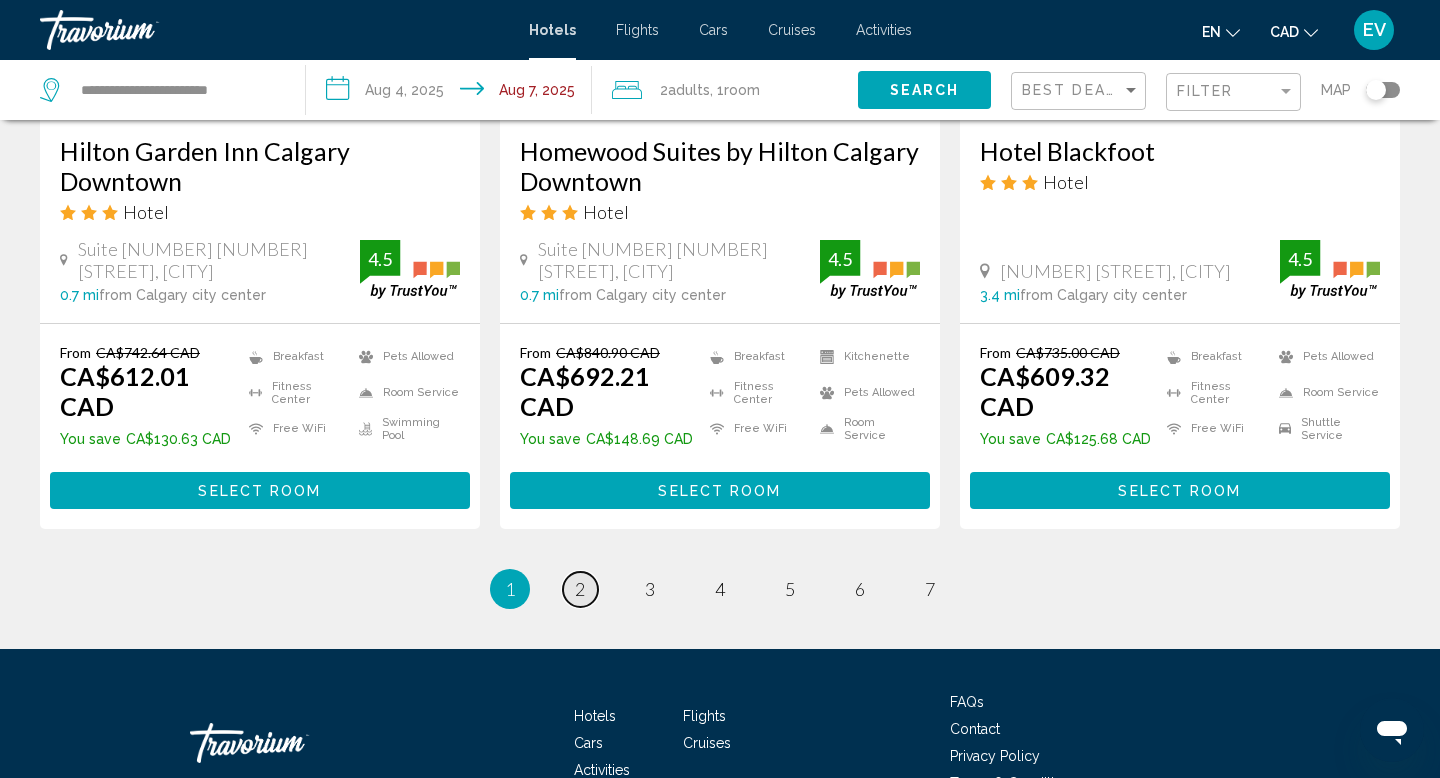 click on "2" at bounding box center [580, 589] 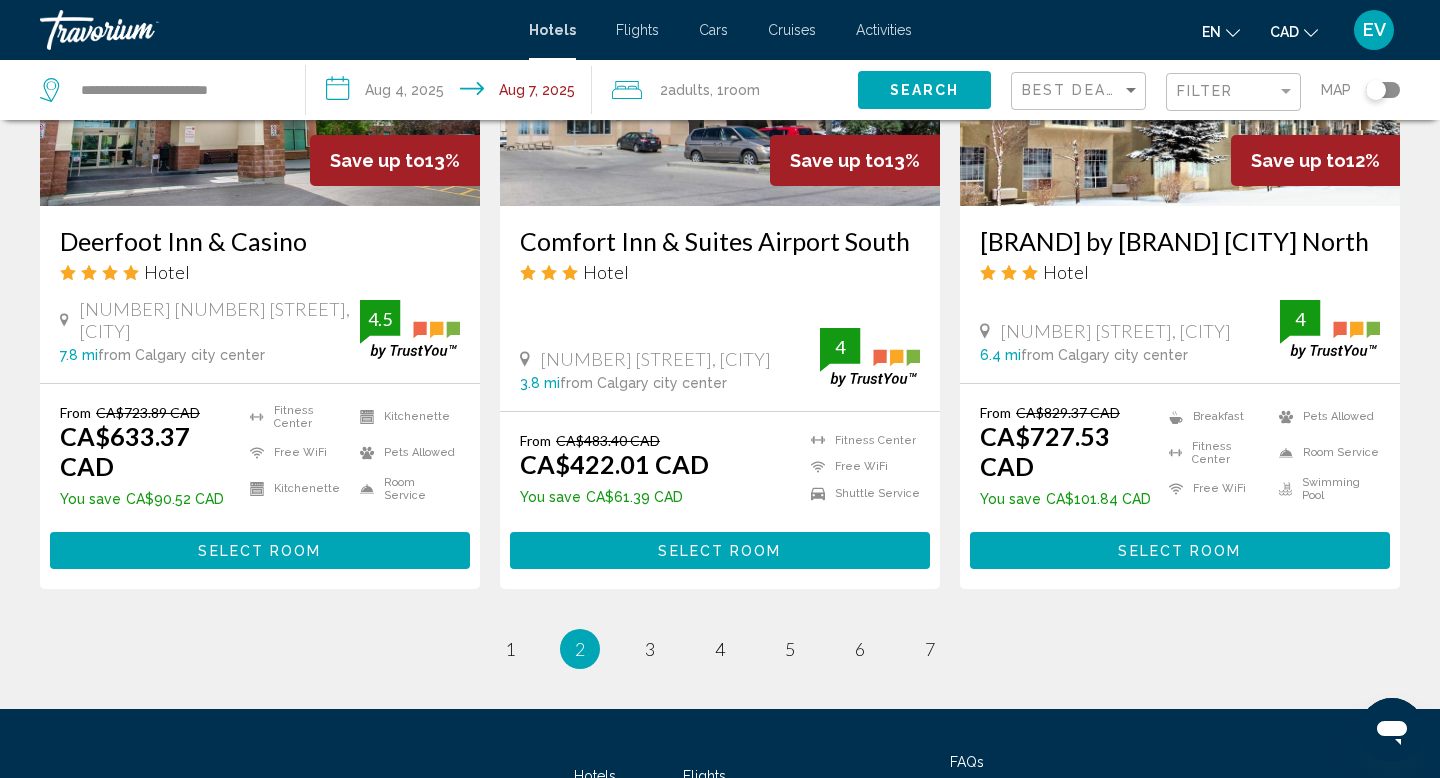 scroll, scrollTop: 2823, scrollLeft: 0, axis: vertical 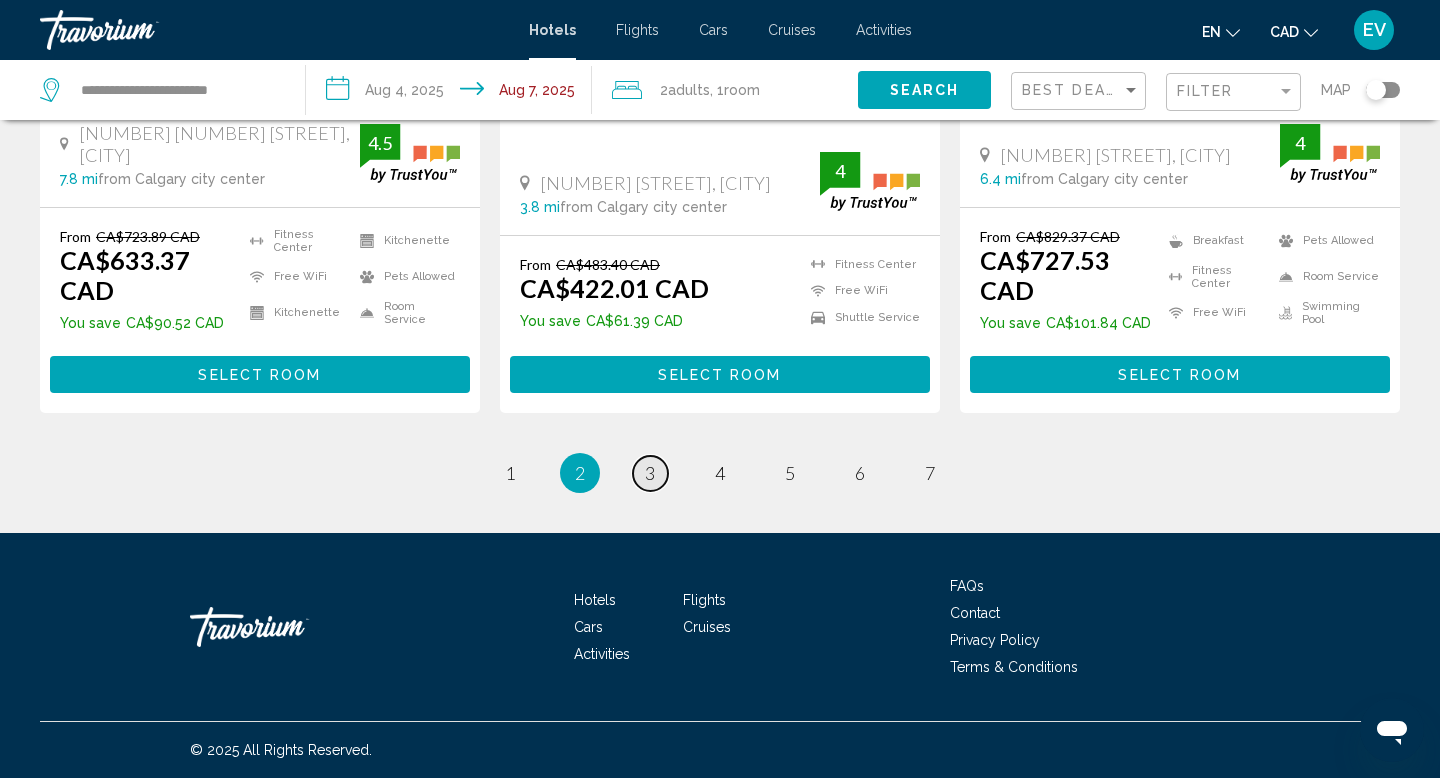 click on "3" at bounding box center [650, 473] 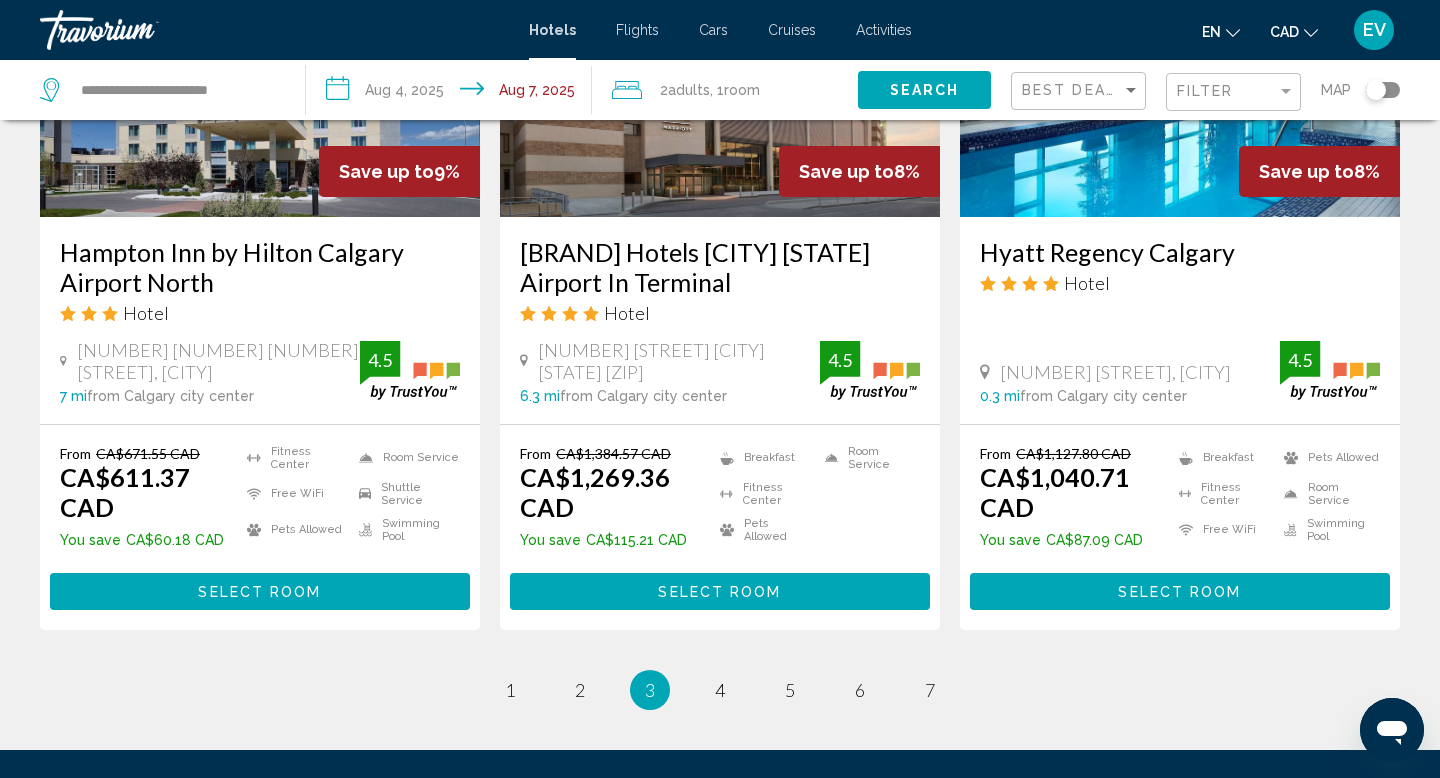 scroll, scrollTop: 2611, scrollLeft: 0, axis: vertical 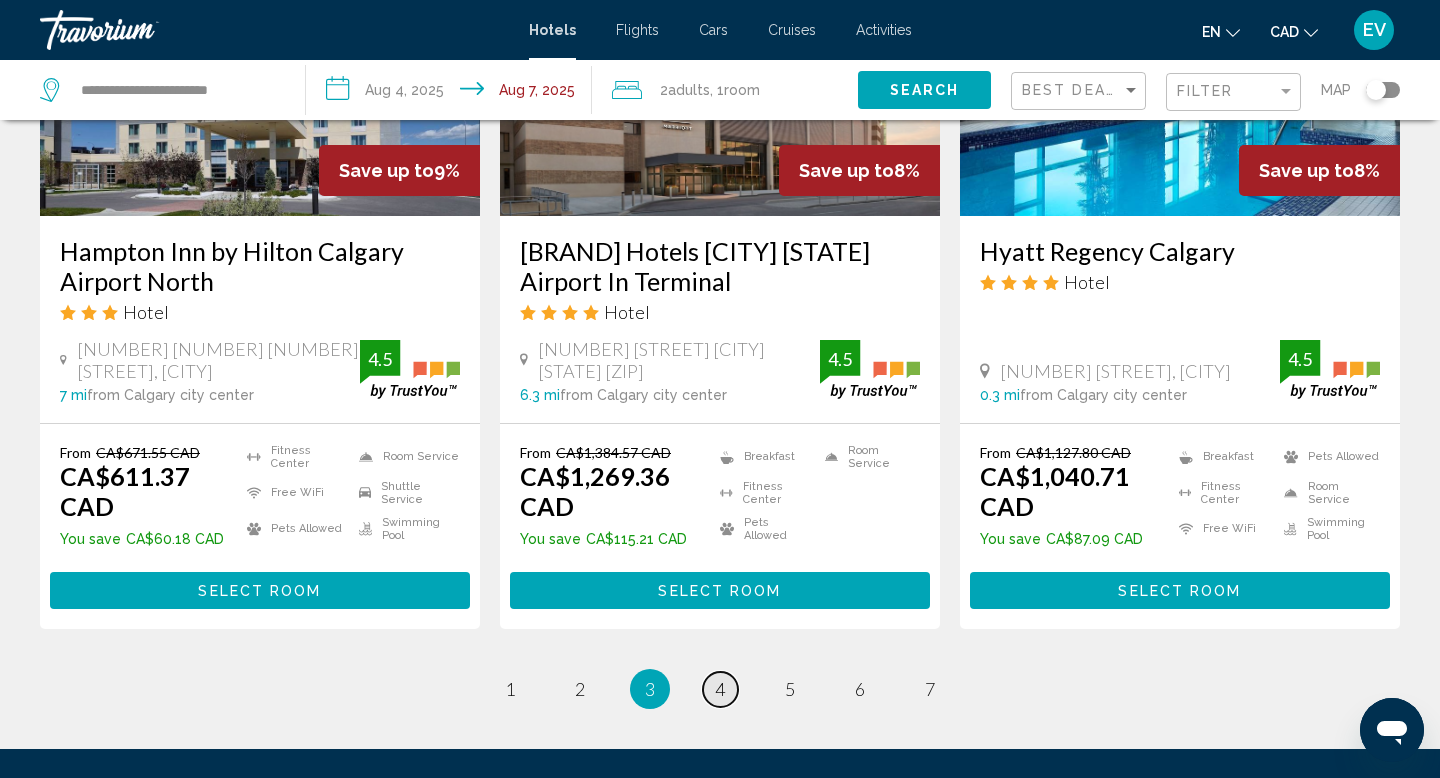 click on "4" at bounding box center [720, 689] 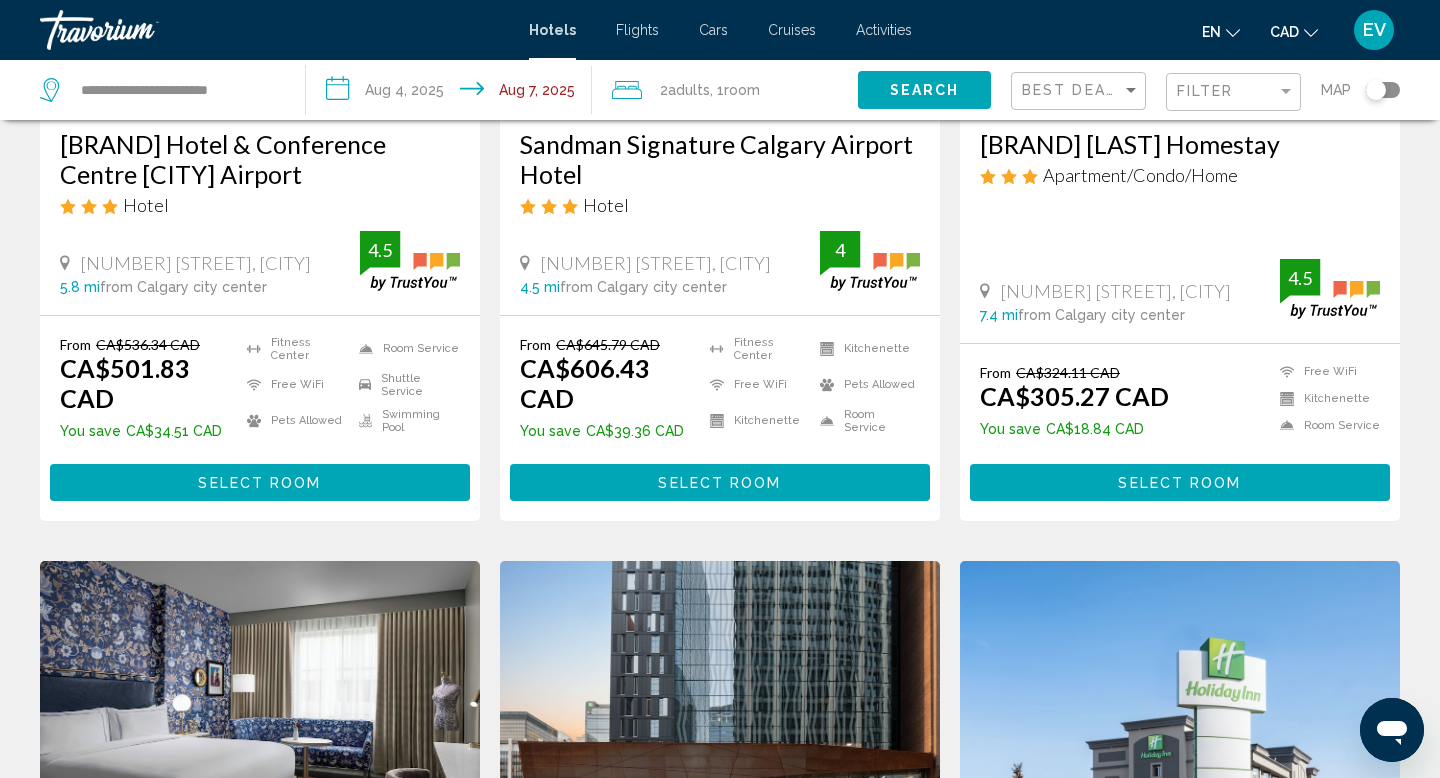 scroll, scrollTop: 1948, scrollLeft: 0, axis: vertical 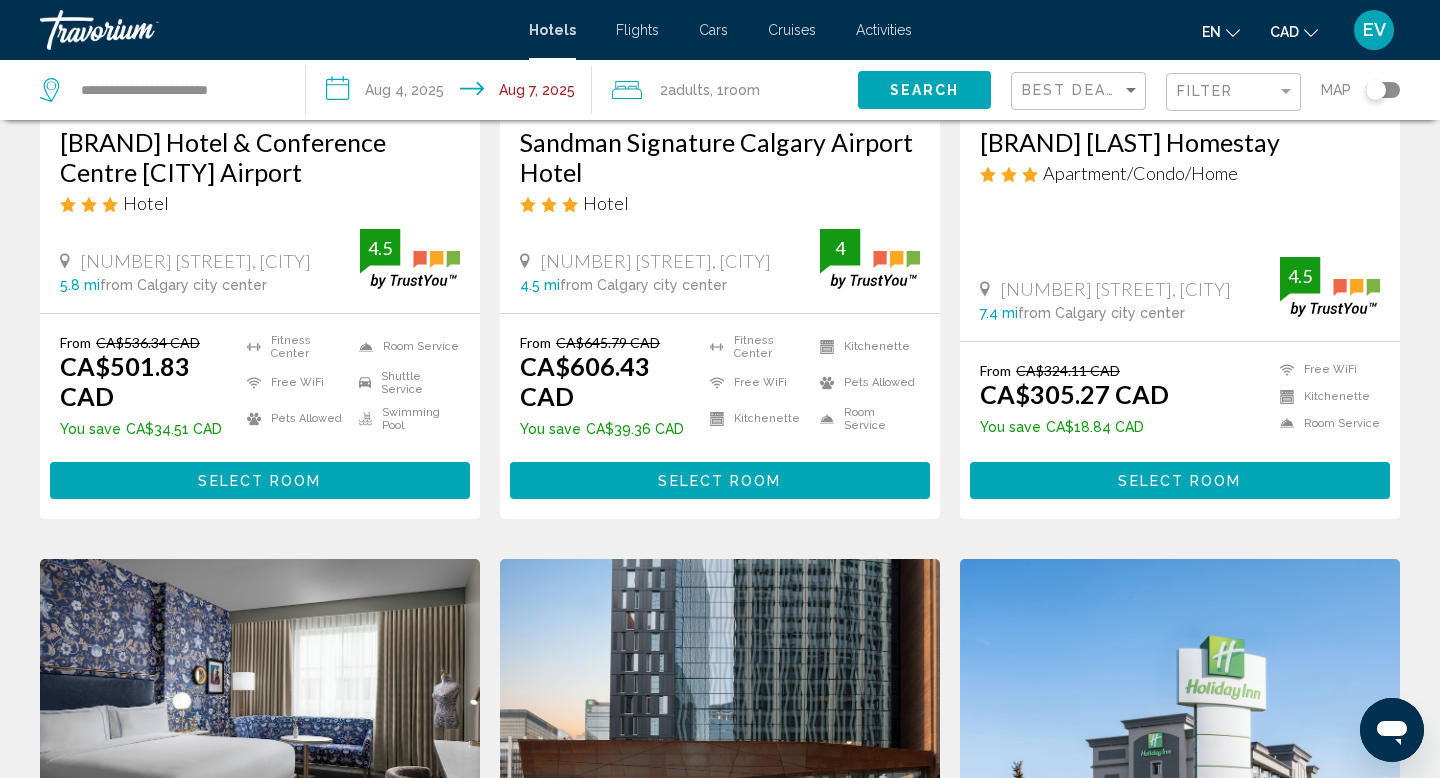 click on "Filter" 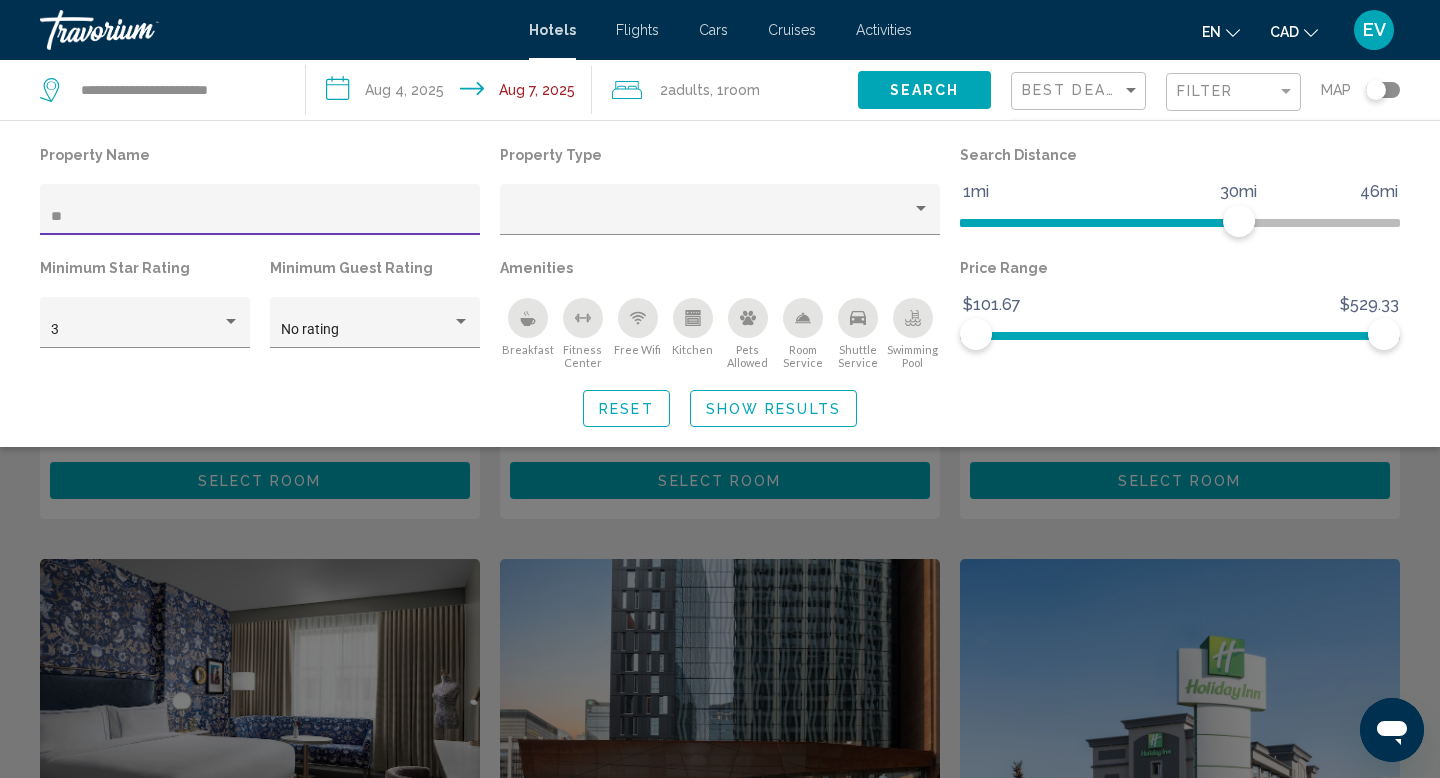 type on "***" 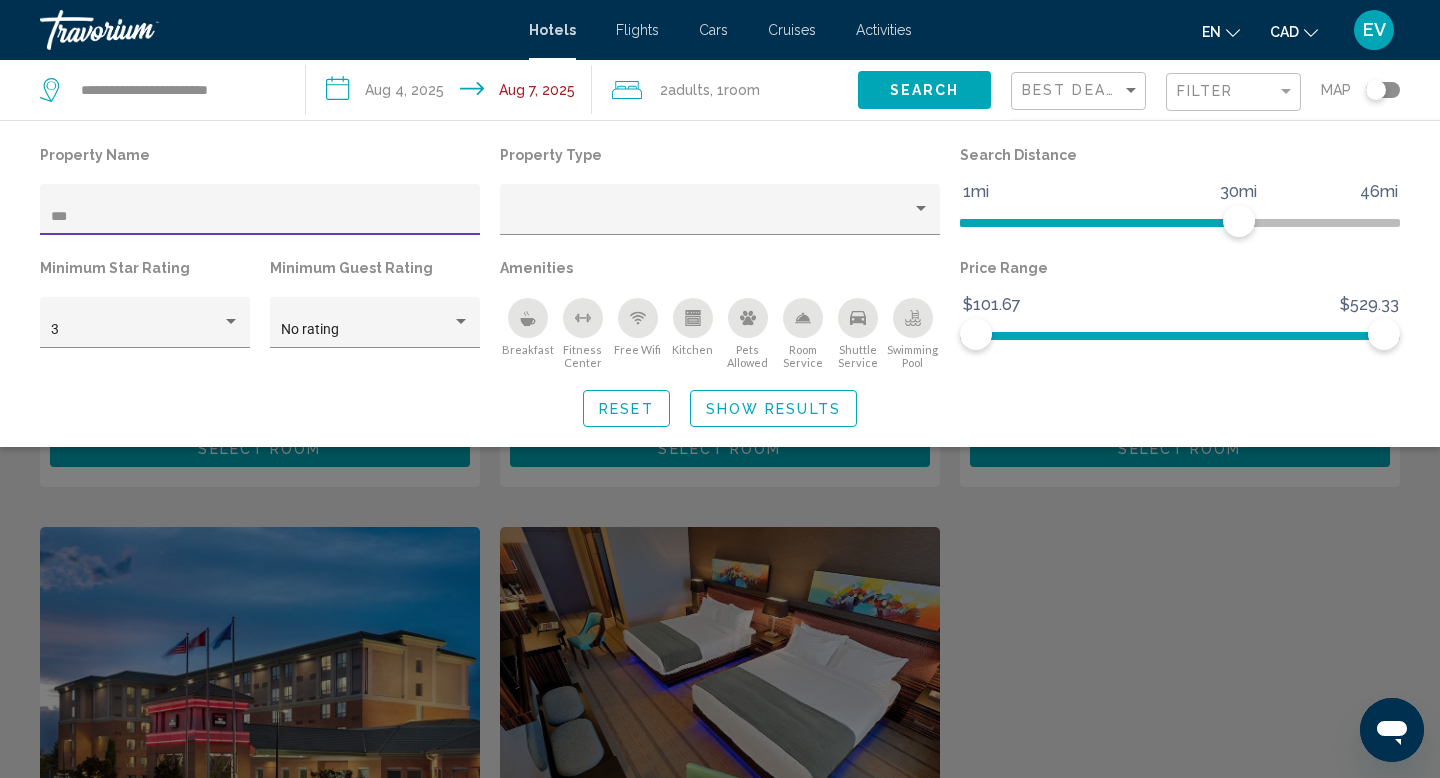 scroll, scrollTop: 1281, scrollLeft: 0, axis: vertical 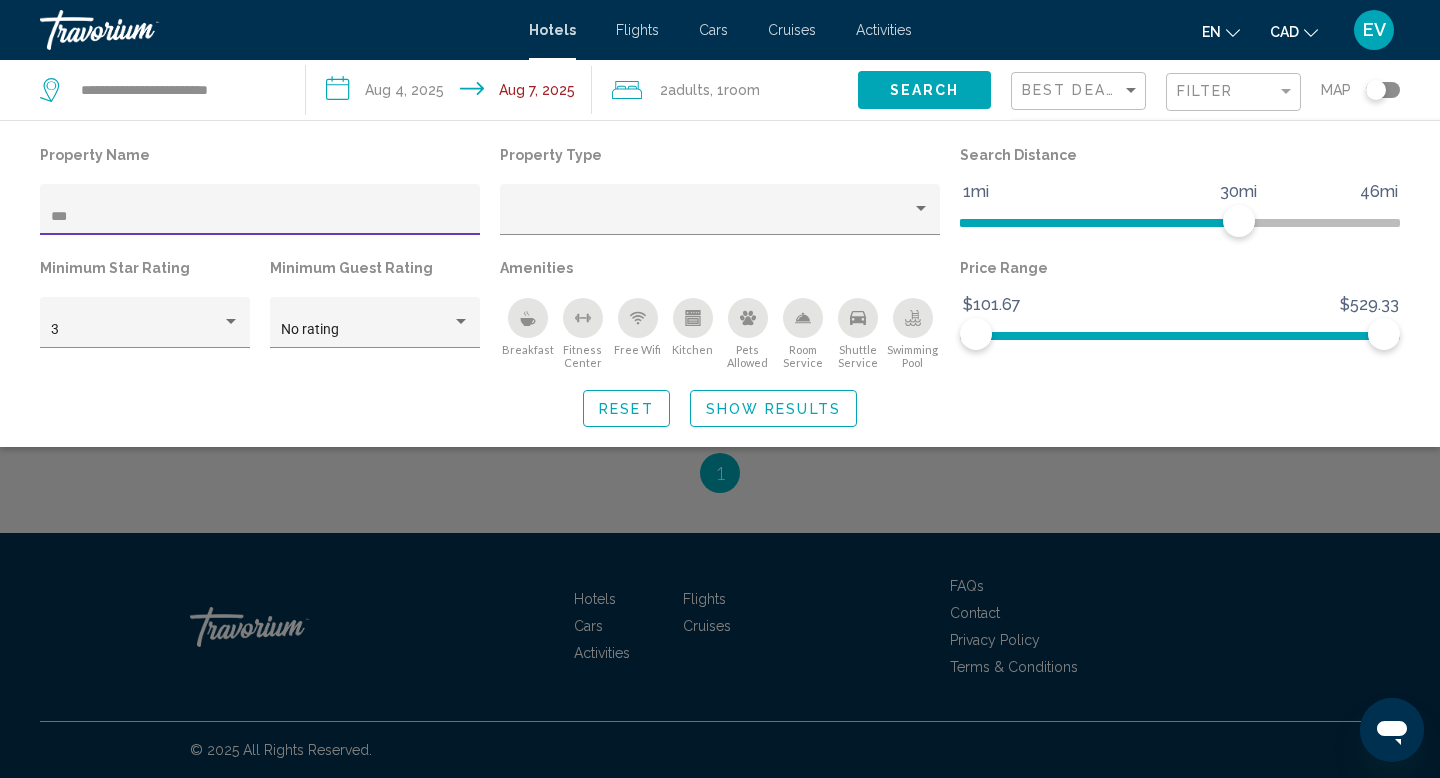 click on "Show Results" 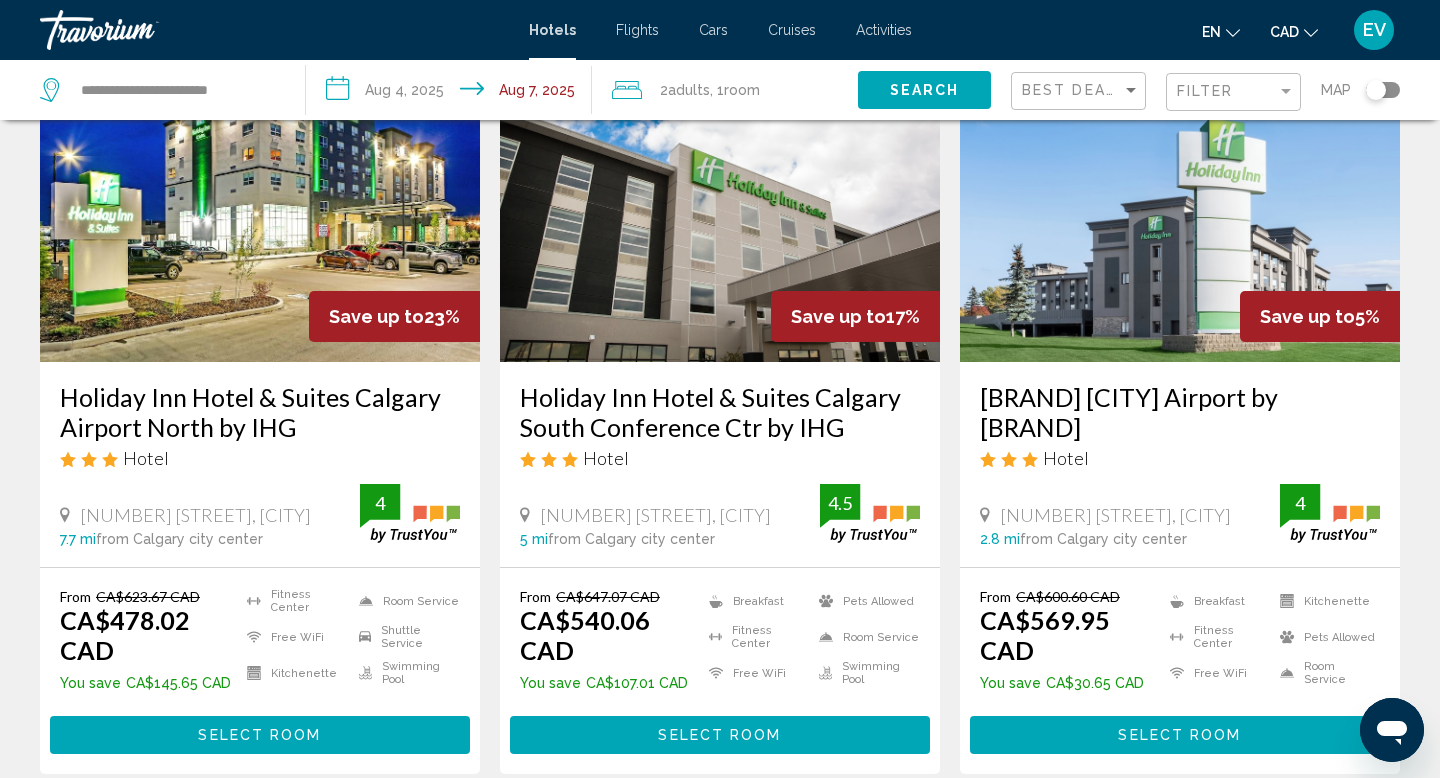 scroll, scrollTop: 153, scrollLeft: 0, axis: vertical 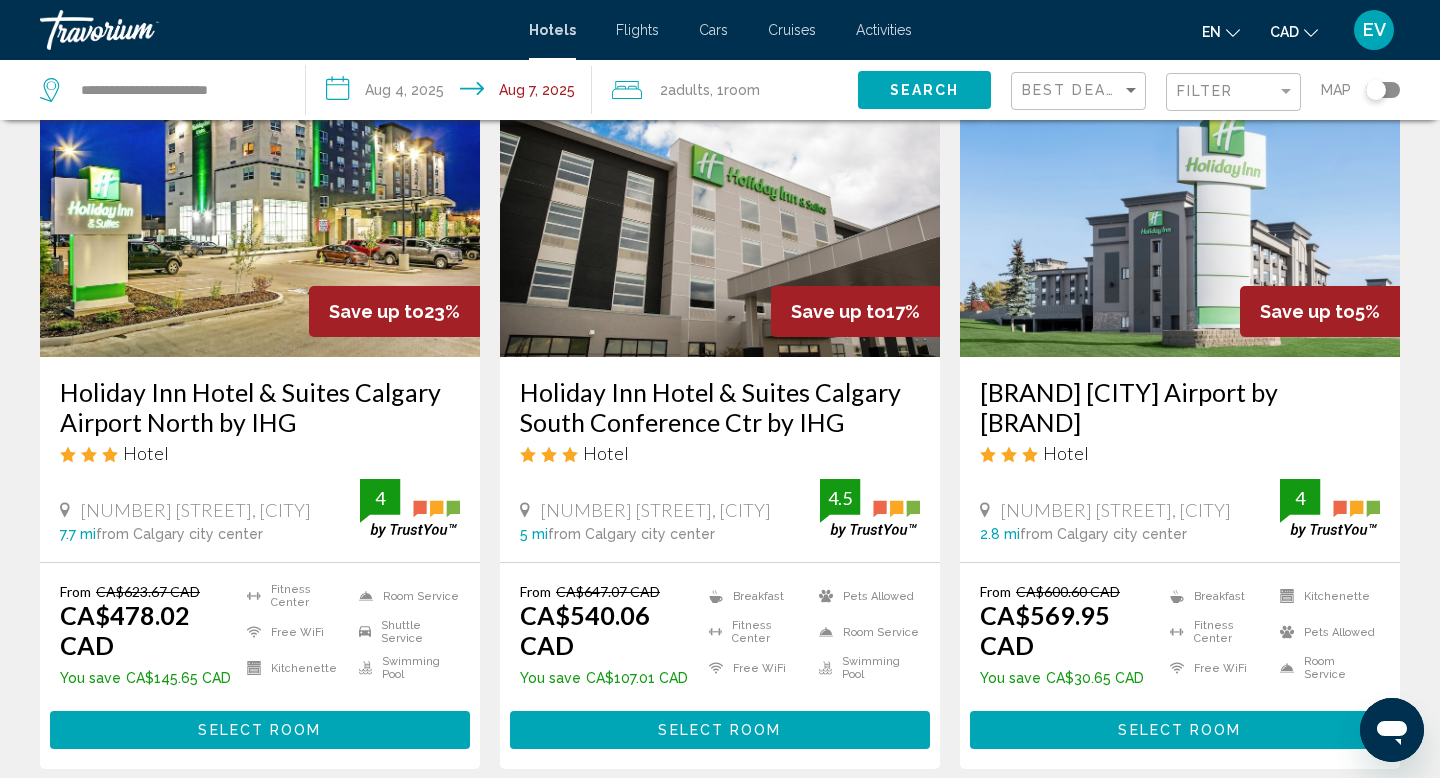 click on "Select Room" at bounding box center [720, 729] 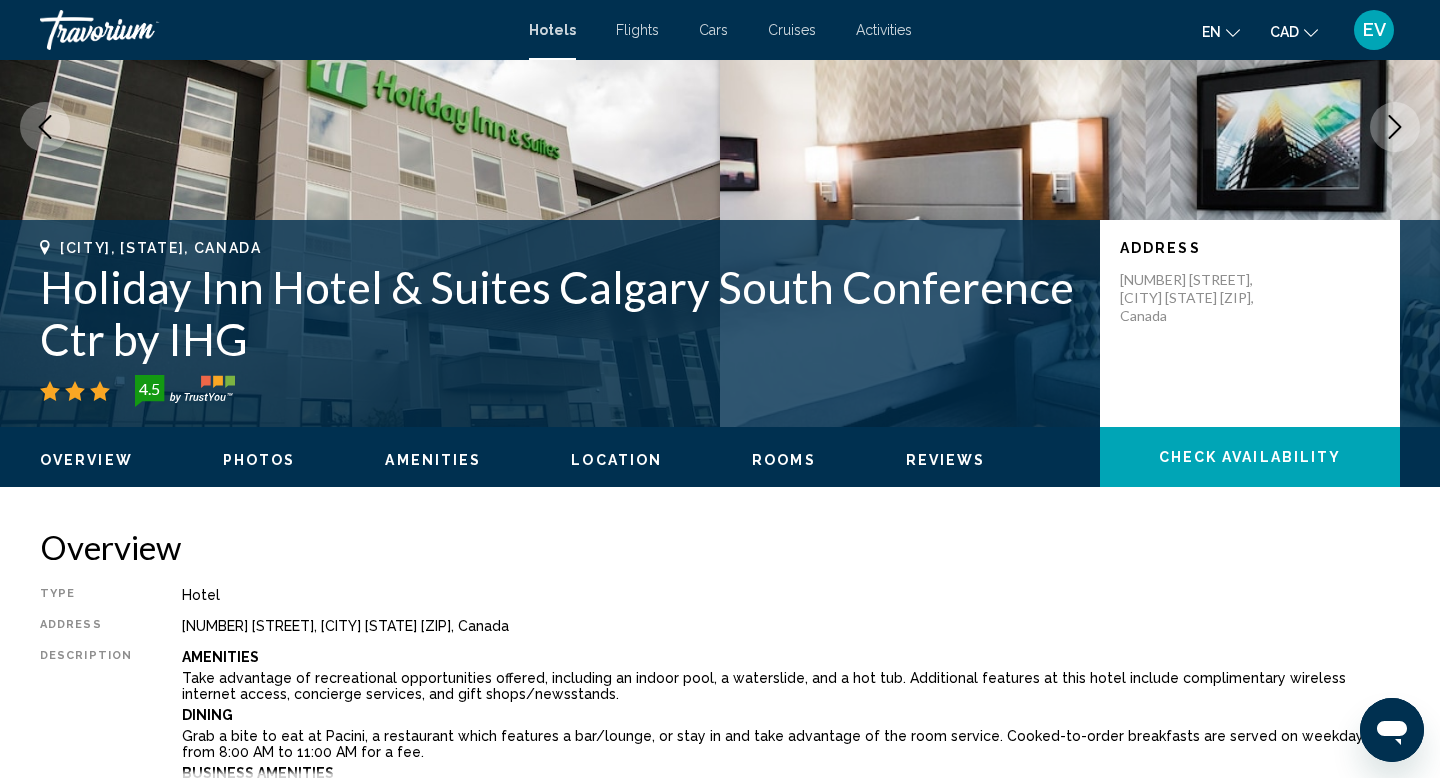scroll, scrollTop: 226, scrollLeft: 0, axis: vertical 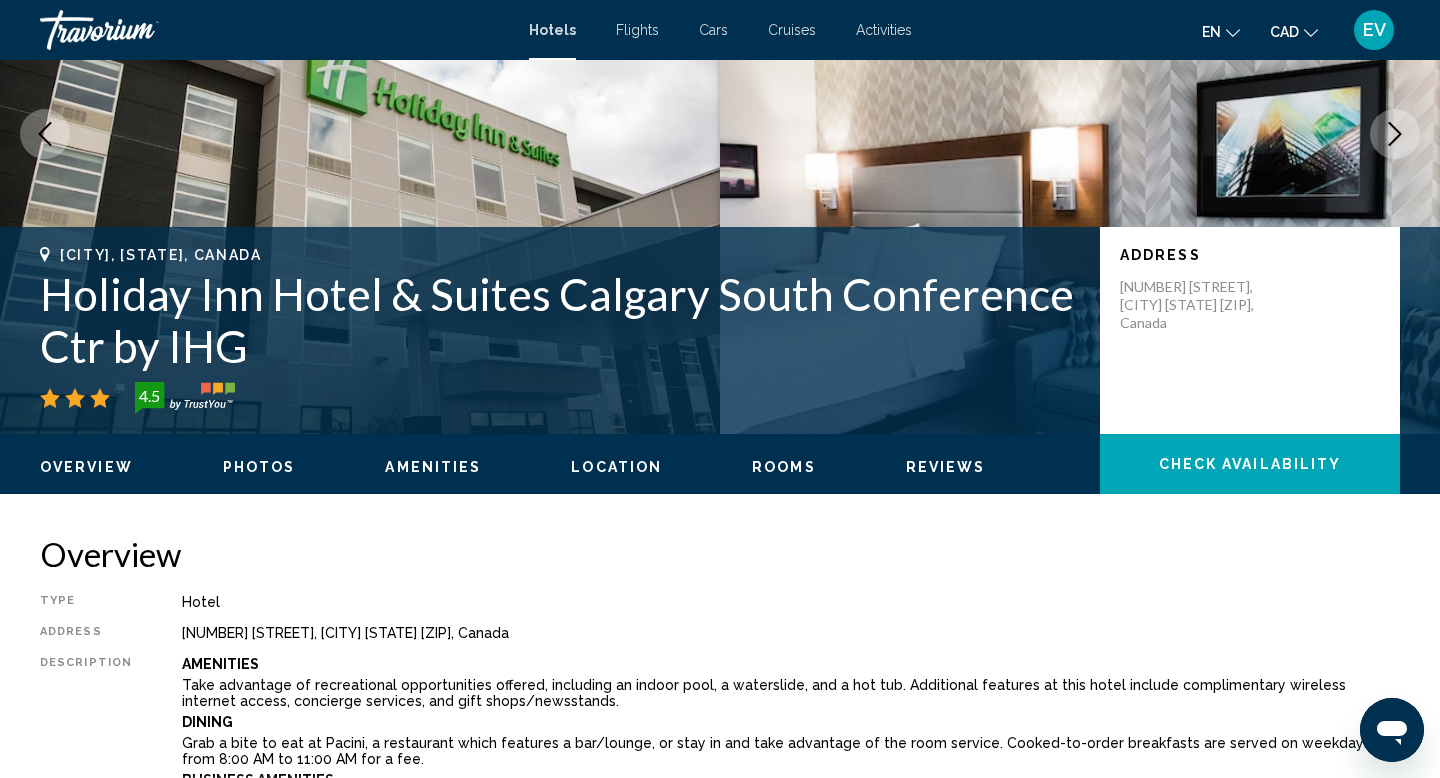 click on "Holiday Inn Hotel & Suites Calgary South Conference Ctr by IHG" at bounding box center (560, 320) 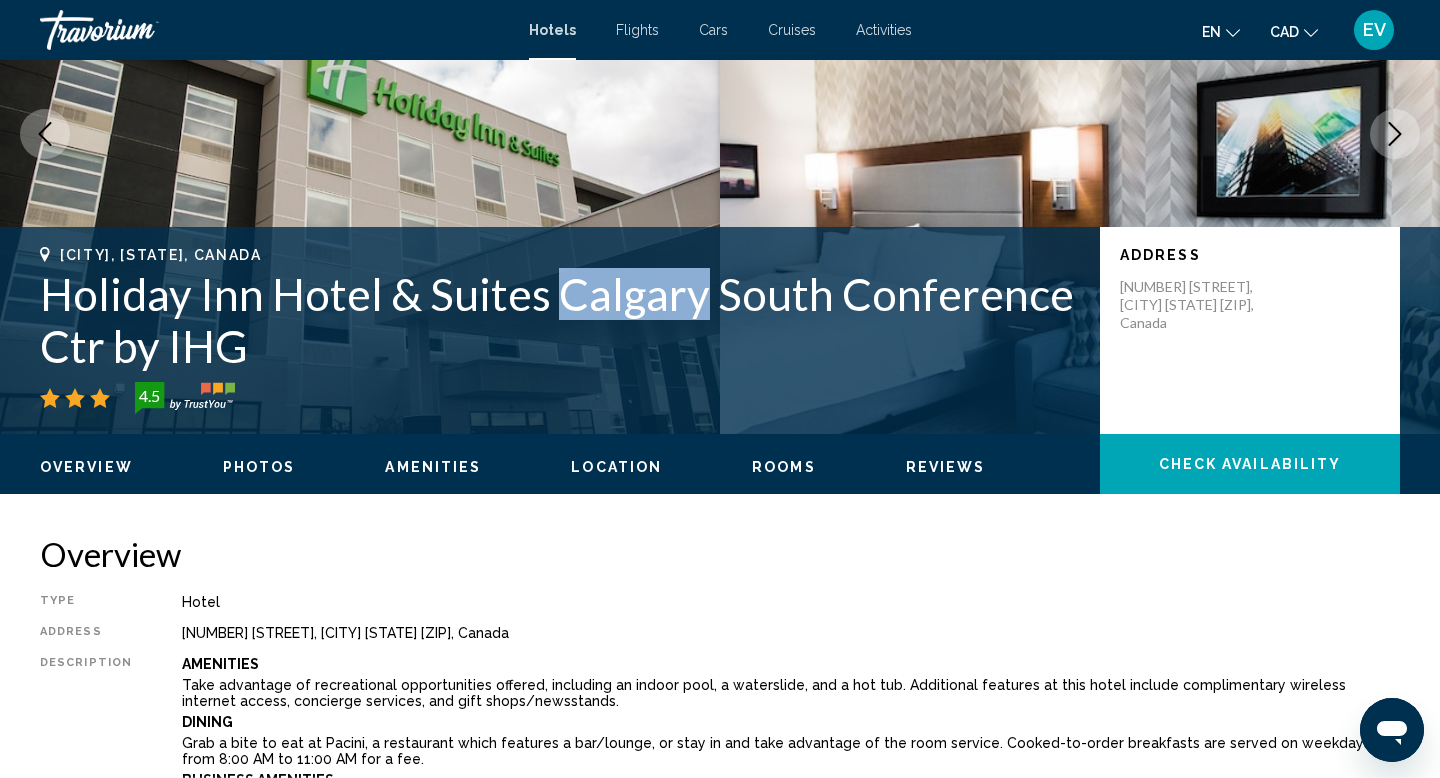 click on "Holiday Inn Hotel & Suites Calgary South Conference Ctr by IHG" at bounding box center [560, 320] 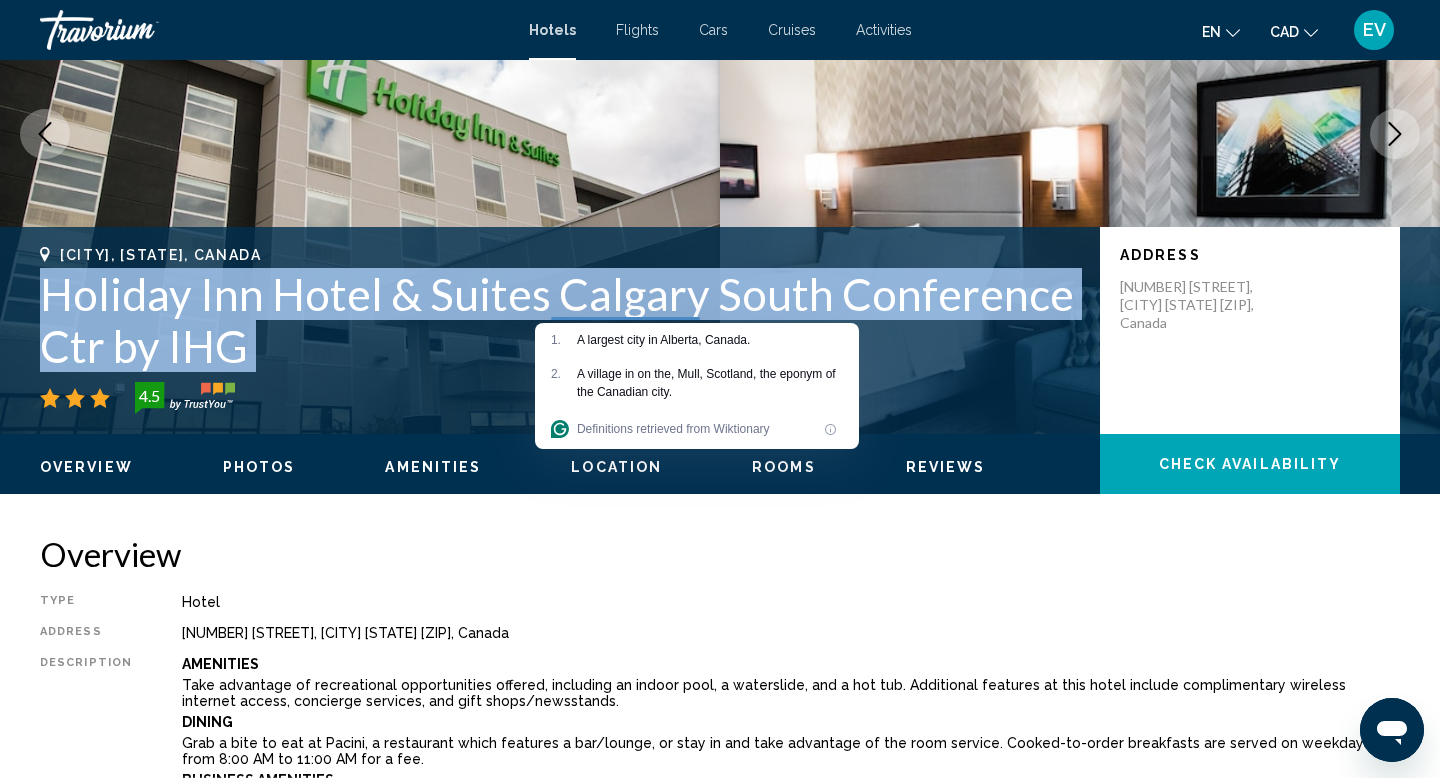 copy on "Holiday Inn Hotel & Suites Calgary South Conference Ctr by IHG" 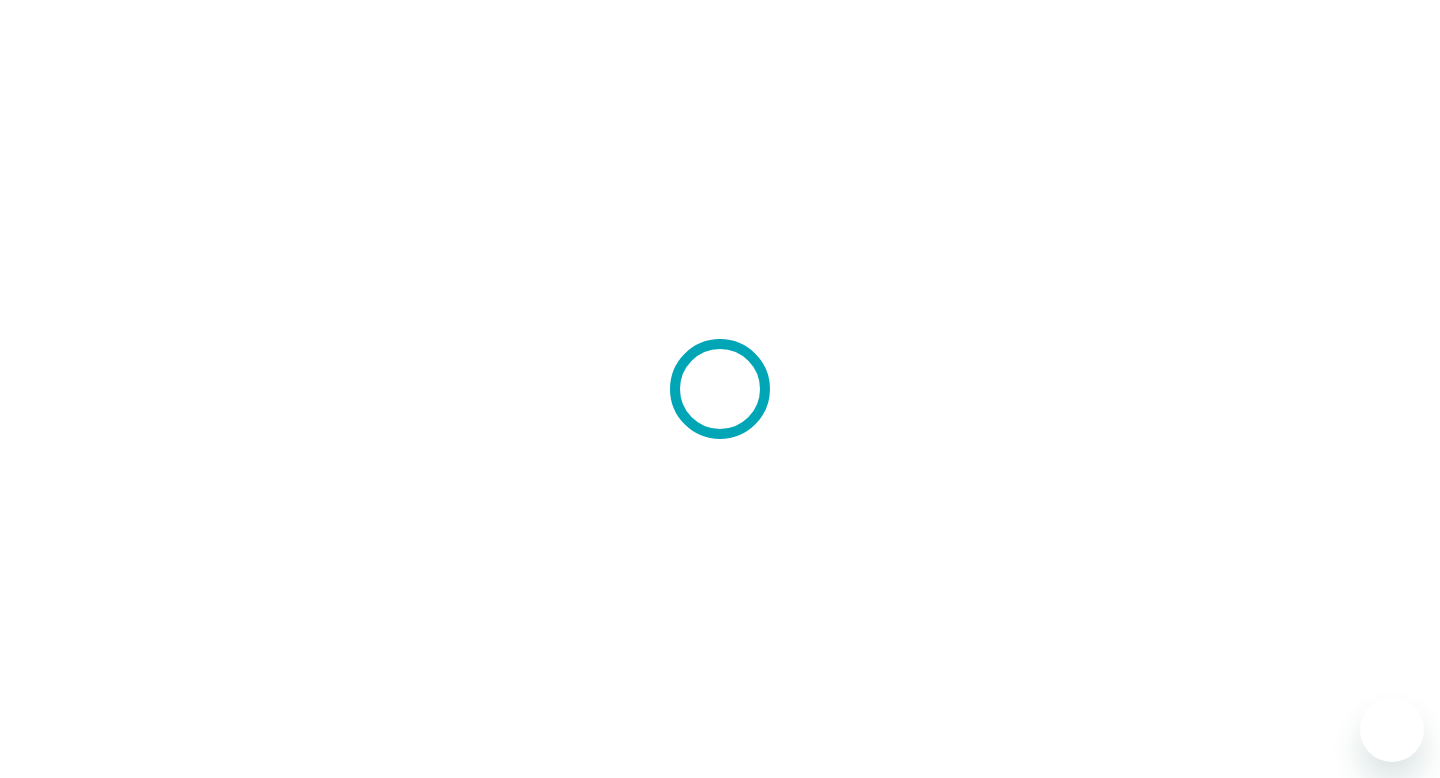 scroll, scrollTop: 0, scrollLeft: 0, axis: both 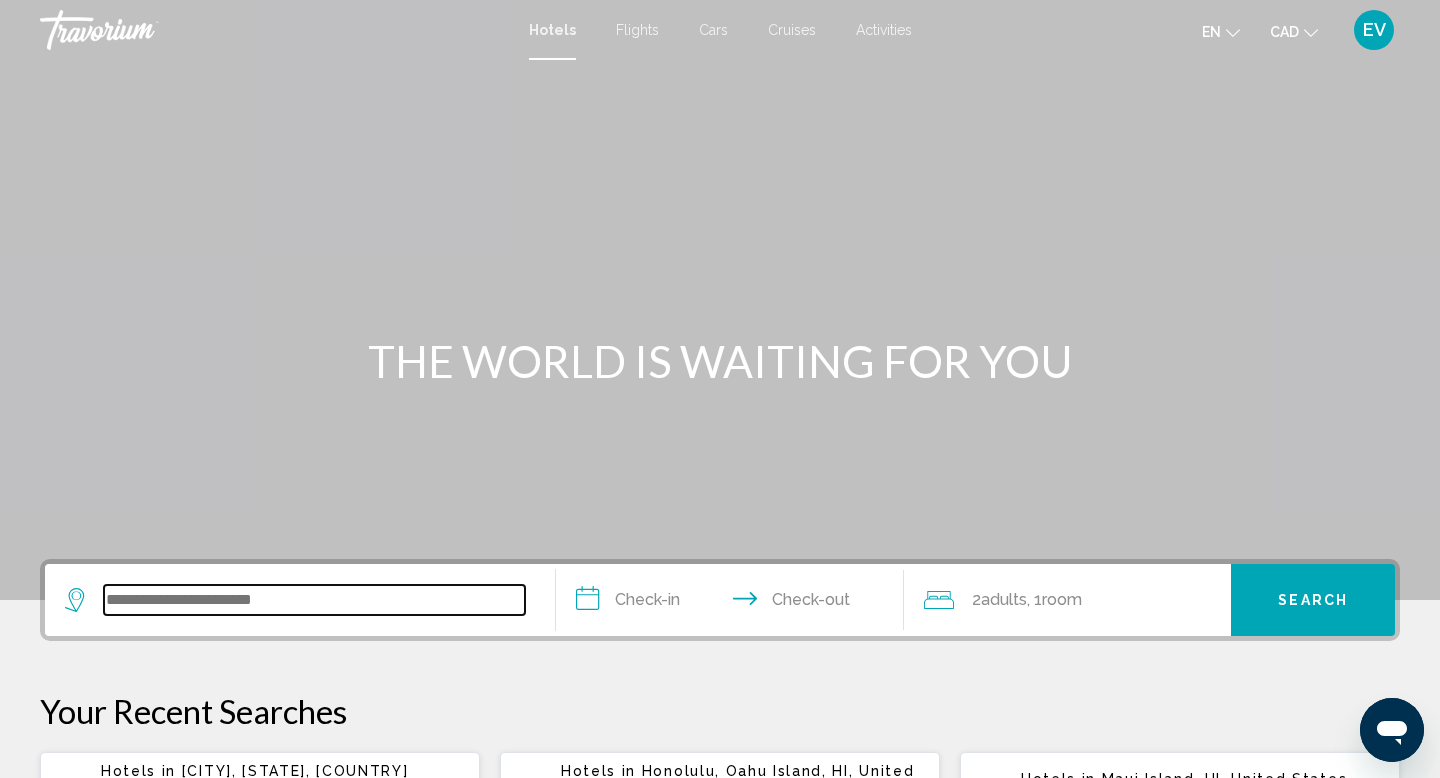 click at bounding box center [314, 600] 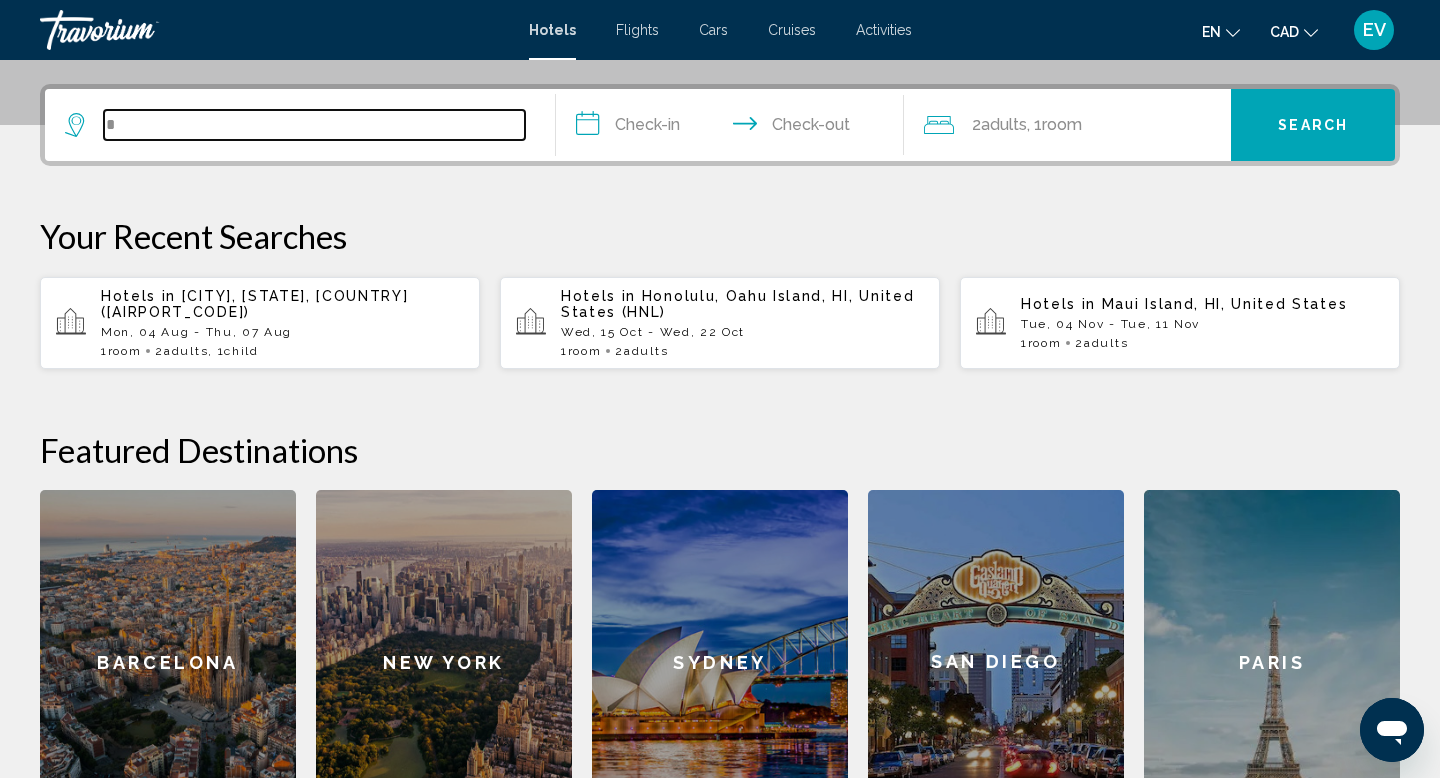scroll, scrollTop: 494, scrollLeft: 0, axis: vertical 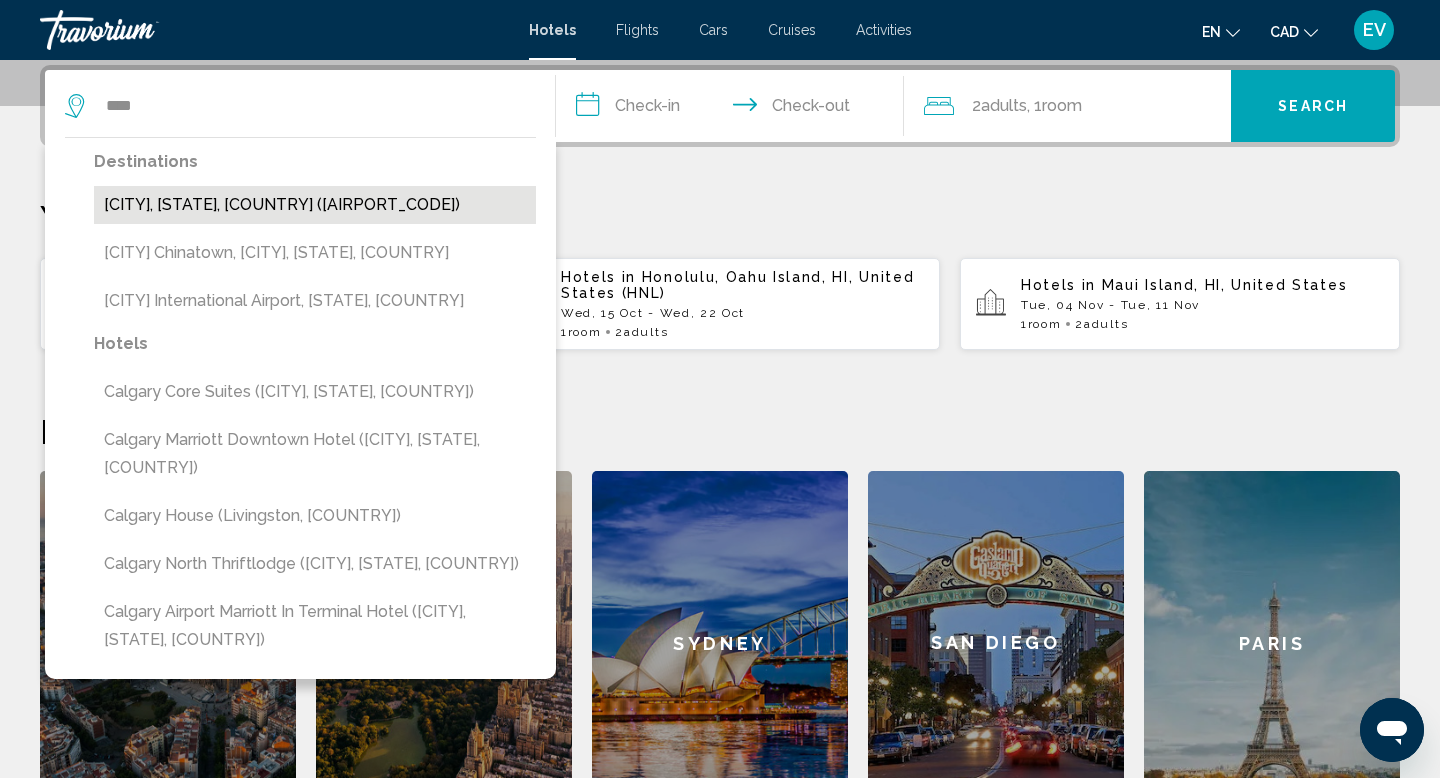 click on "[CITY], [STATE], [COUNTRY] ([AIRPORT_CODE])" at bounding box center (315, 205) 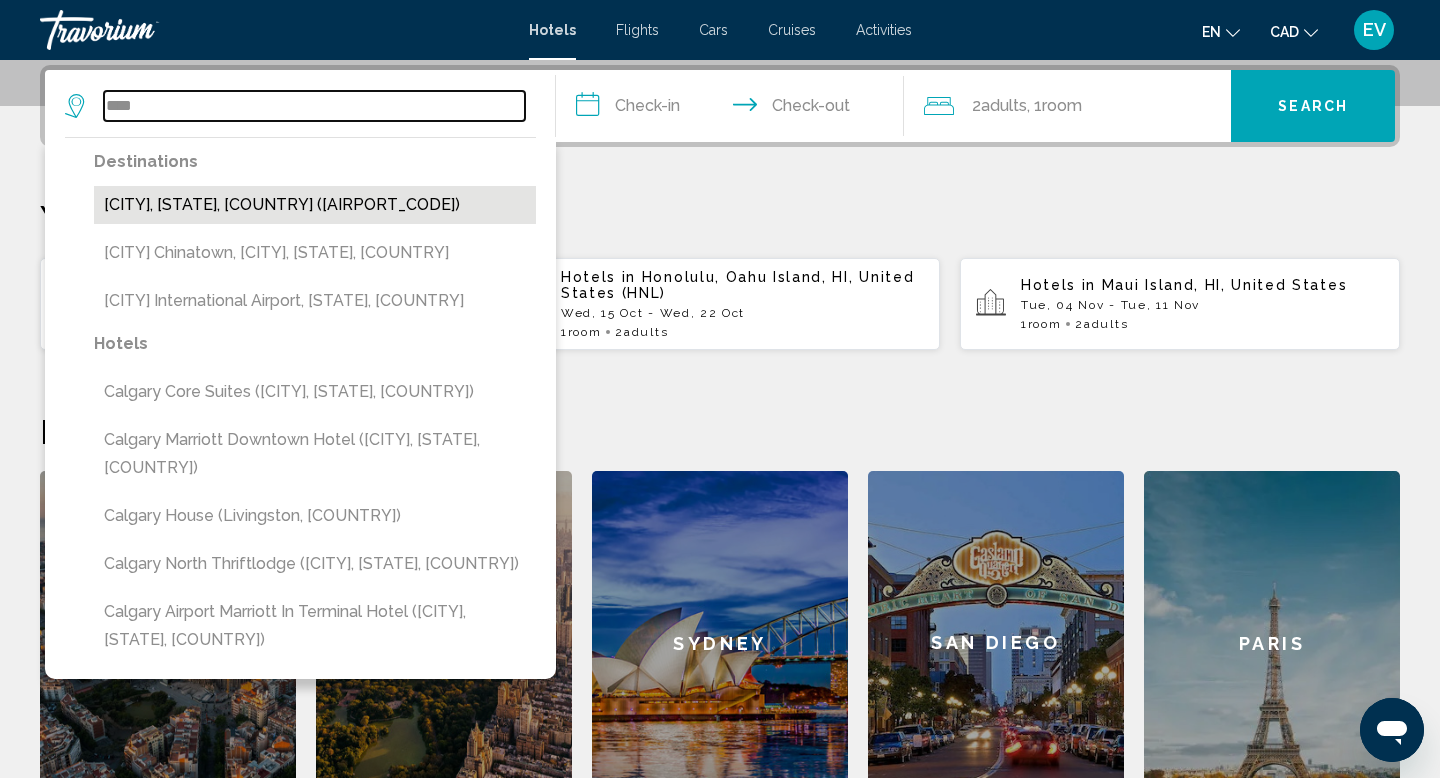 type on "**********" 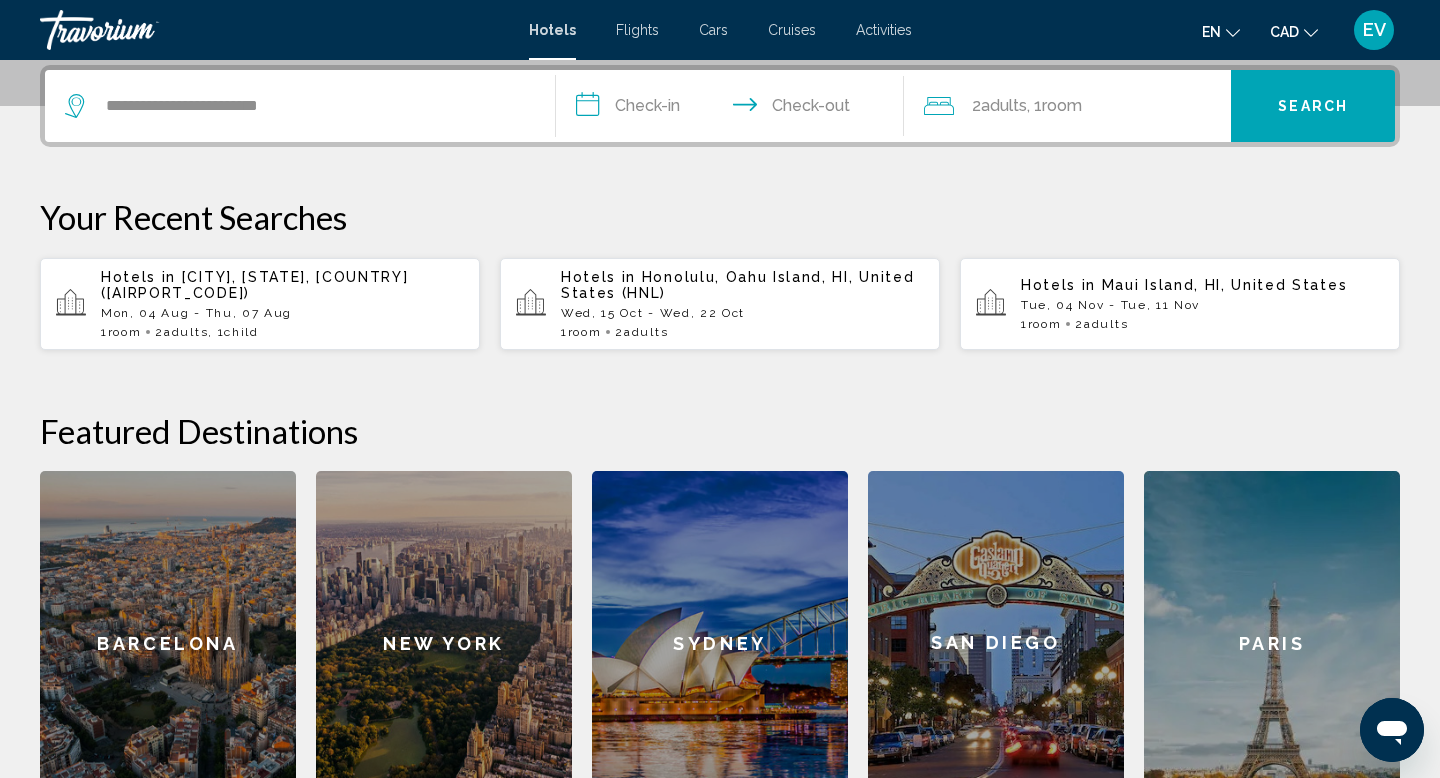 click on "**********" at bounding box center [734, 109] 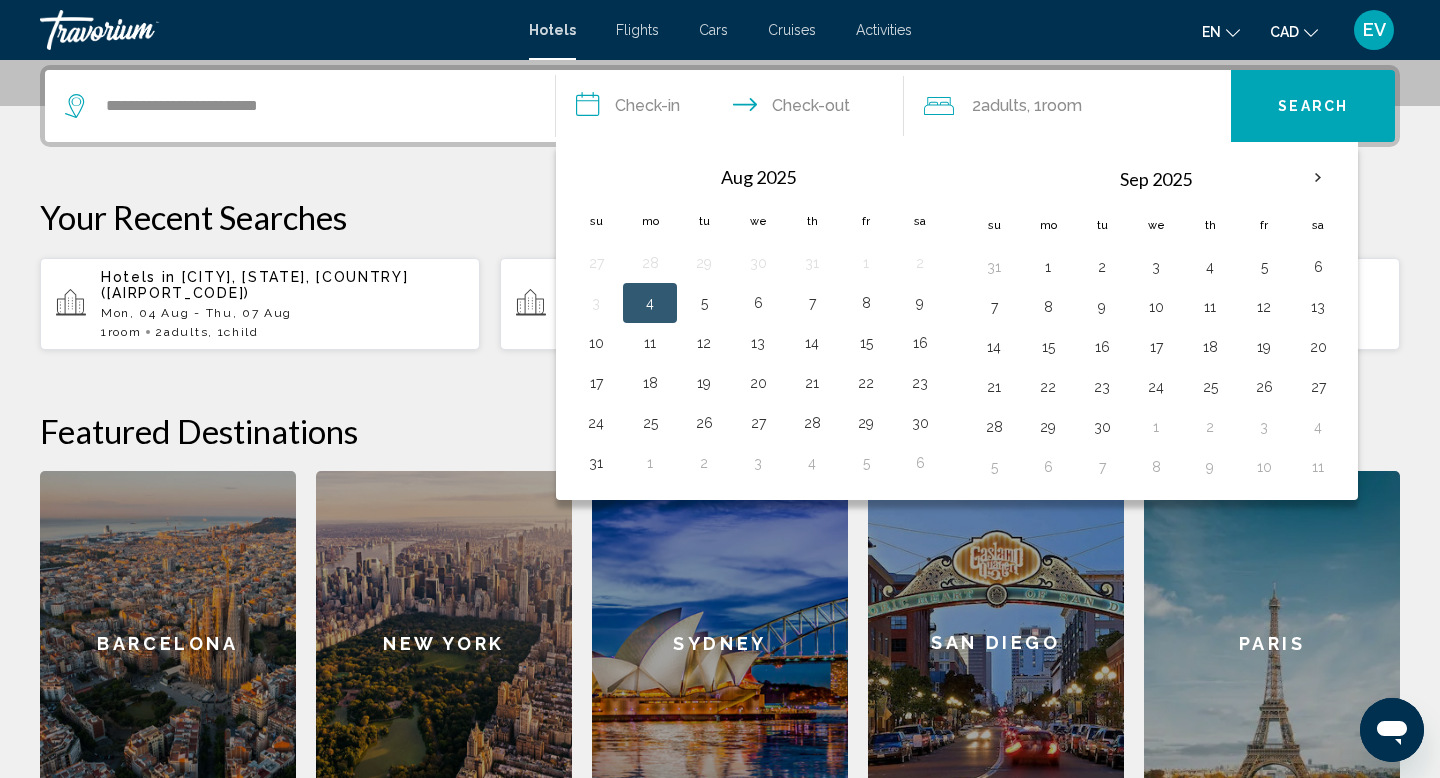 click on "4" at bounding box center (650, 303) 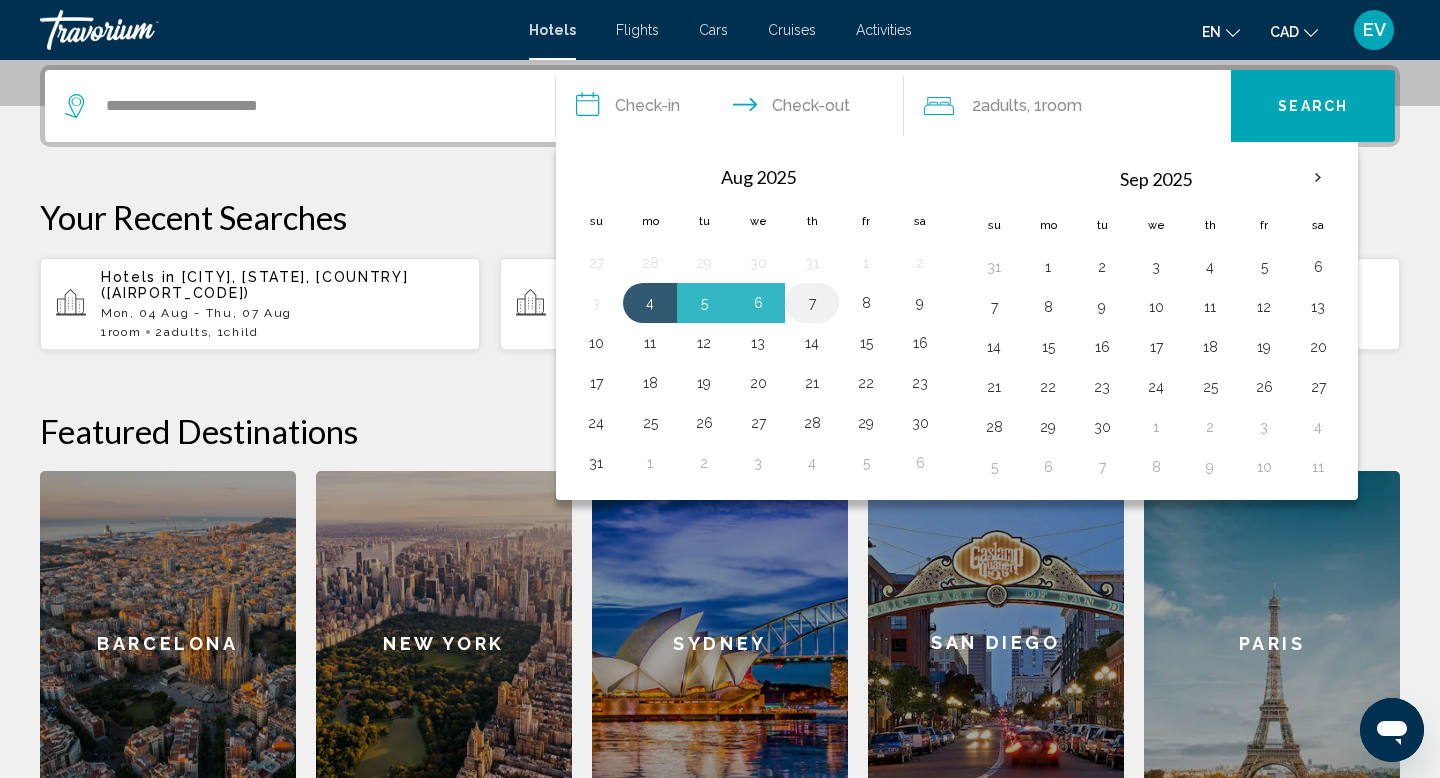 click on "7" at bounding box center [812, 303] 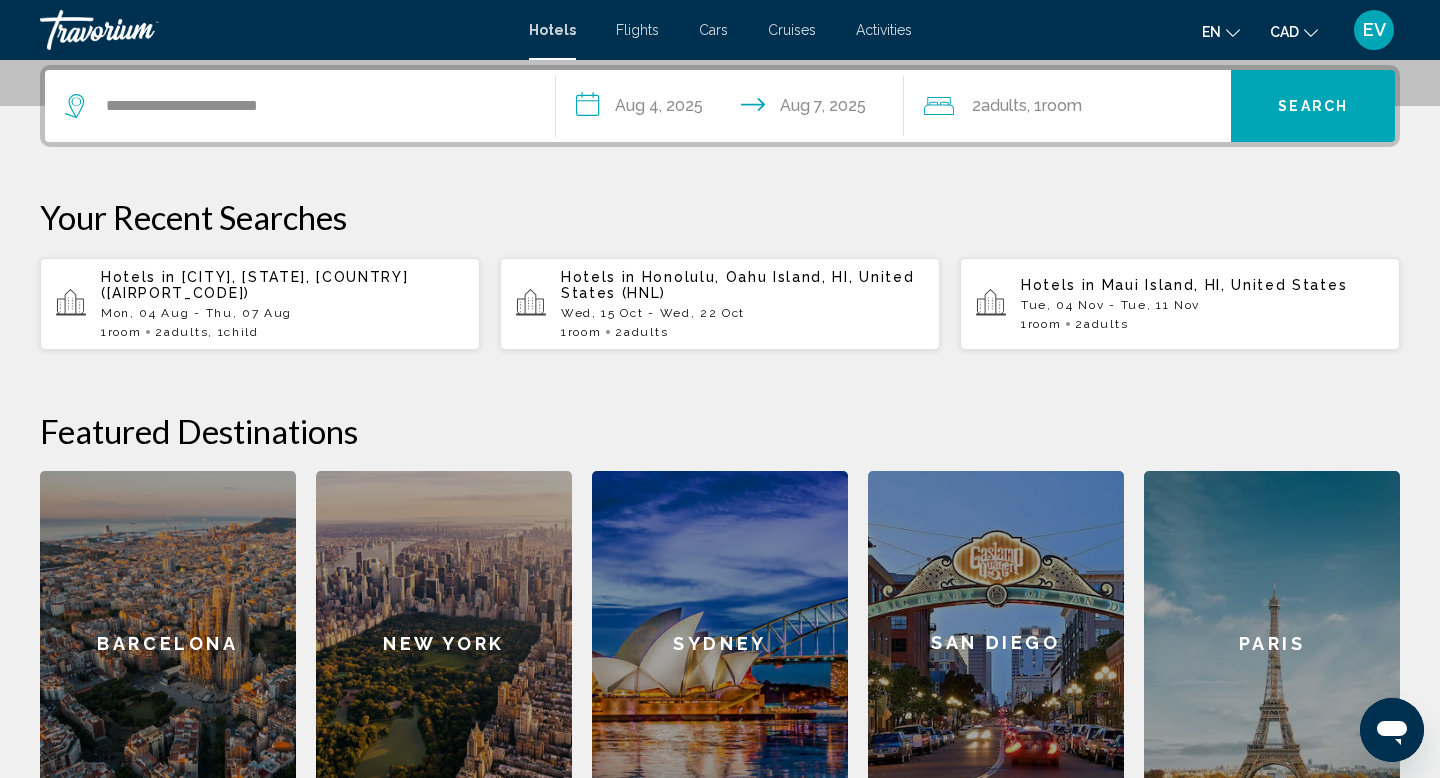 click on "Search" at bounding box center [1313, 105] 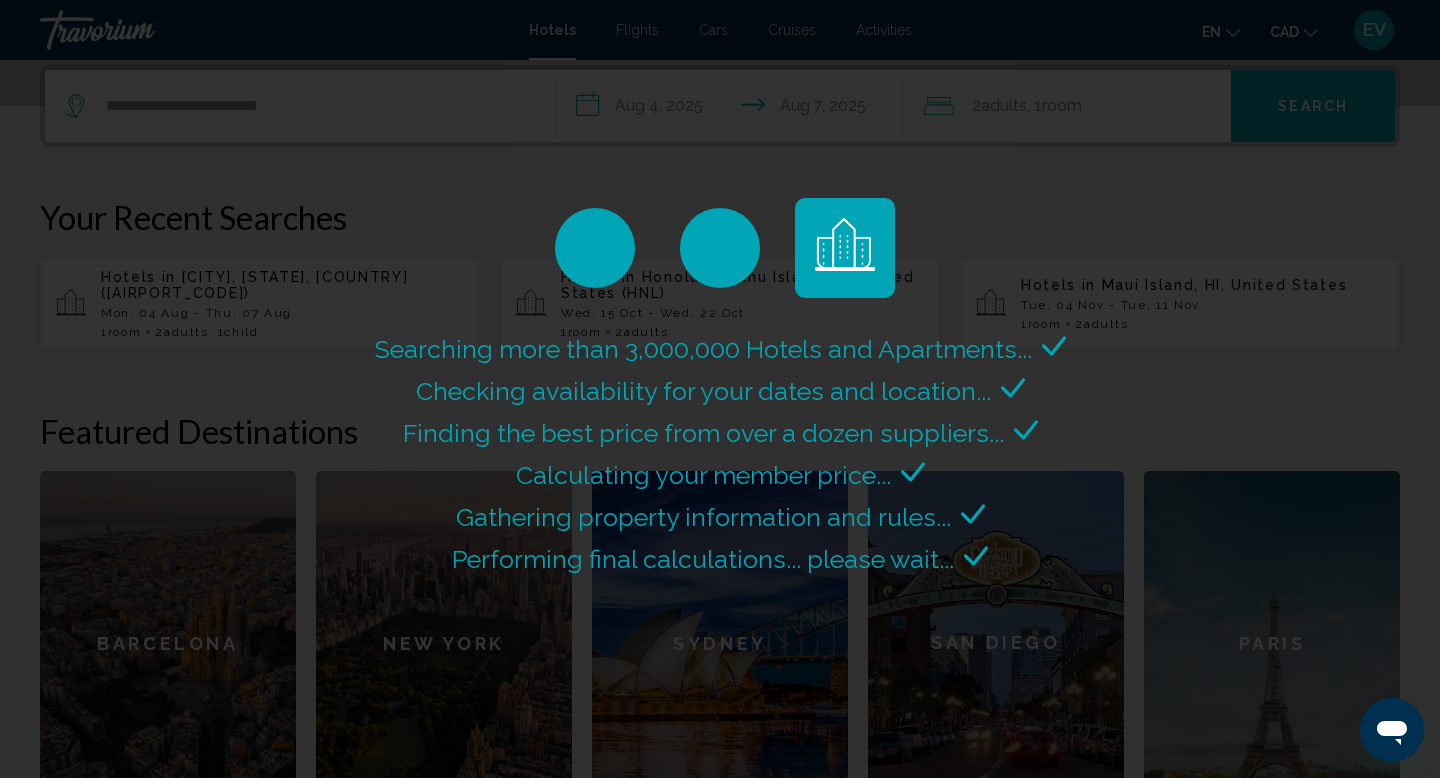 scroll, scrollTop: 0, scrollLeft: 0, axis: both 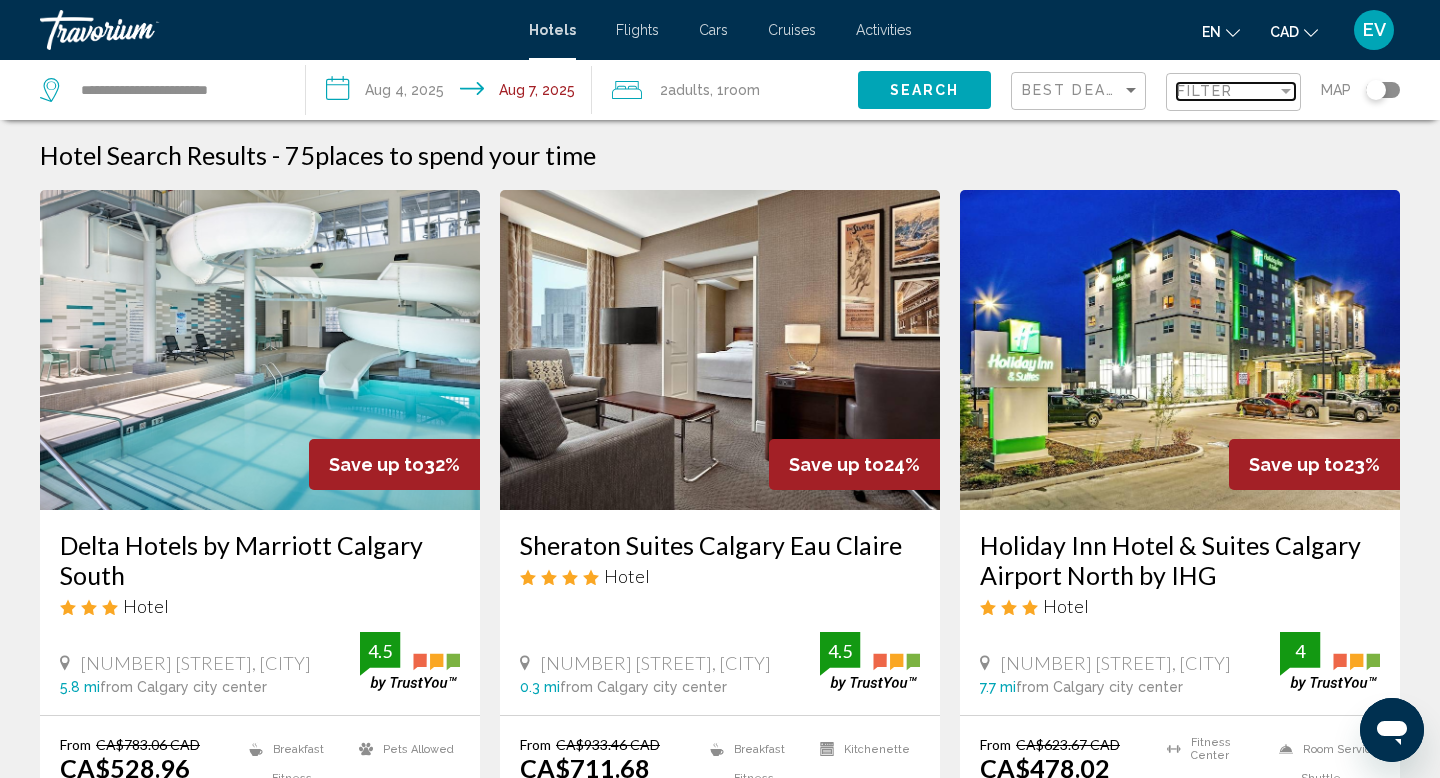click on "Filter" at bounding box center (1227, 91) 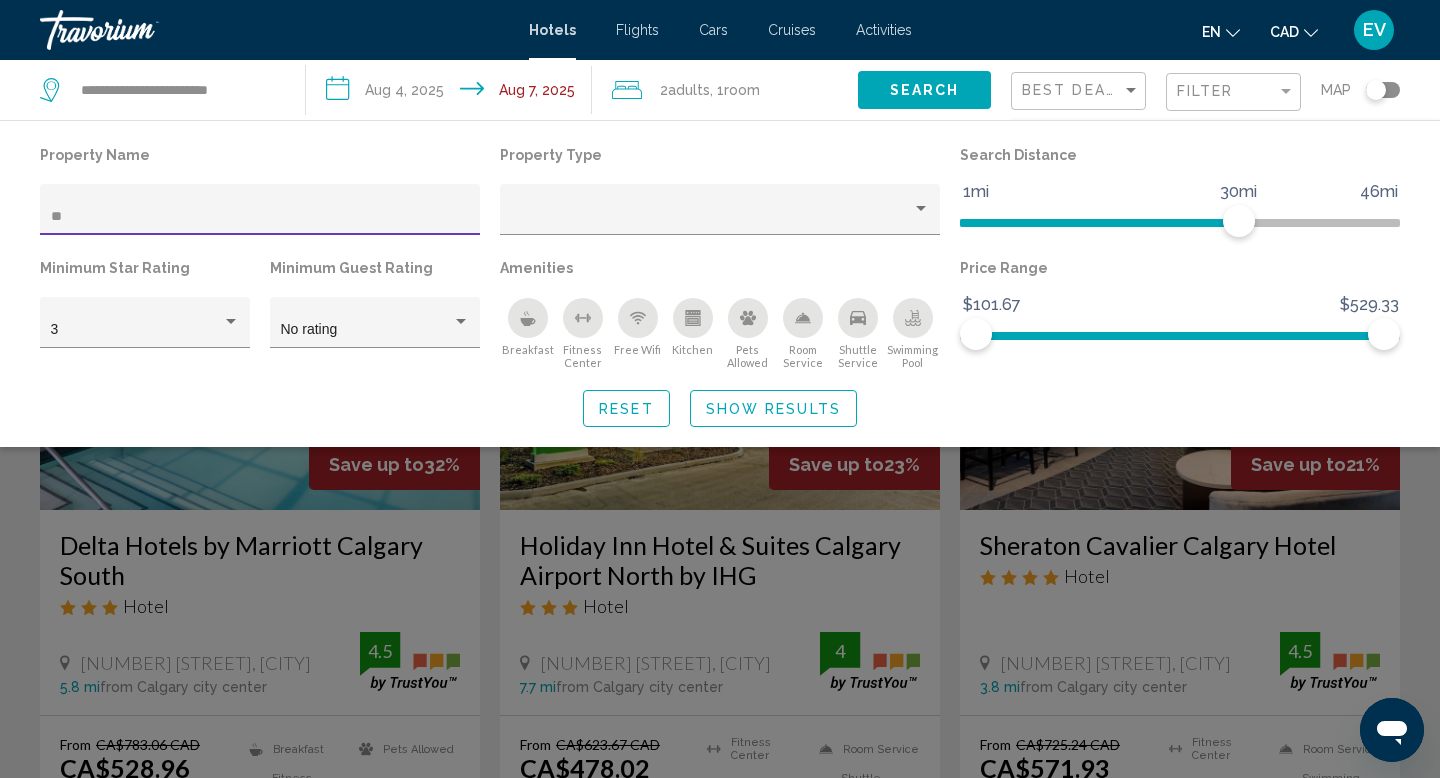 type on "***" 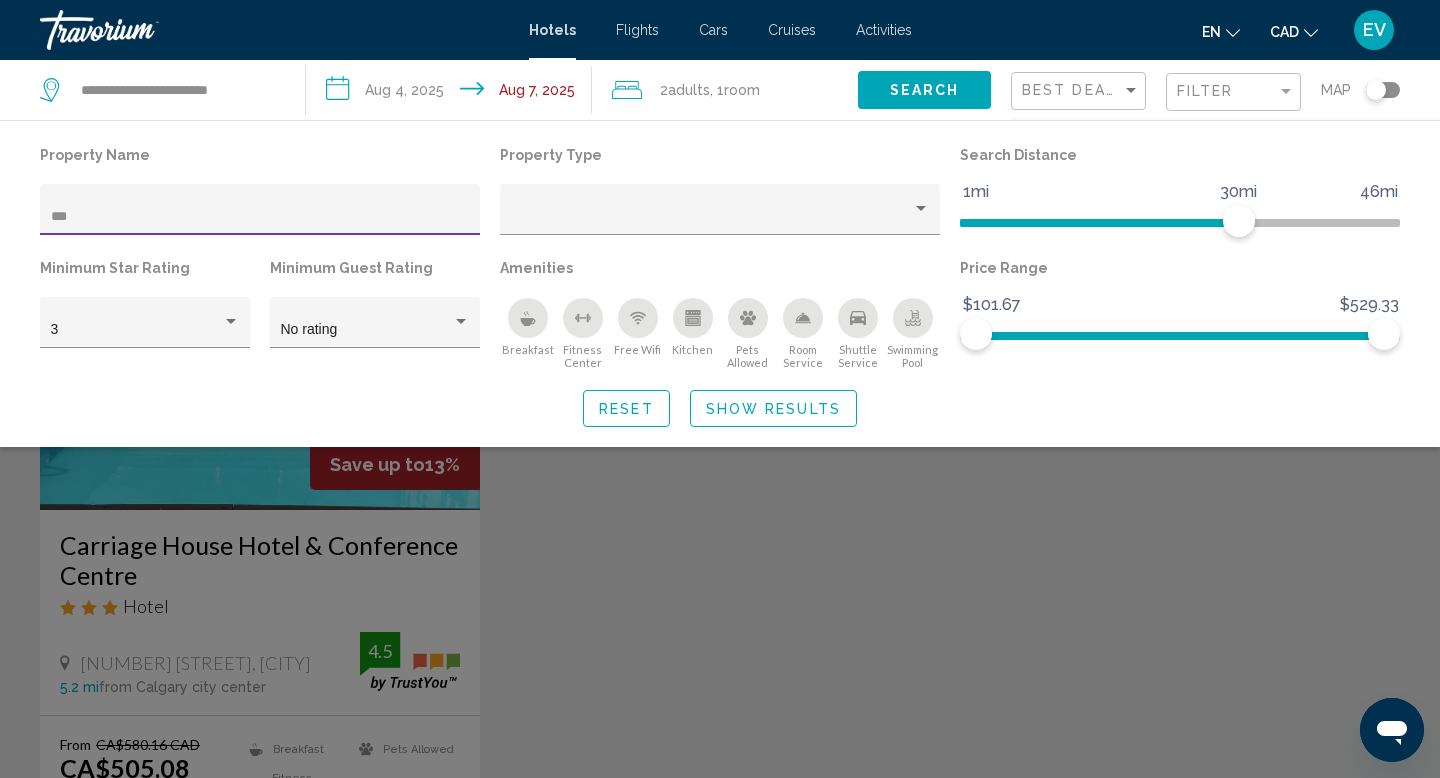 click 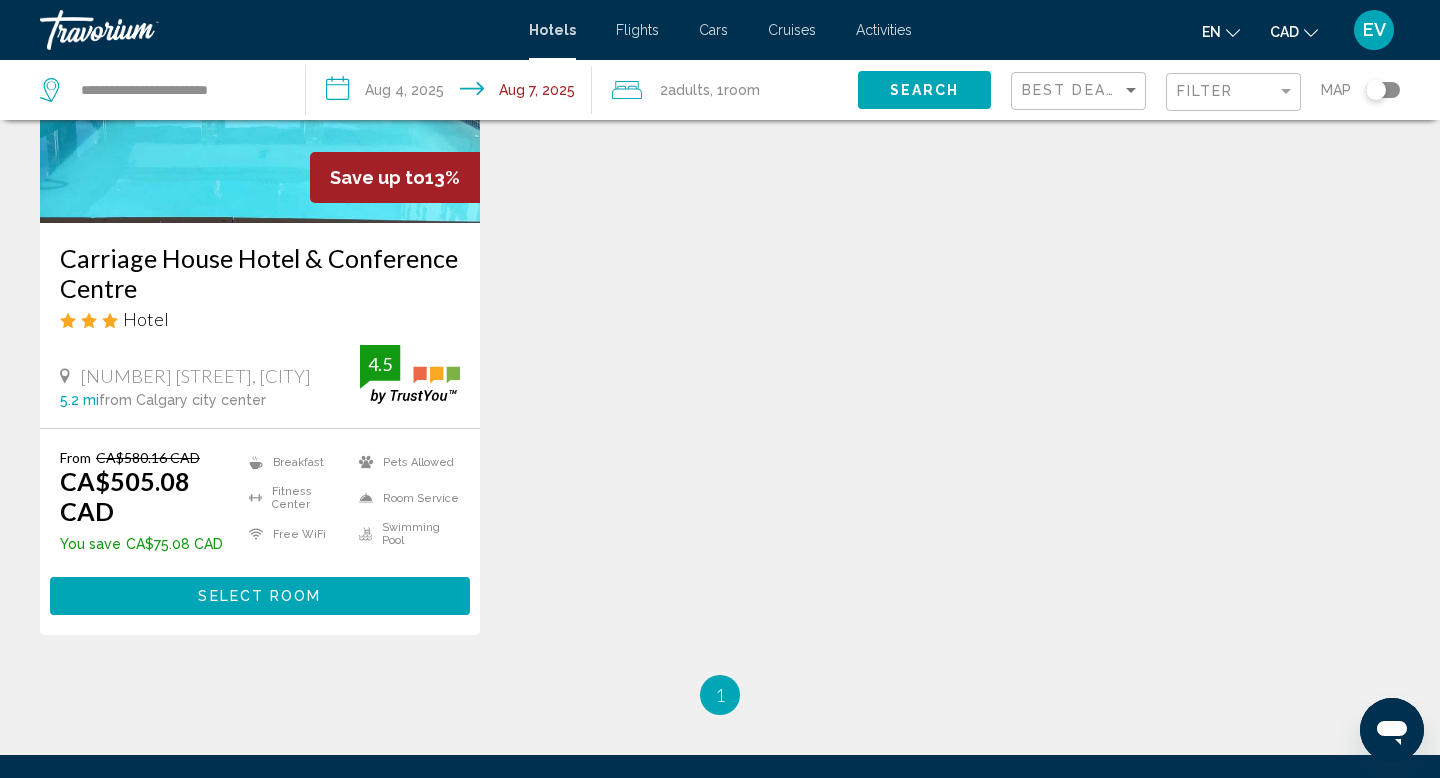 scroll, scrollTop: 303, scrollLeft: 0, axis: vertical 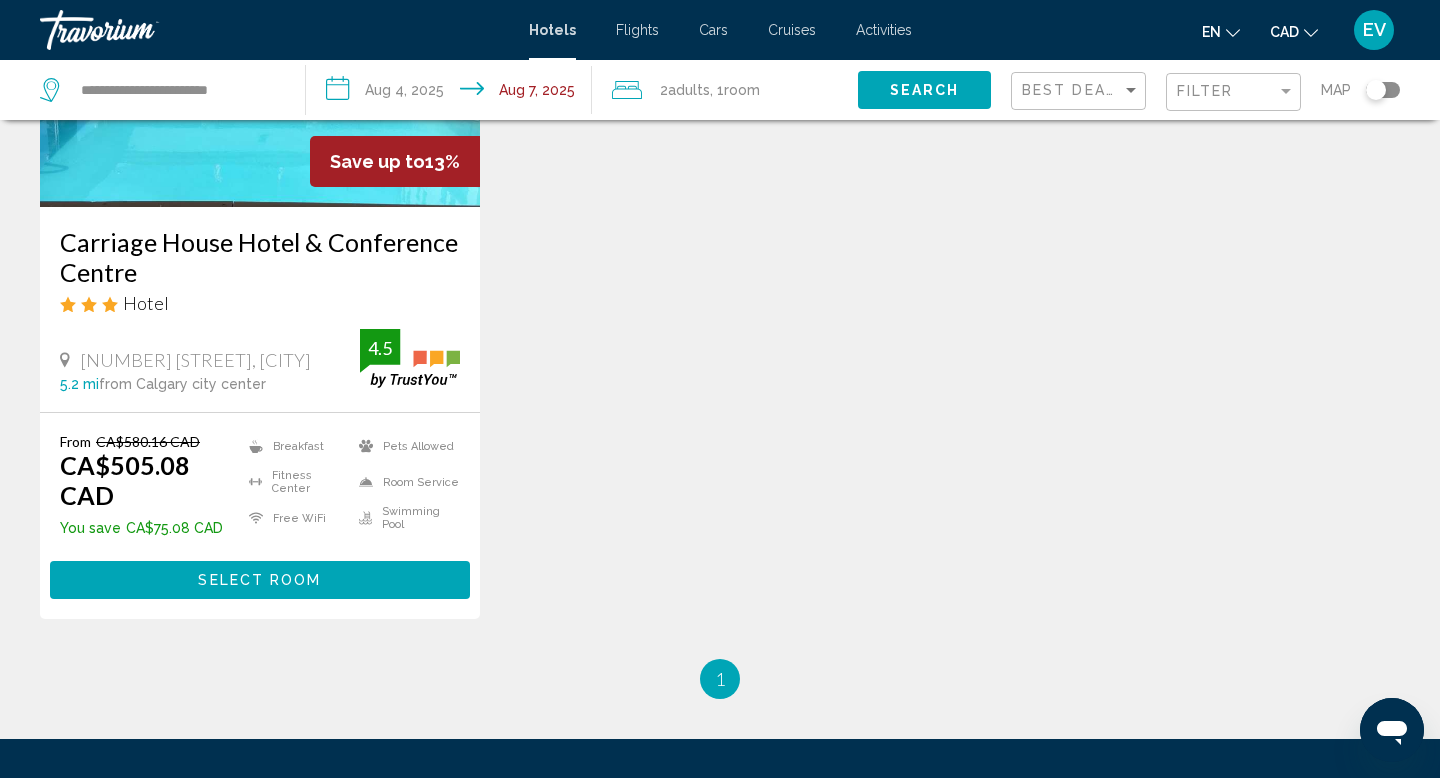 click on "Select Room" at bounding box center [260, 579] 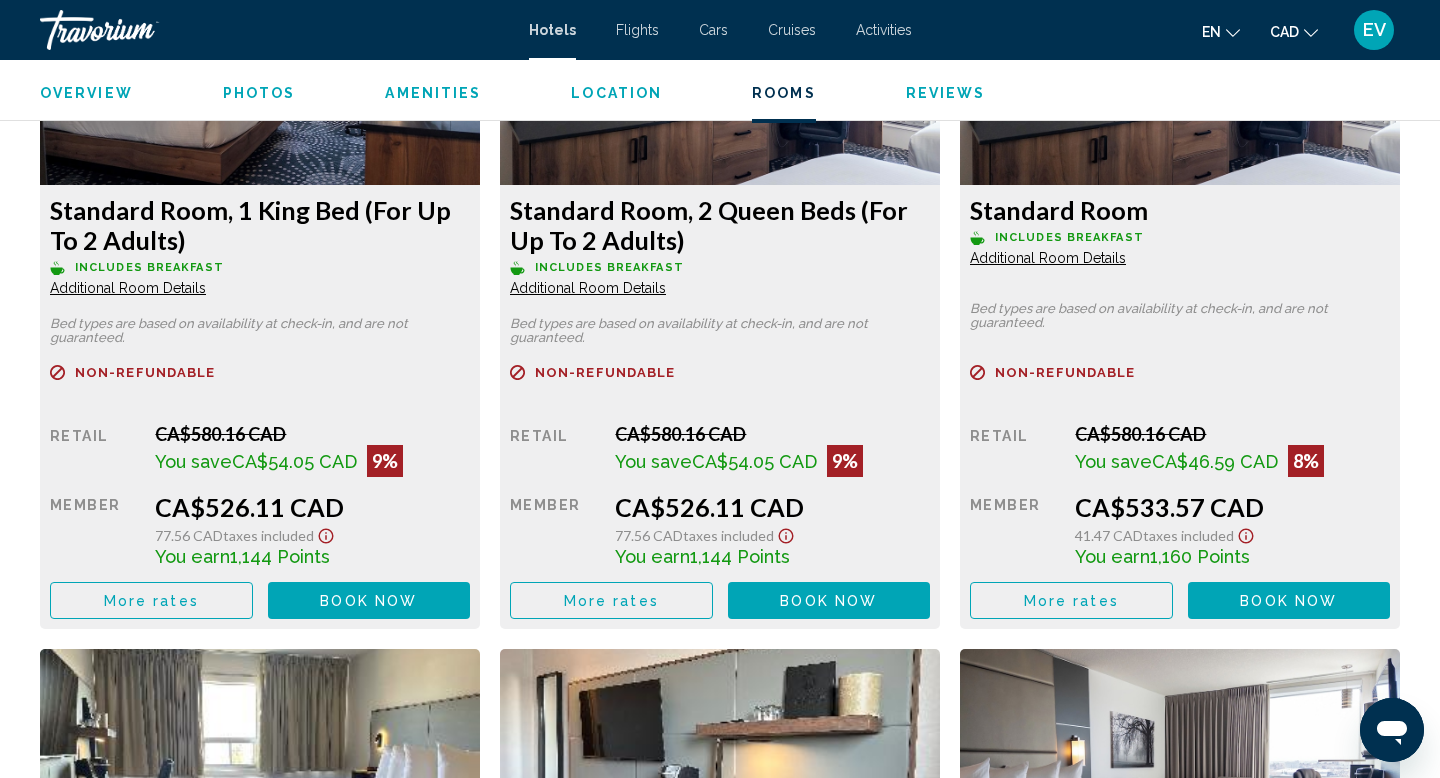 scroll, scrollTop: 2855, scrollLeft: 0, axis: vertical 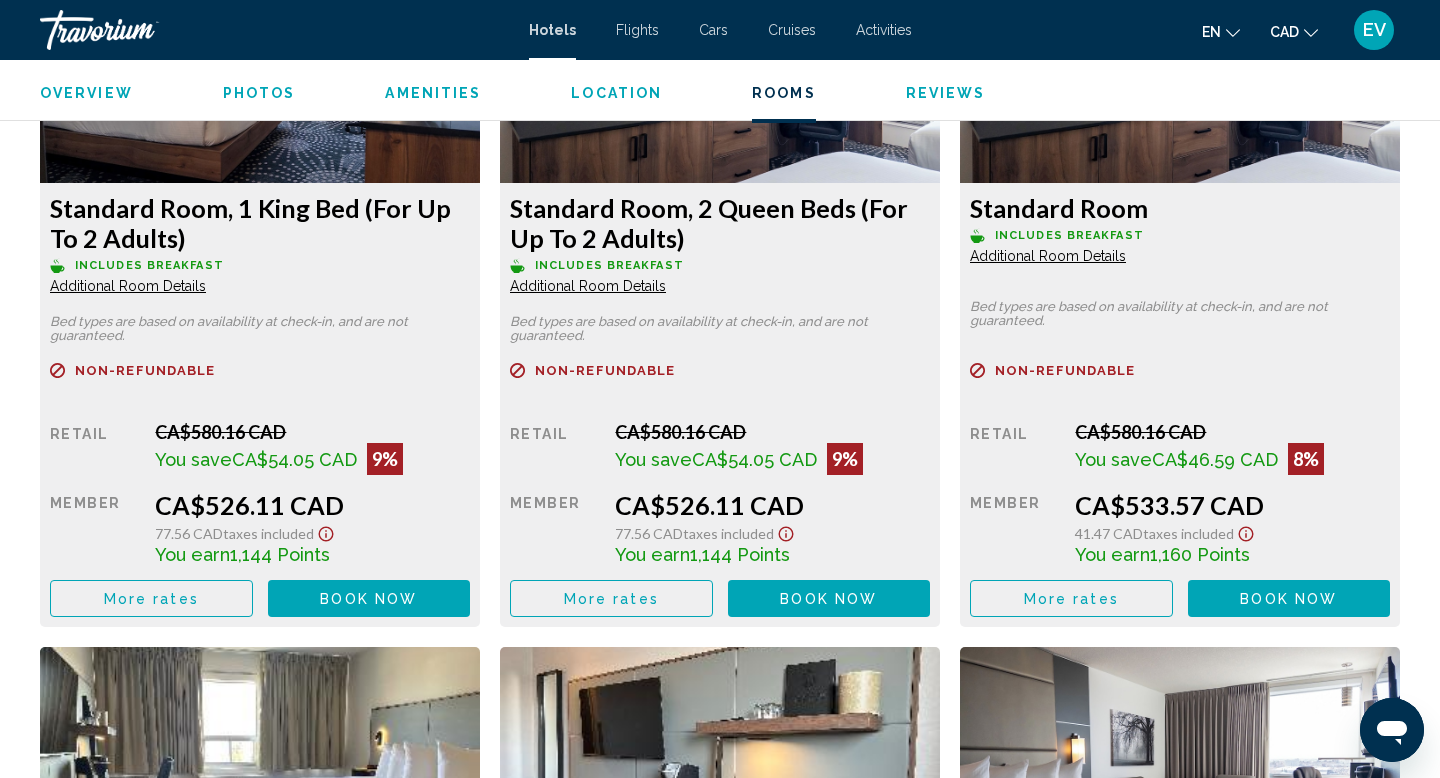 click on "Book now" at bounding box center (368, 599) 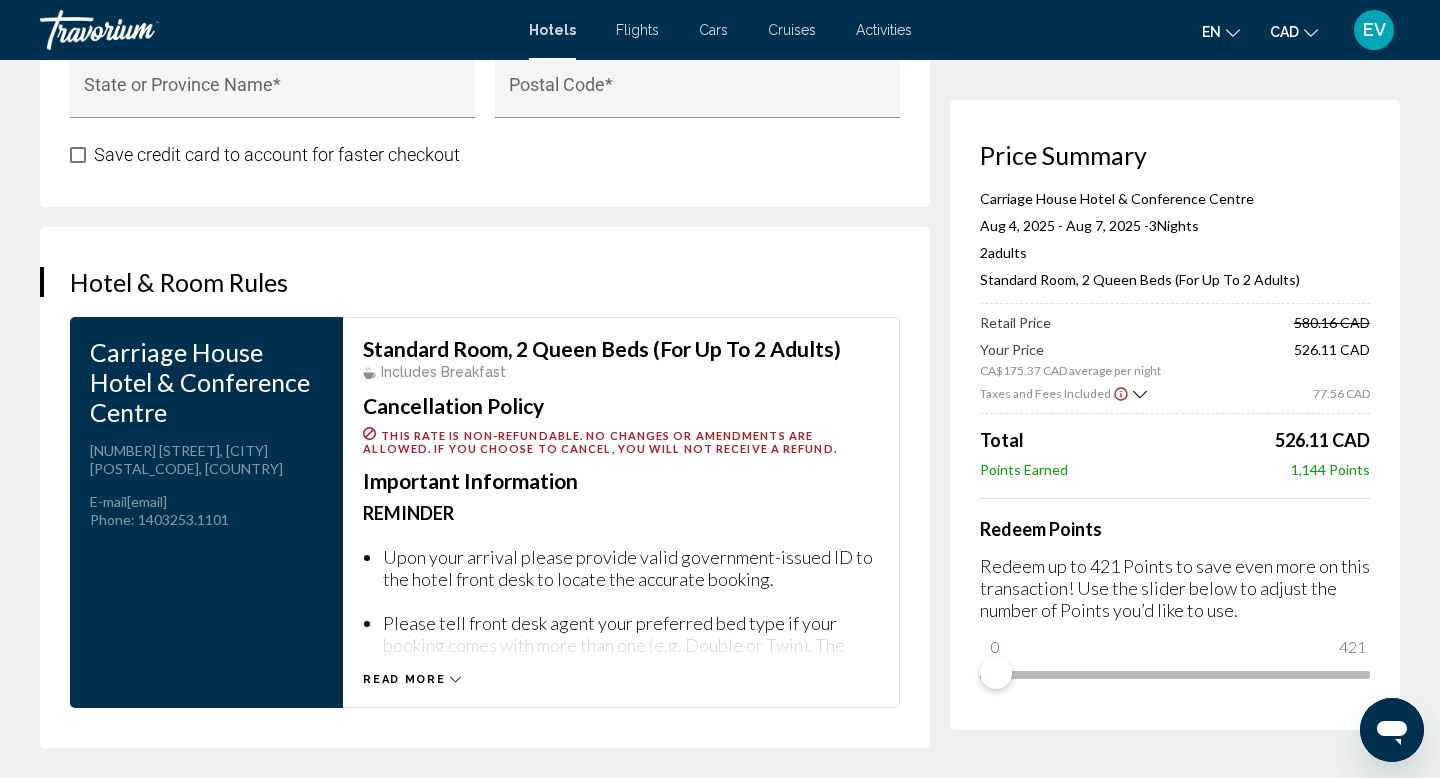 scroll, scrollTop: 2501, scrollLeft: 0, axis: vertical 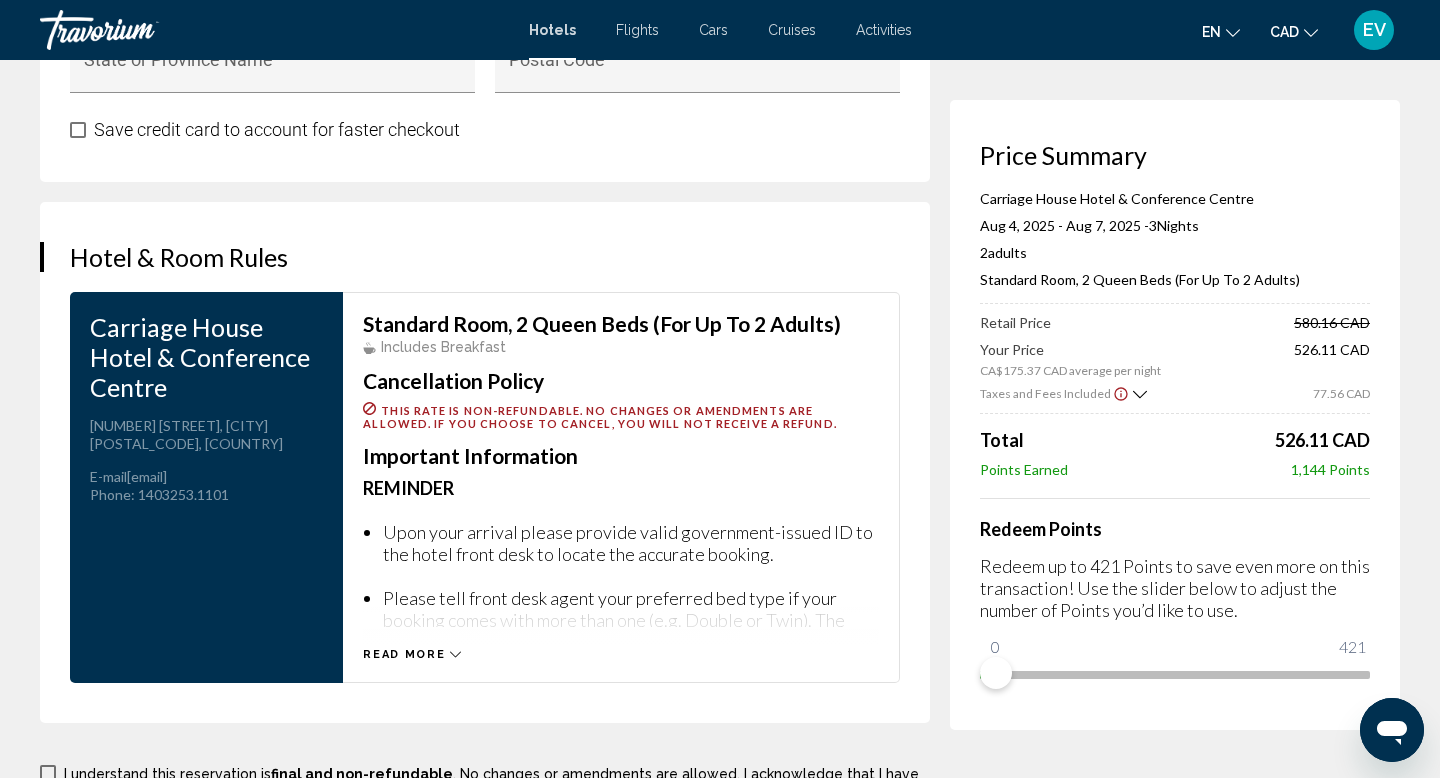 click on "Read more" at bounding box center (404, 654) 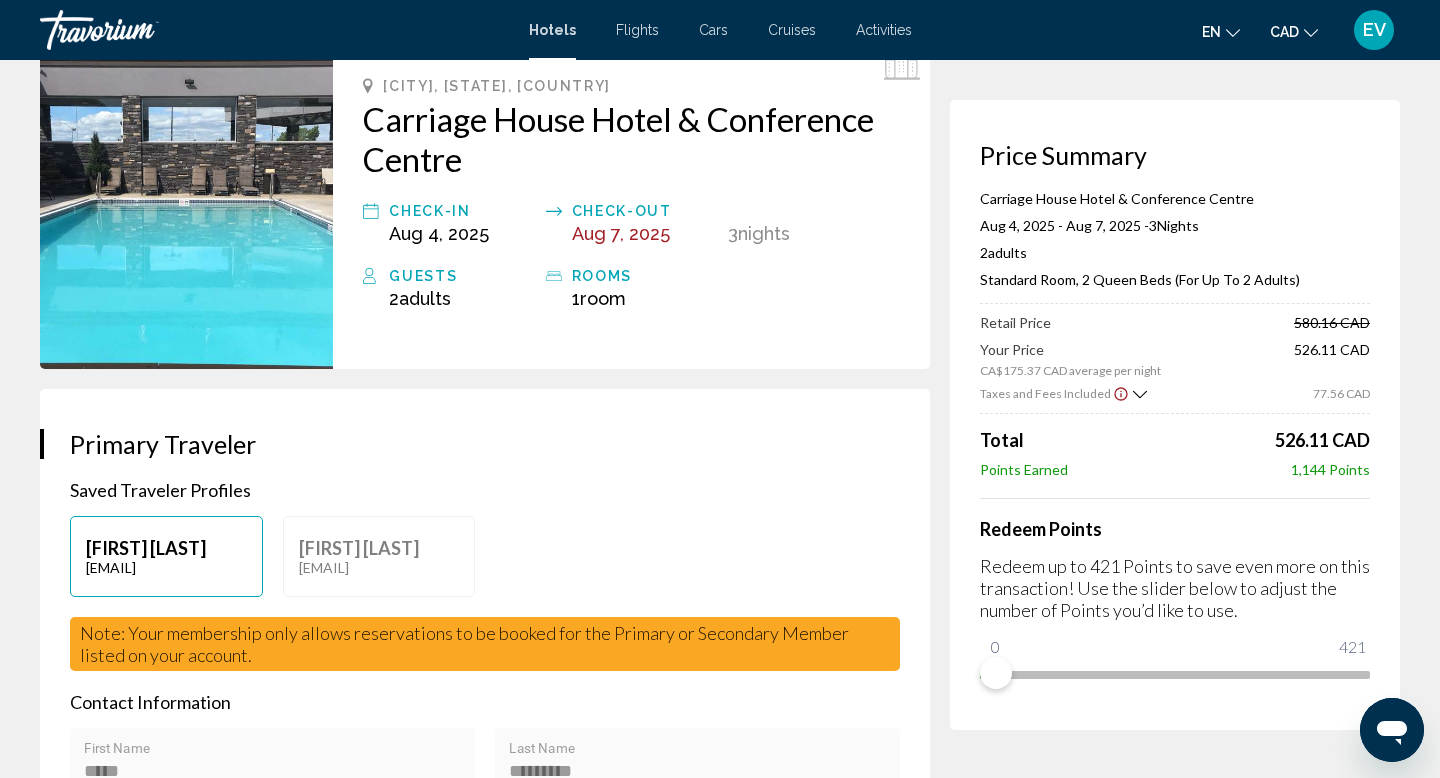 scroll, scrollTop: 0, scrollLeft: 0, axis: both 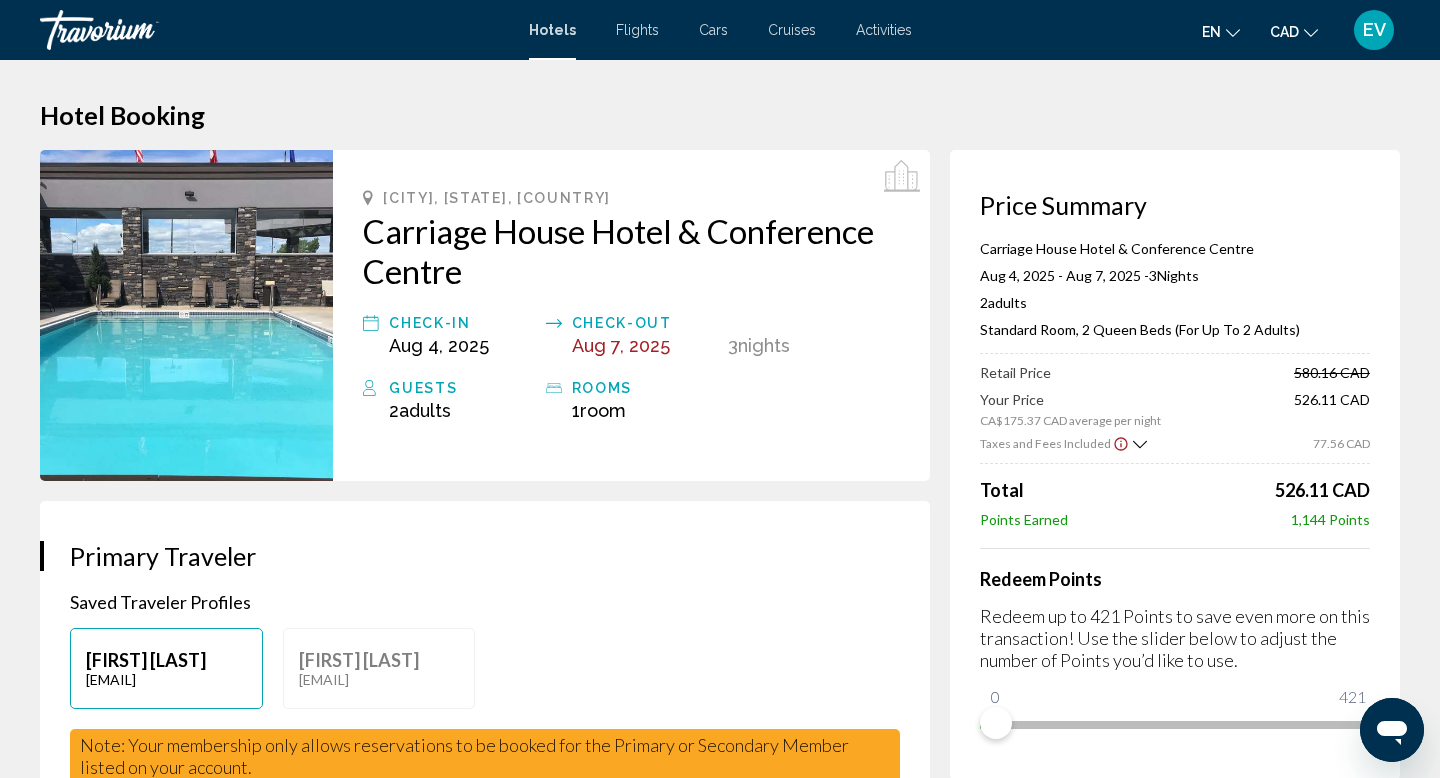 click on "EV" at bounding box center (1374, 30) 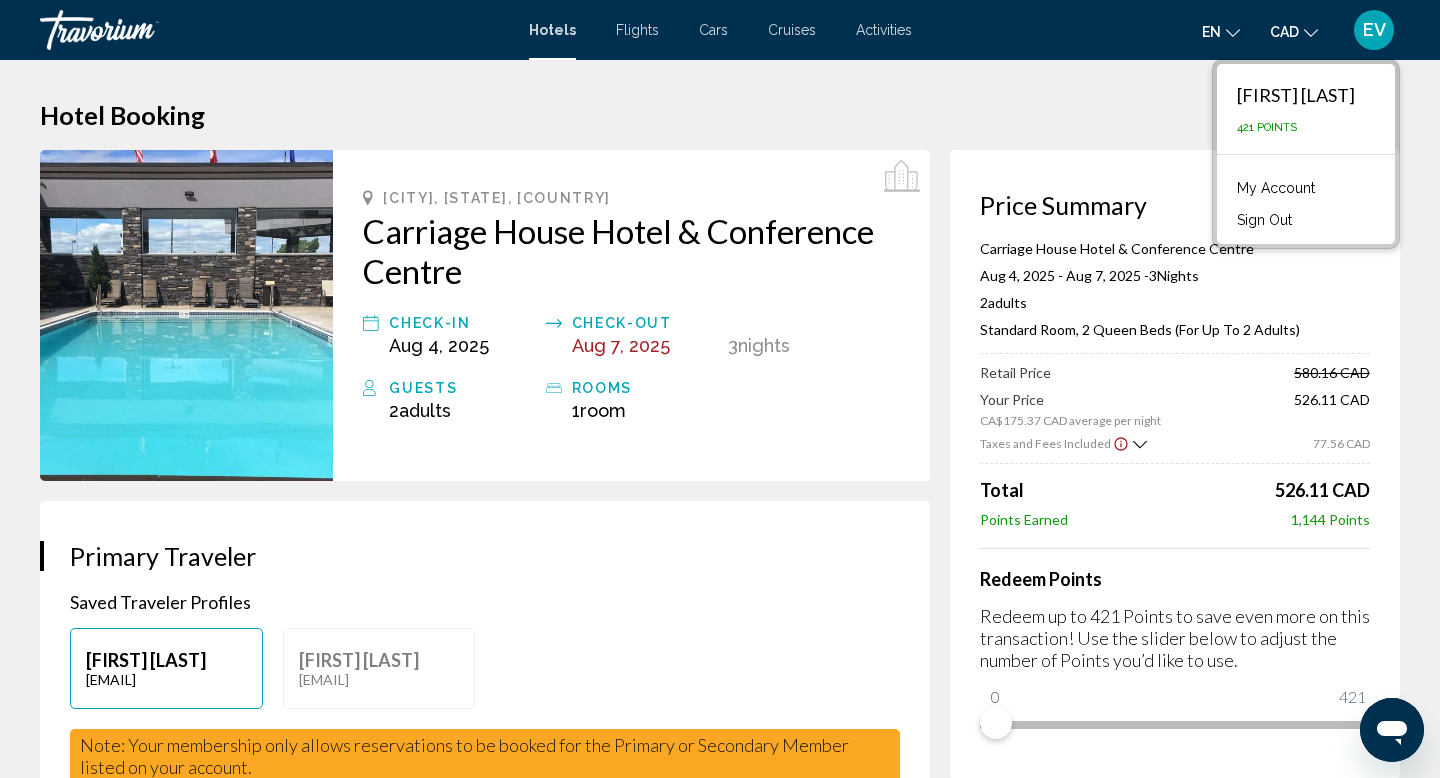 click on "Sign Out" at bounding box center (1264, 220) 